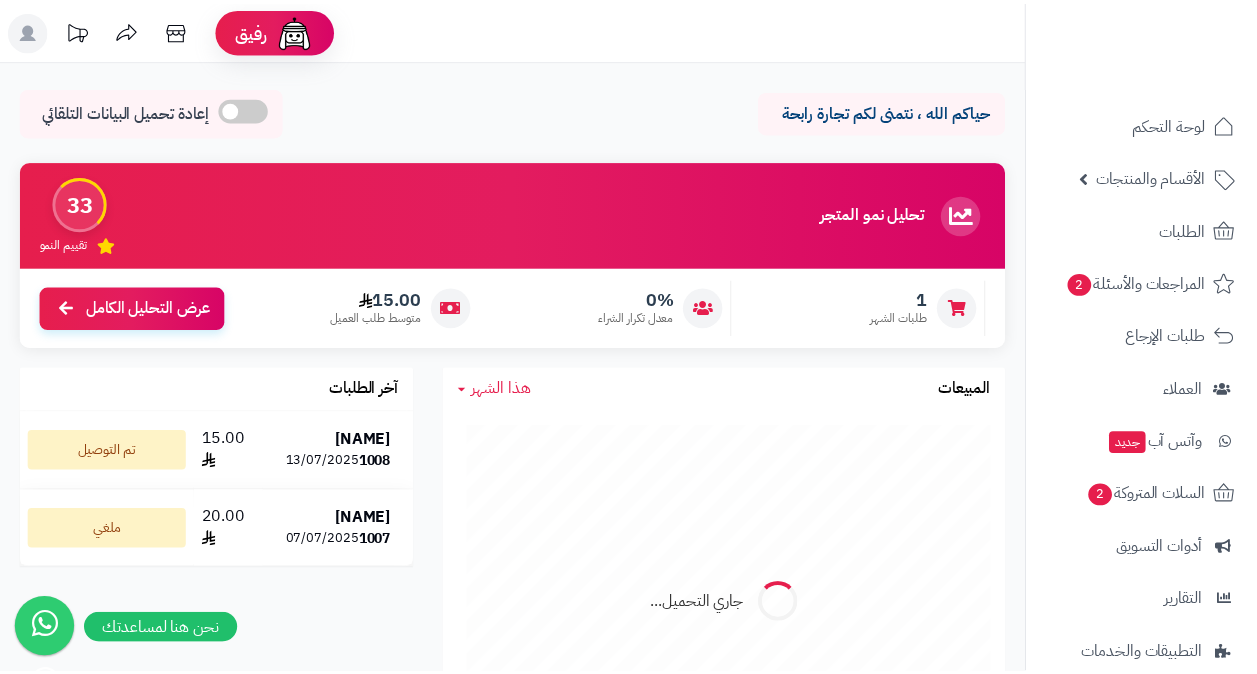 scroll, scrollTop: 0, scrollLeft: 0, axis: both 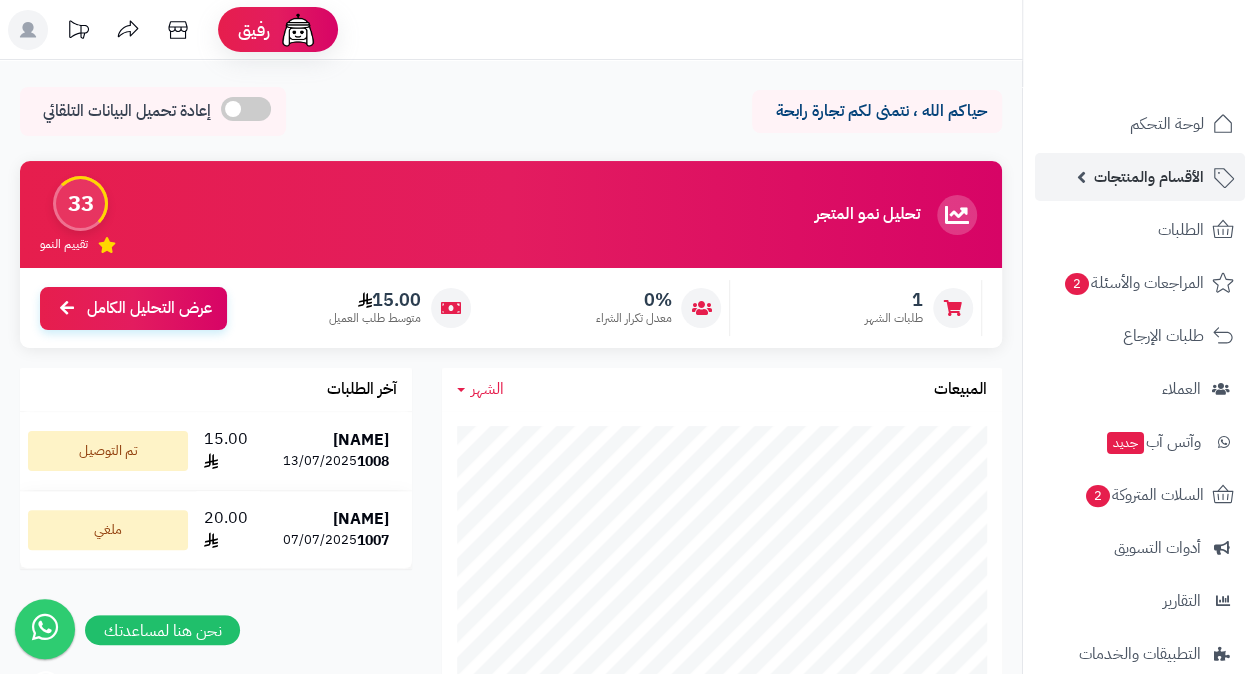 click on "الأقسام والمنتجات" at bounding box center [1149, 177] 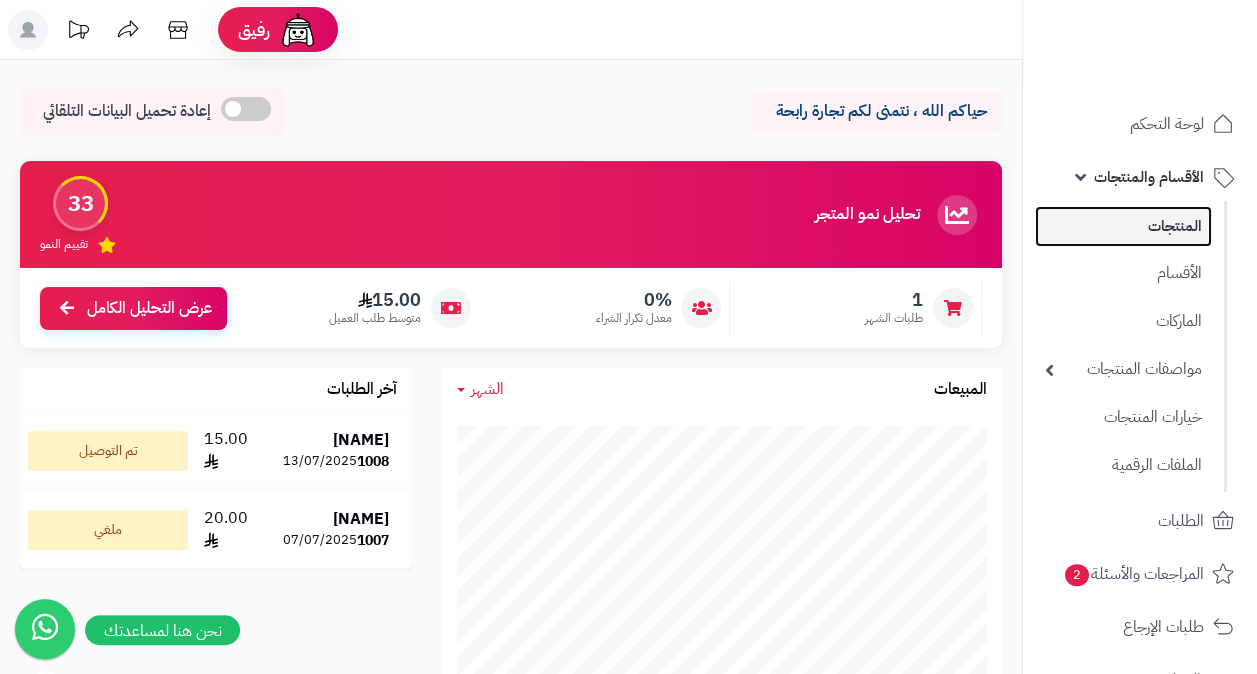 click on "المنتجات" at bounding box center [1123, 226] 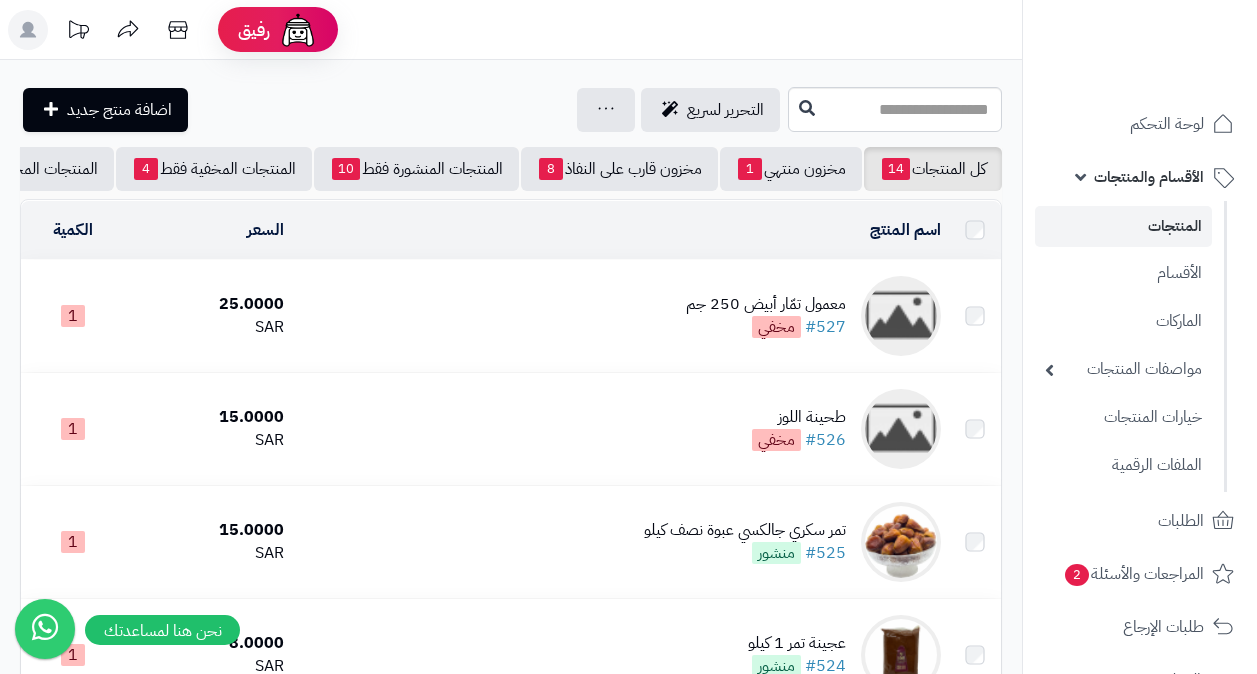 scroll, scrollTop: 0, scrollLeft: 0, axis: both 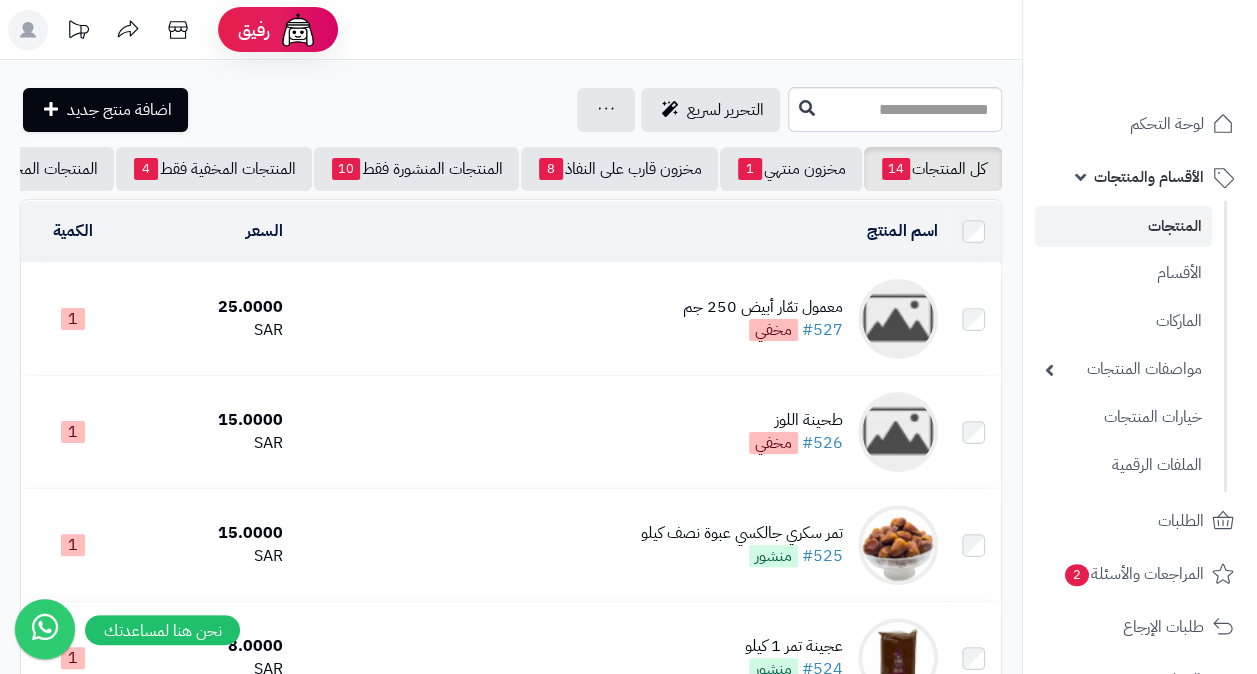 click on "معمول تمّار أبيض  250 جم" at bounding box center (763, 307) 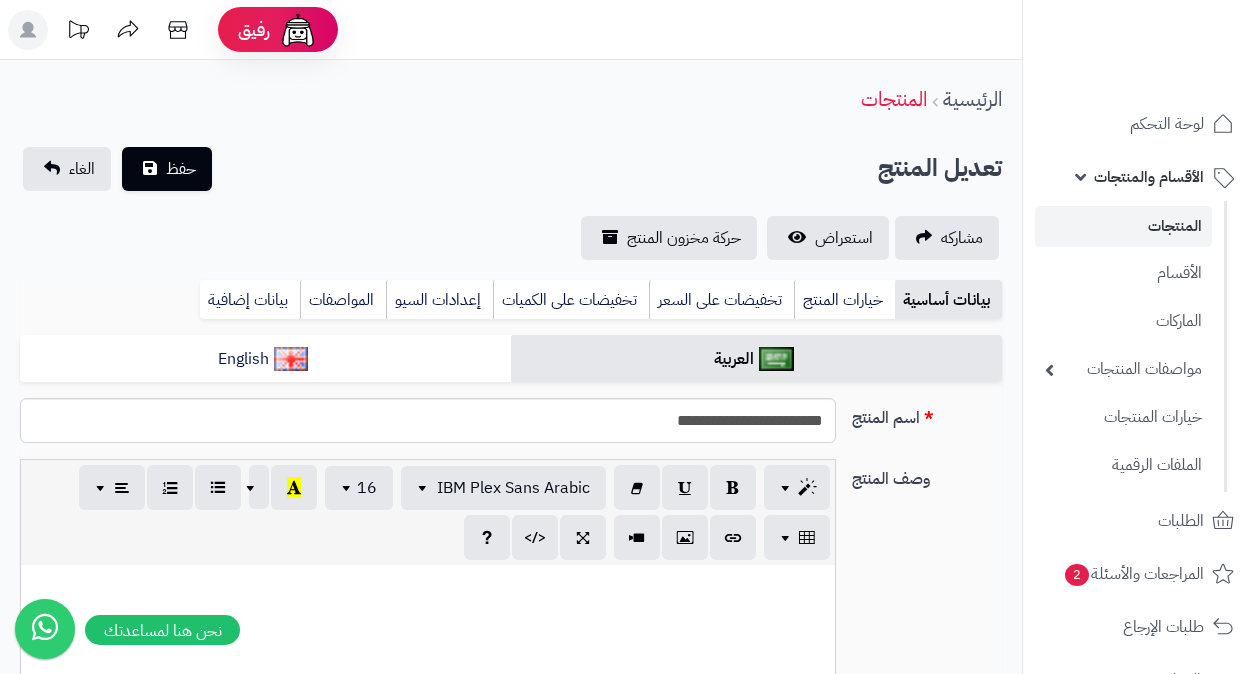 scroll, scrollTop: 800, scrollLeft: 0, axis: vertical 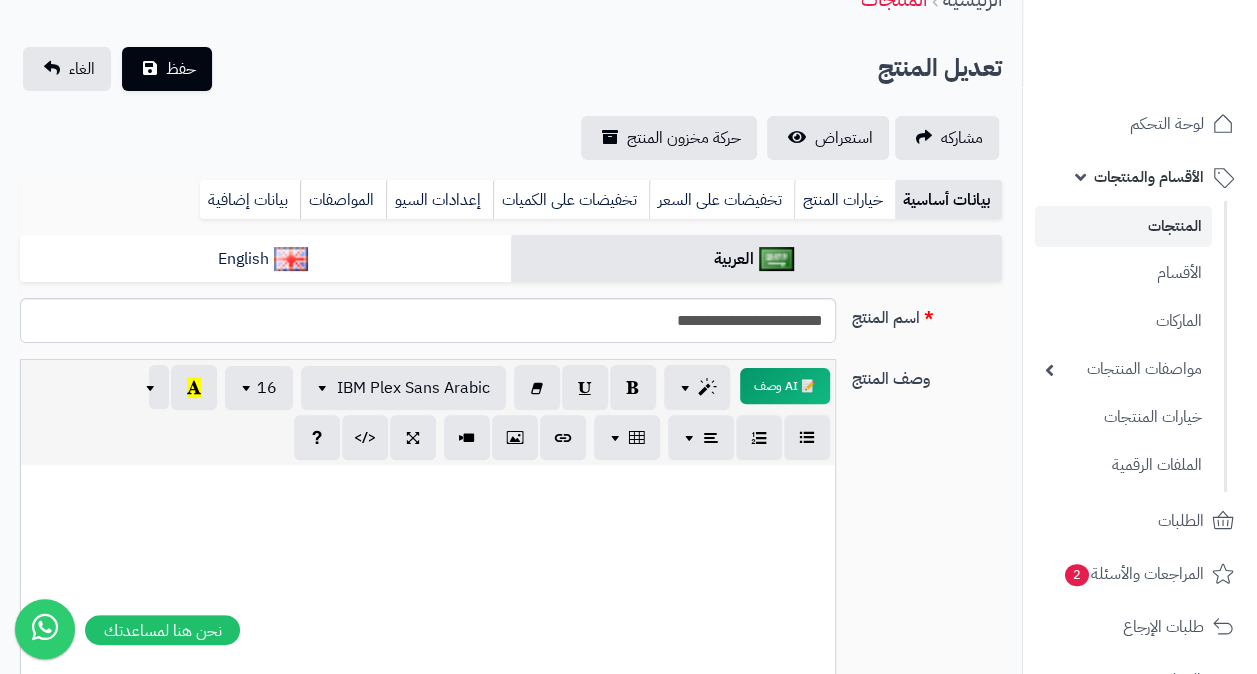 click at bounding box center (428, 486) 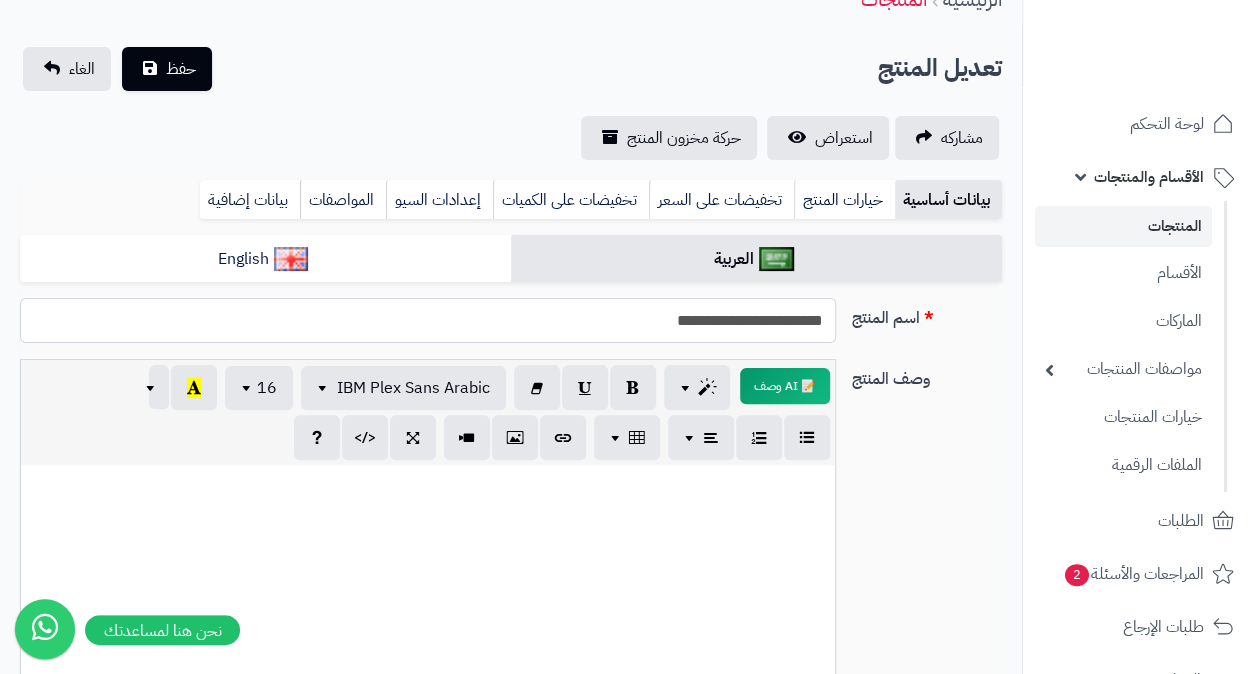 click on "**********" at bounding box center (428, 320) 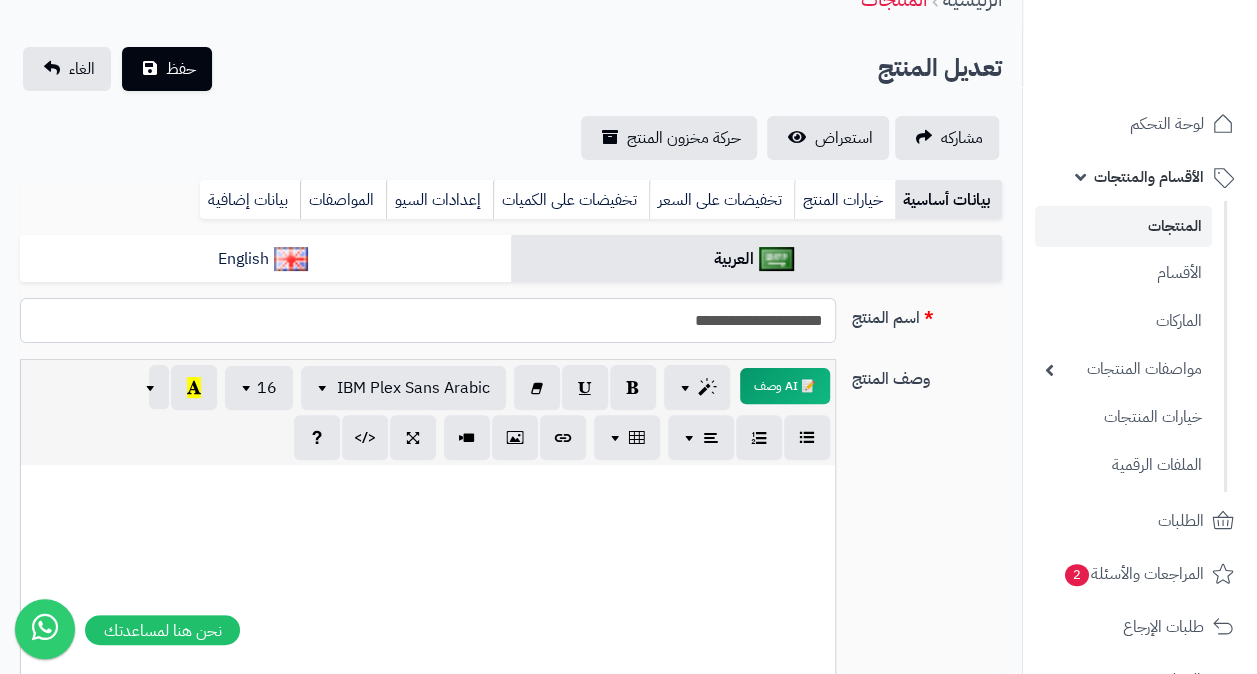 click on "**********" at bounding box center [428, 320] 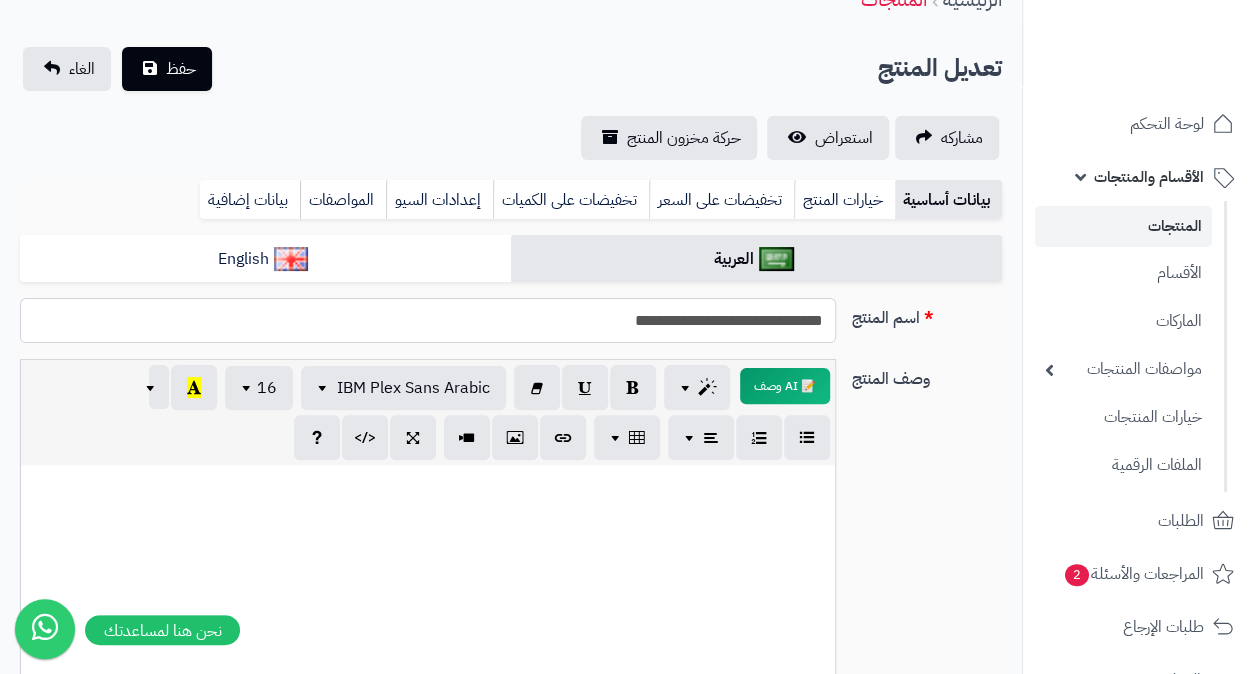 type on "**********" 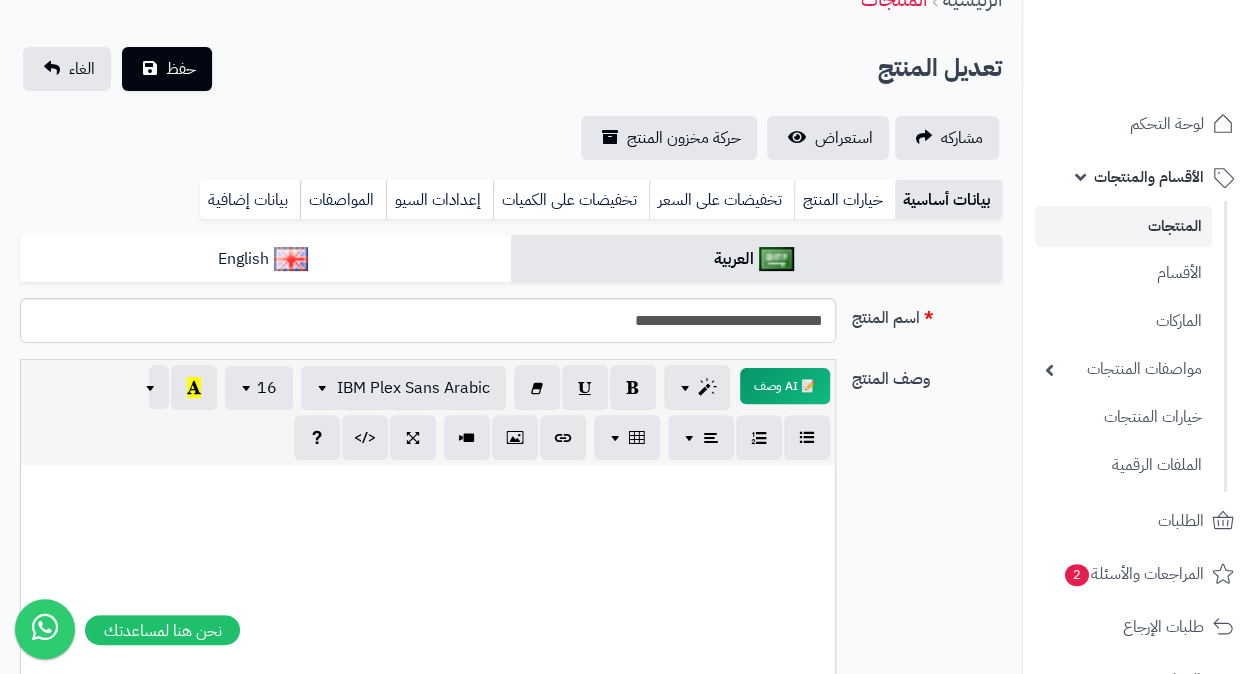 click at bounding box center [428, 615] 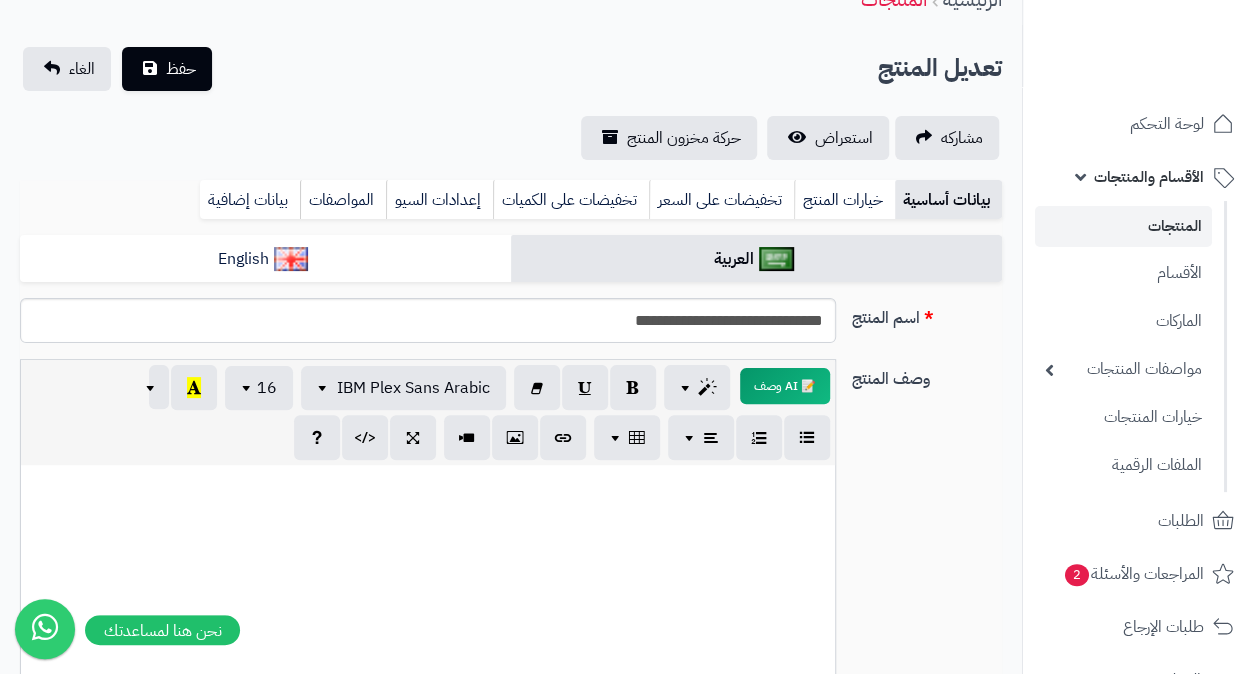 type 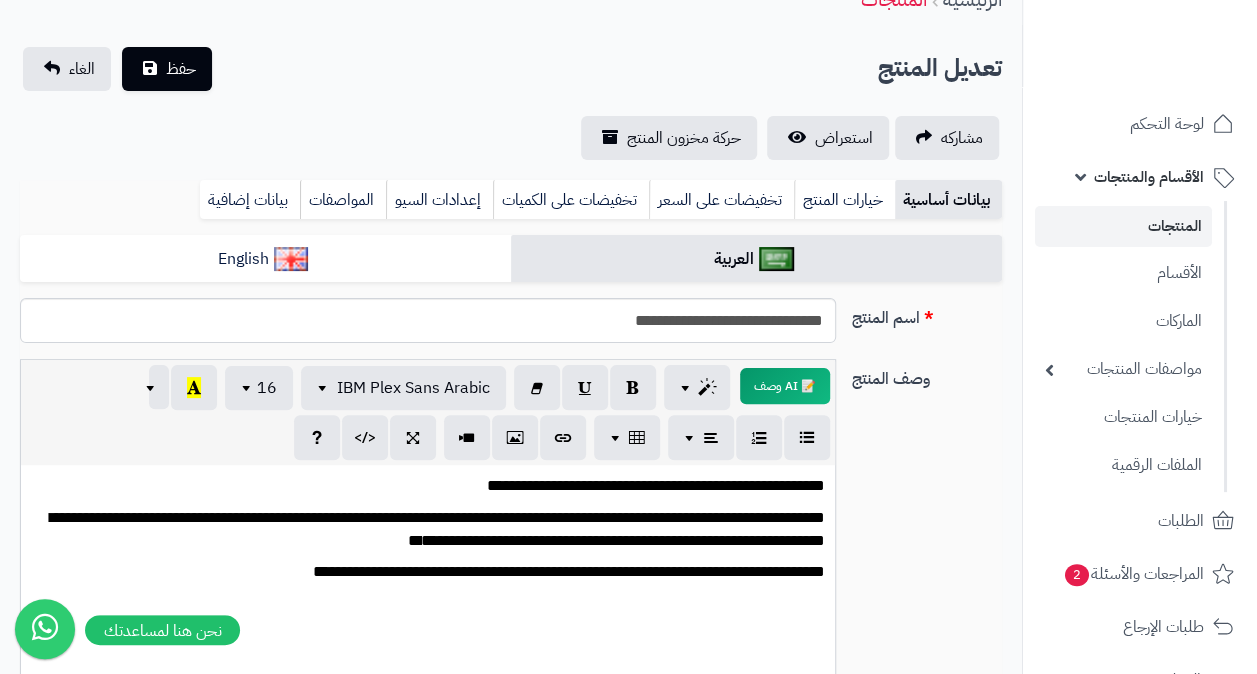 click on "**********" at bounding box center [428, 530] 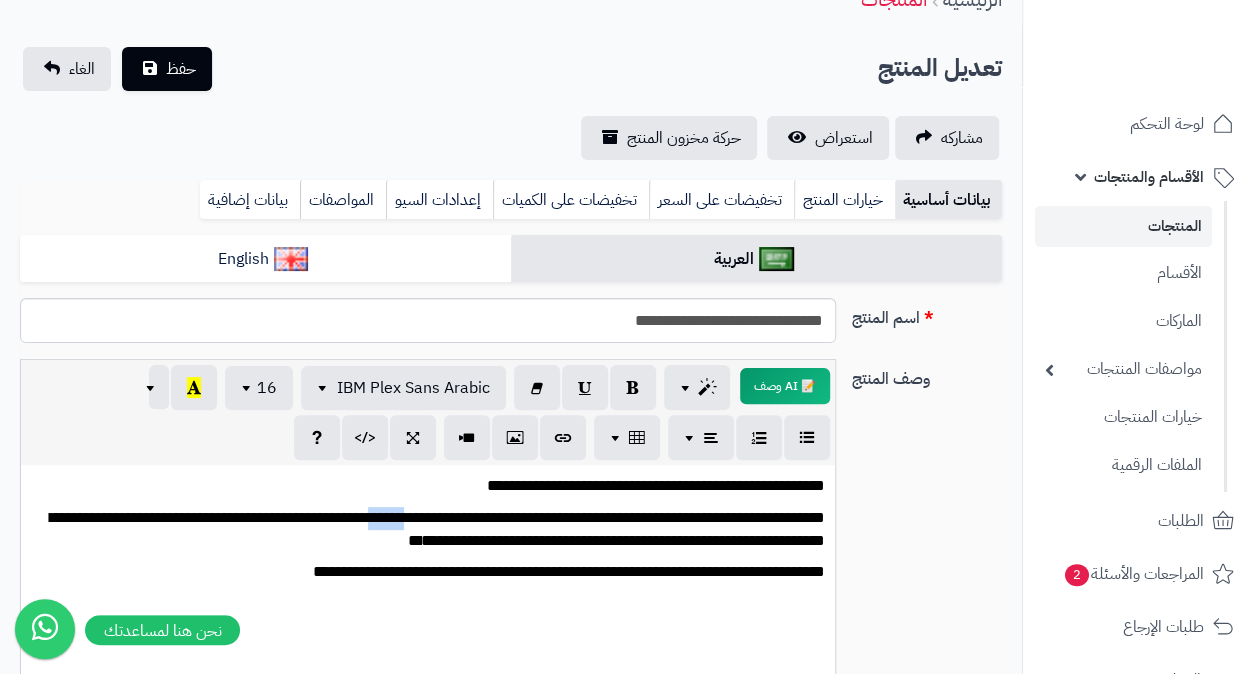 click on "**********" at bounding box center (428, 530) 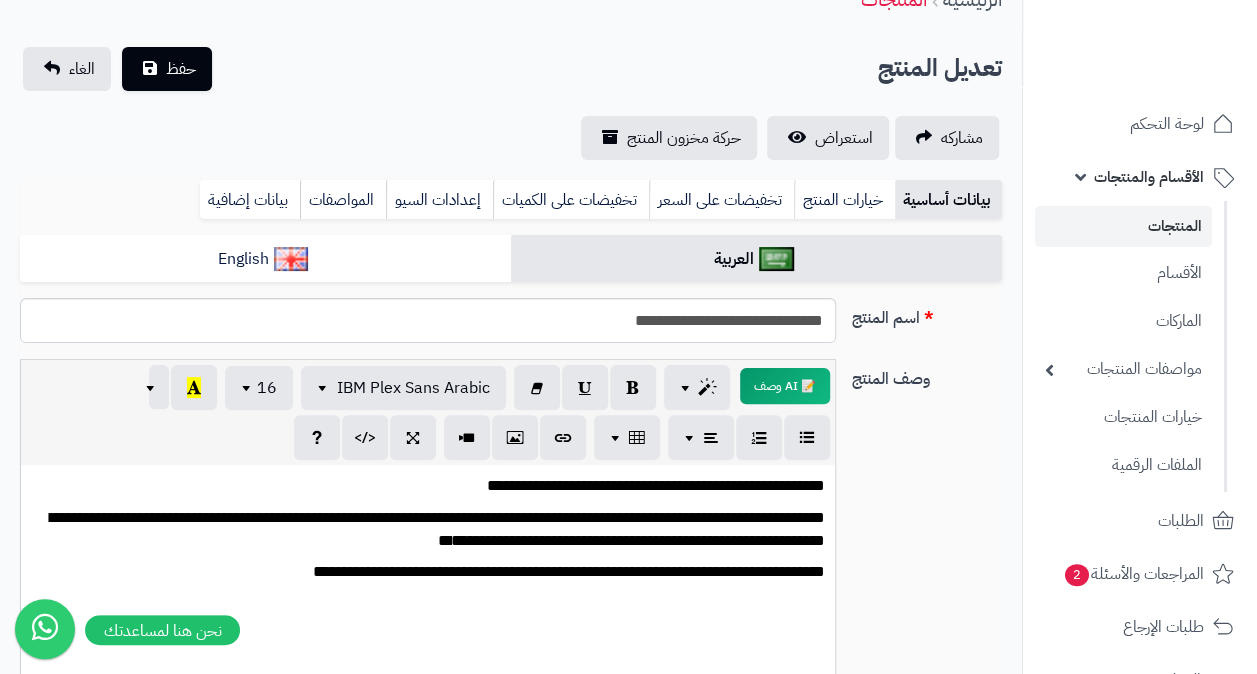 drag, startPoint x: 297, startPoint y: 515, endPoint x: 338, endPoint y: 556, distance: 57.982758 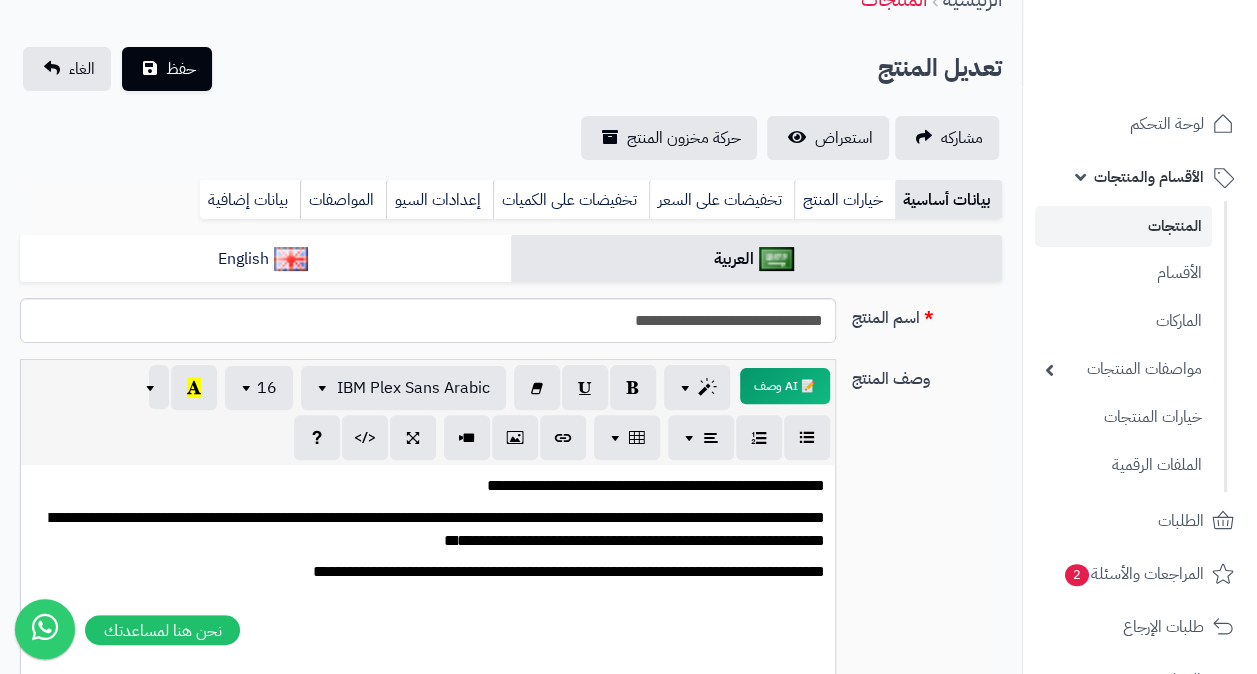 click on "**********" at bounding box center [428, 530] 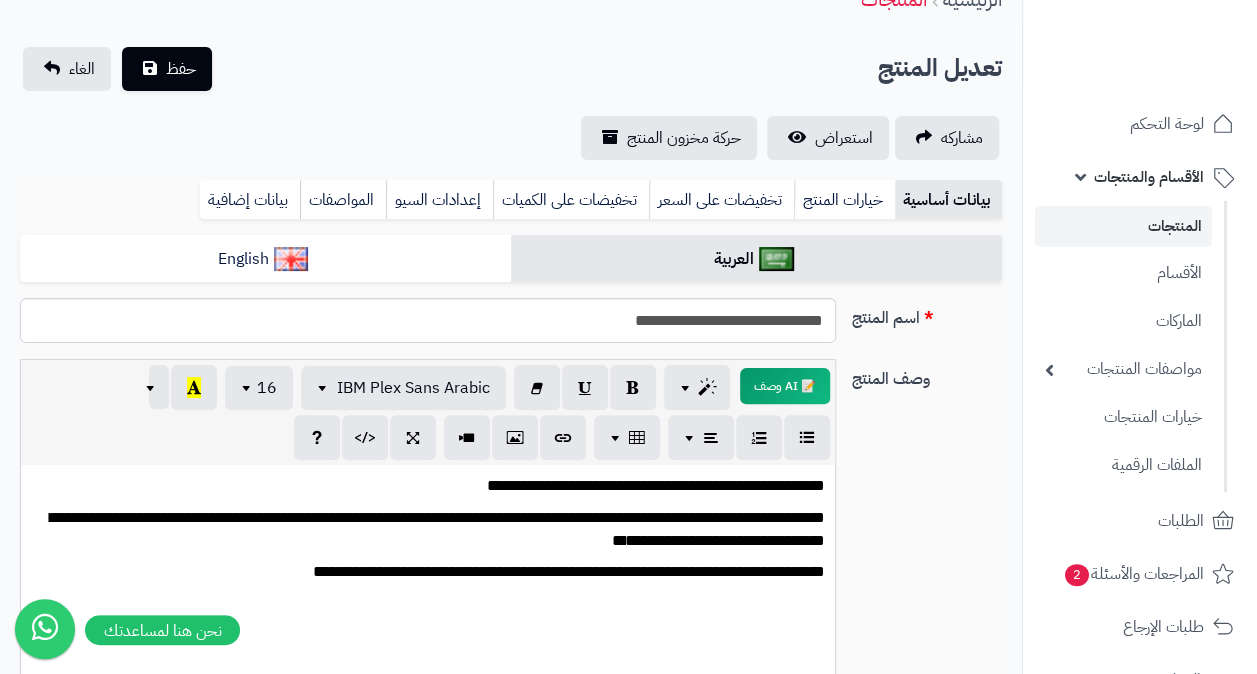click on "**********" at bounding box center (428, 530) 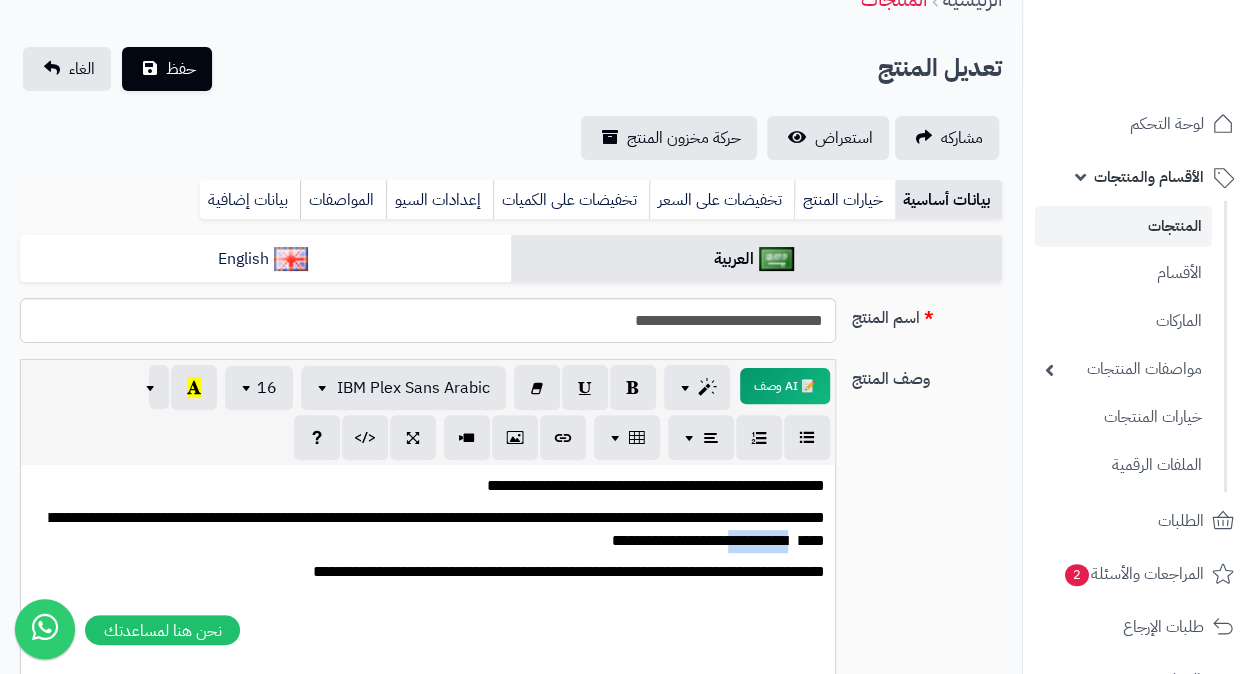 click on "**********" at bounding box center (428, 530) 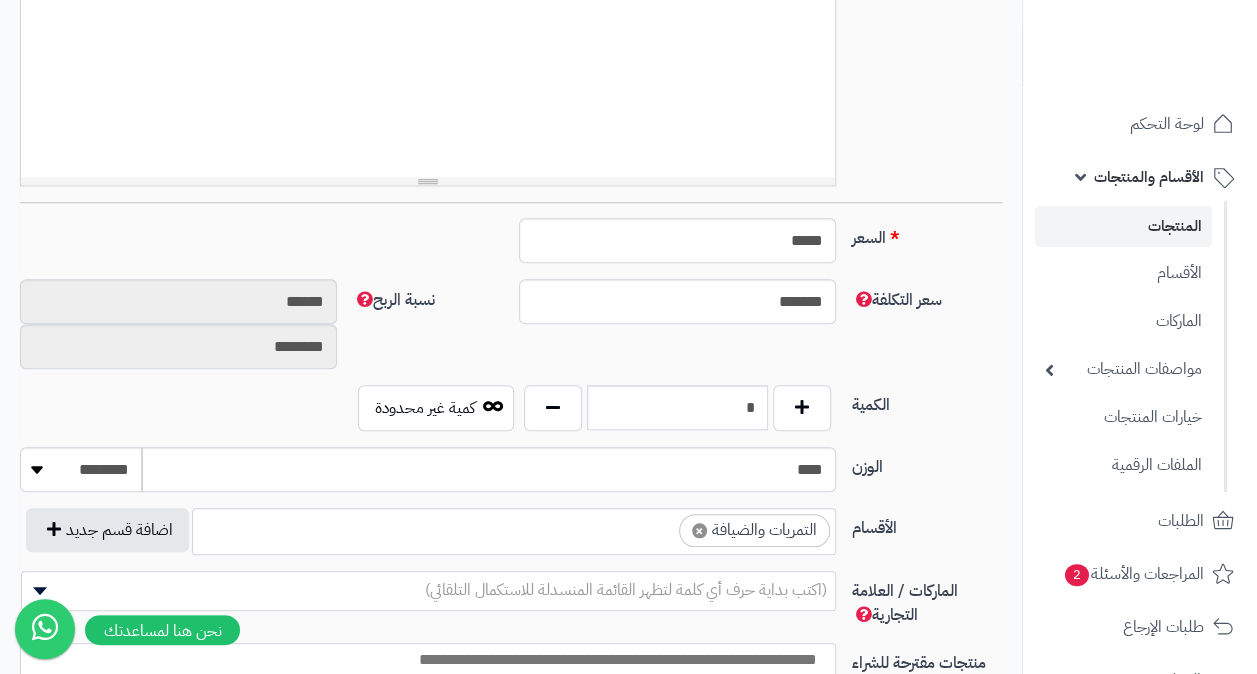 scroll, scrollTop: 700, scrollLeft: 0, axis: vertical 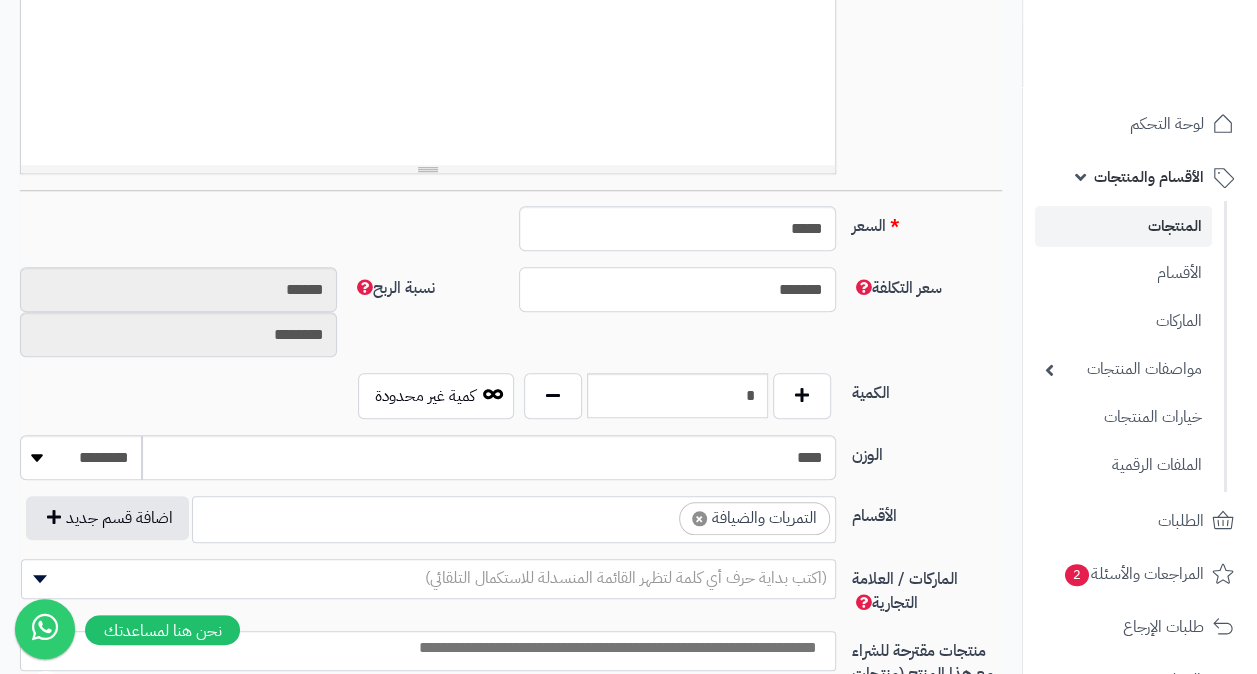 click on "*******" at bounding box center (677, 289) 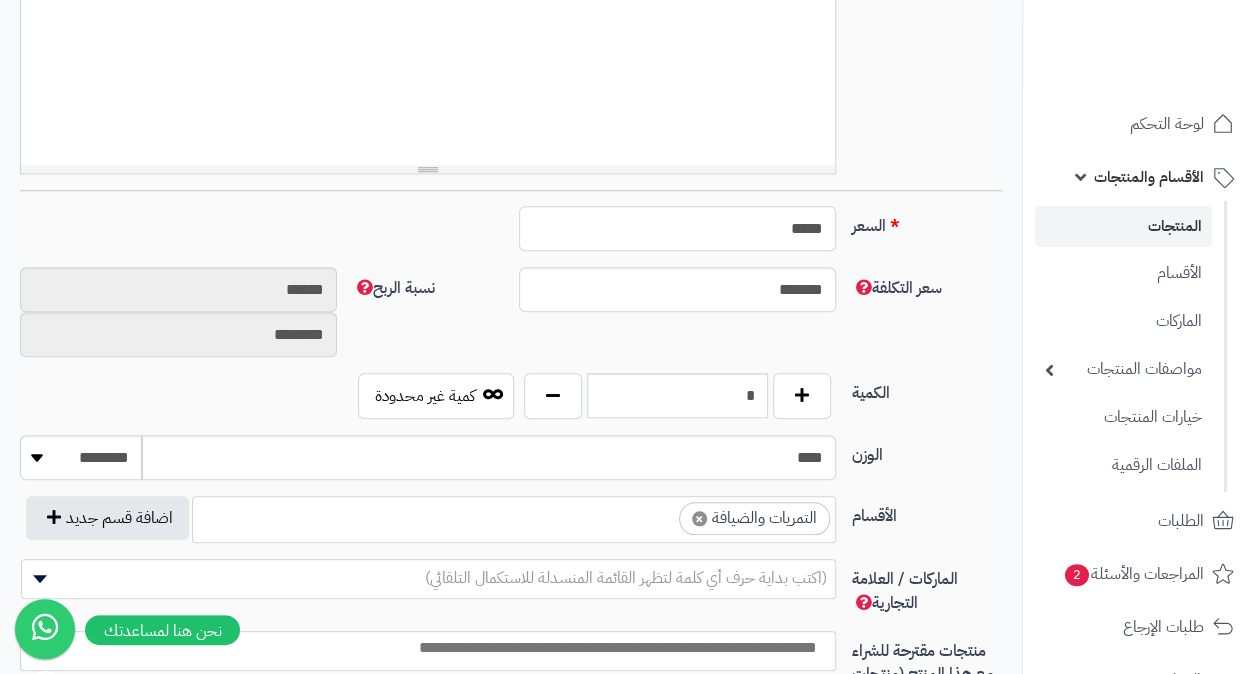 click on "*****" at bounding box center (677, 228) 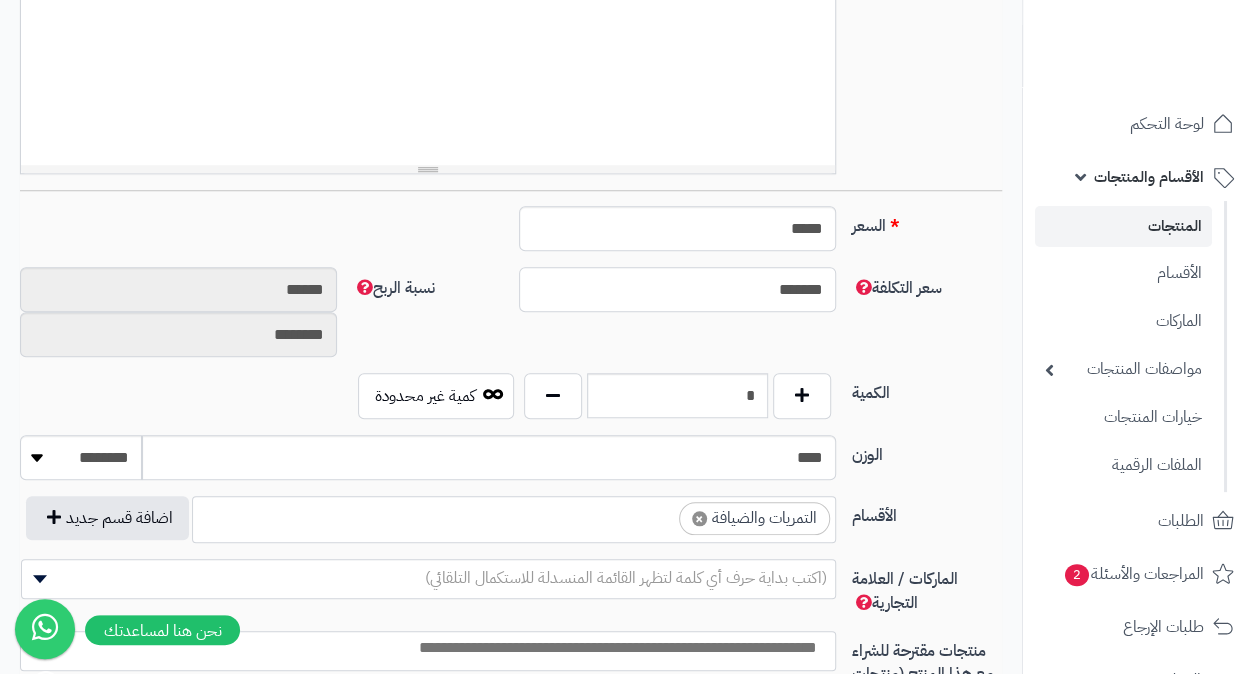 click on "*******" at bounding box center (677, 289) 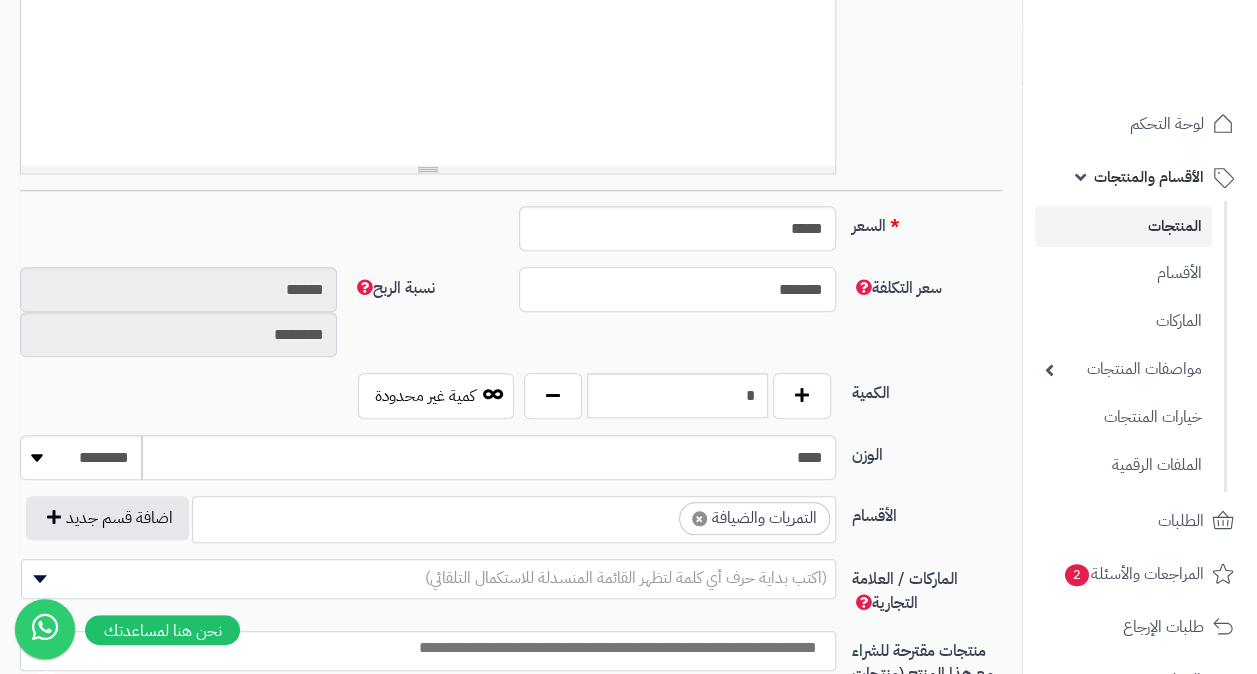type on "*" 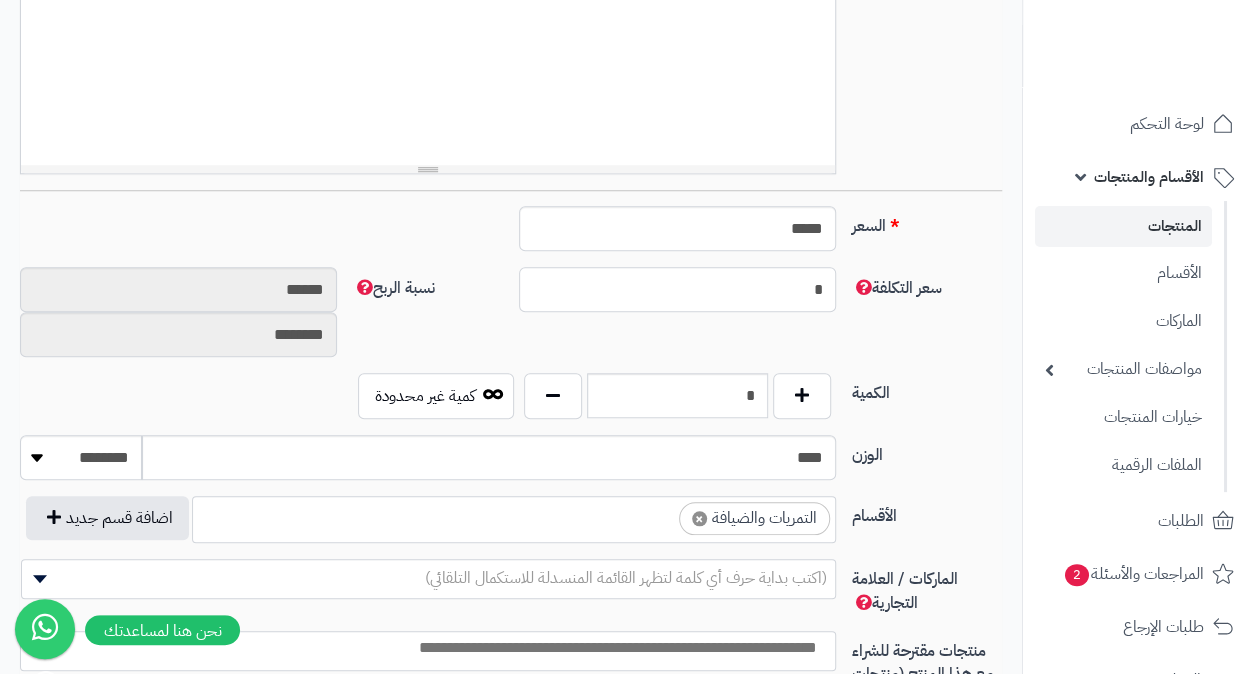 type on "********" 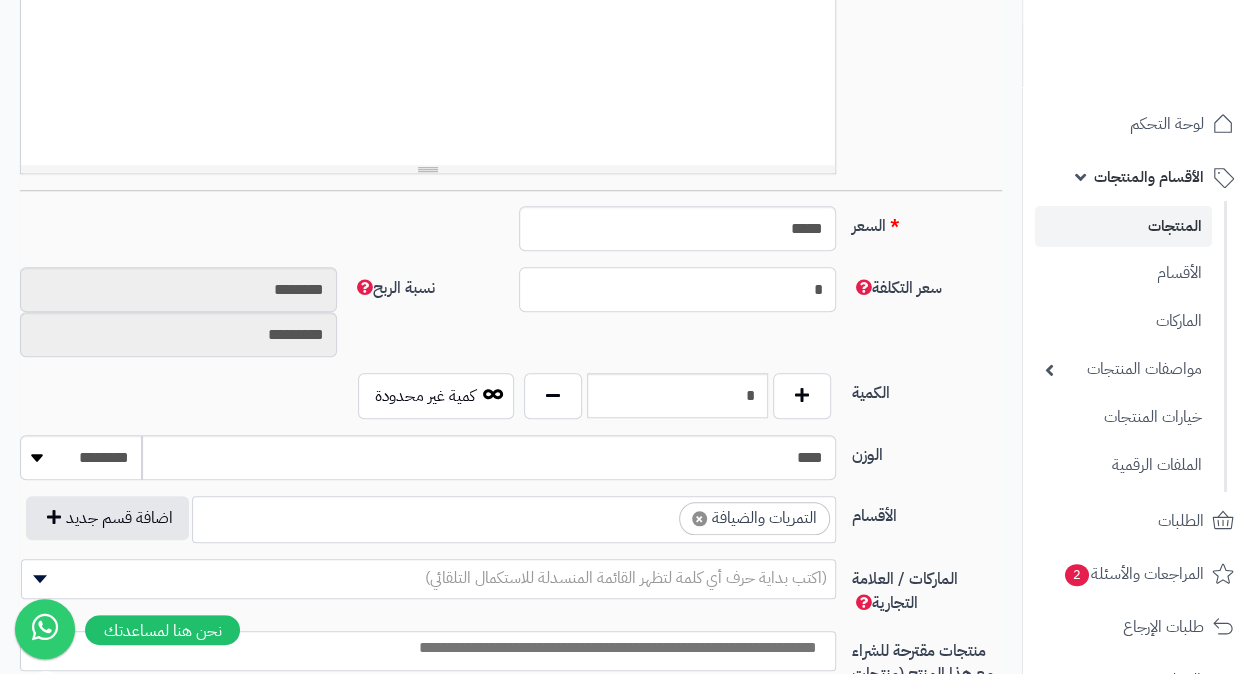 type on "**" 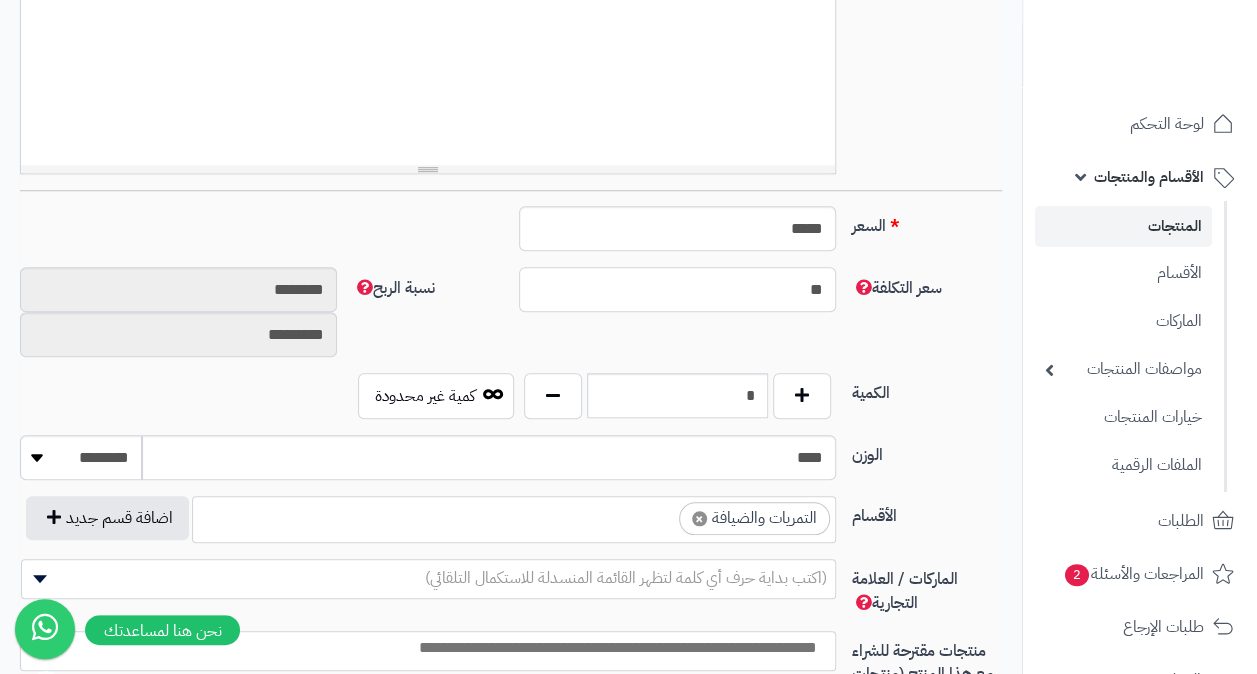 type on "******" 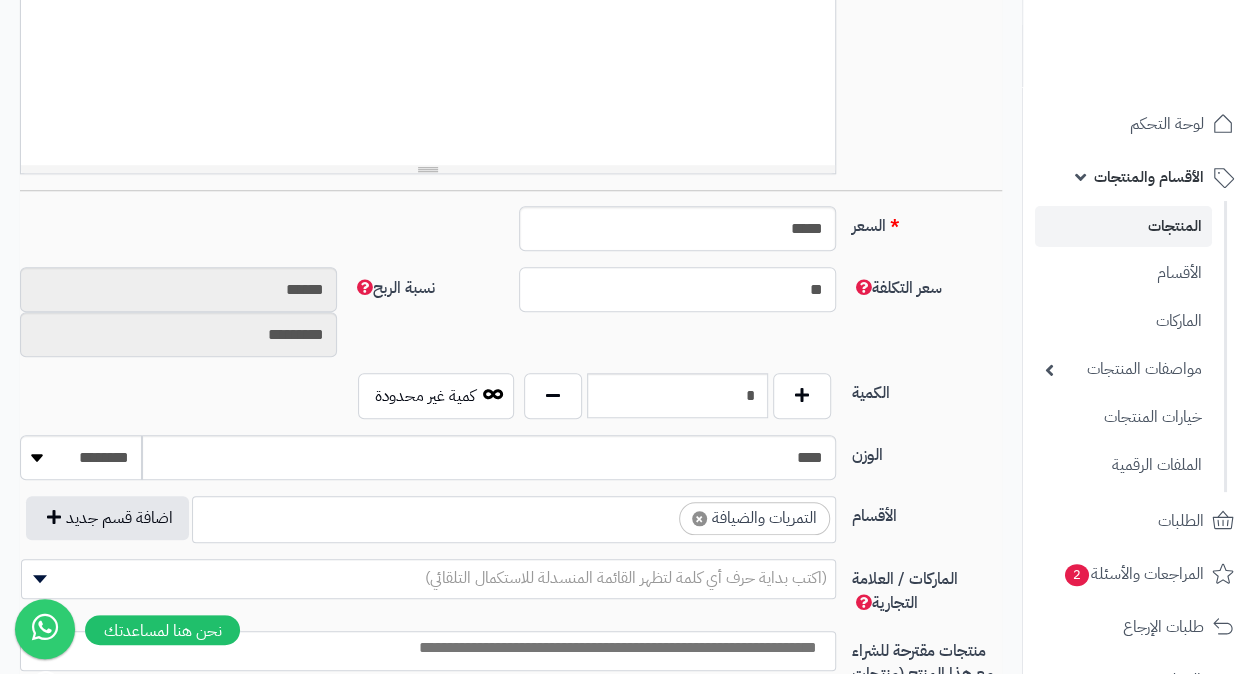 type on "**" 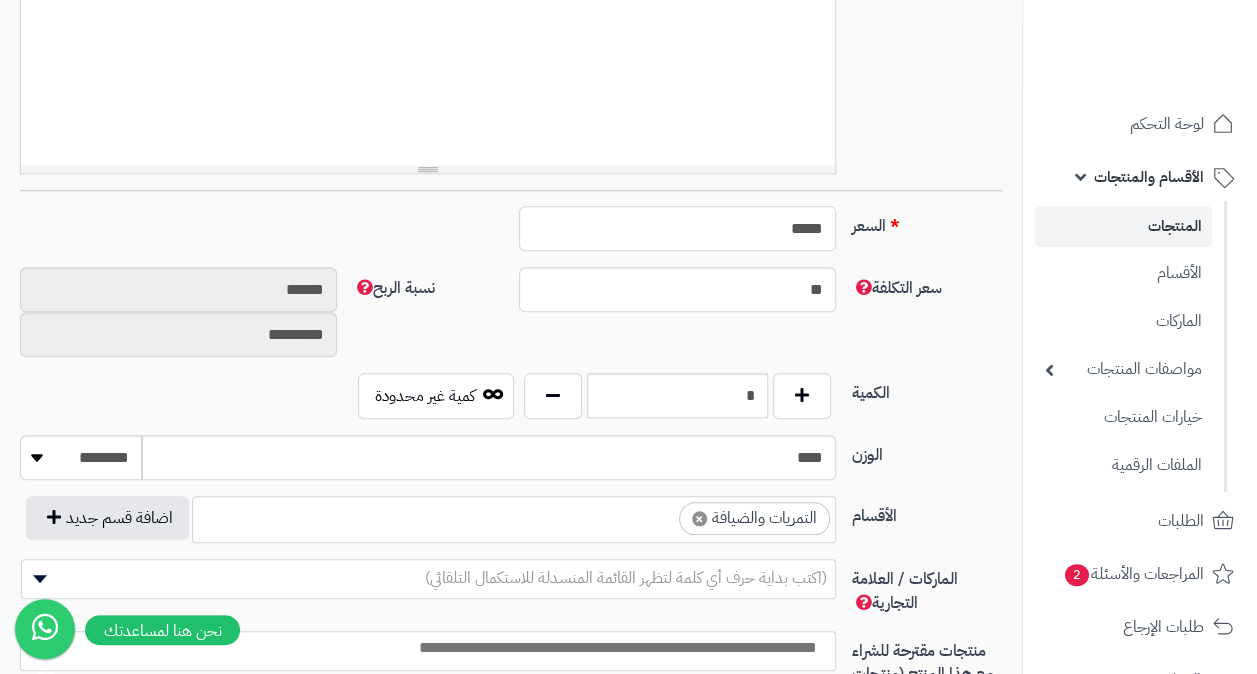 click on "*****" at bounding box center (677, 228) 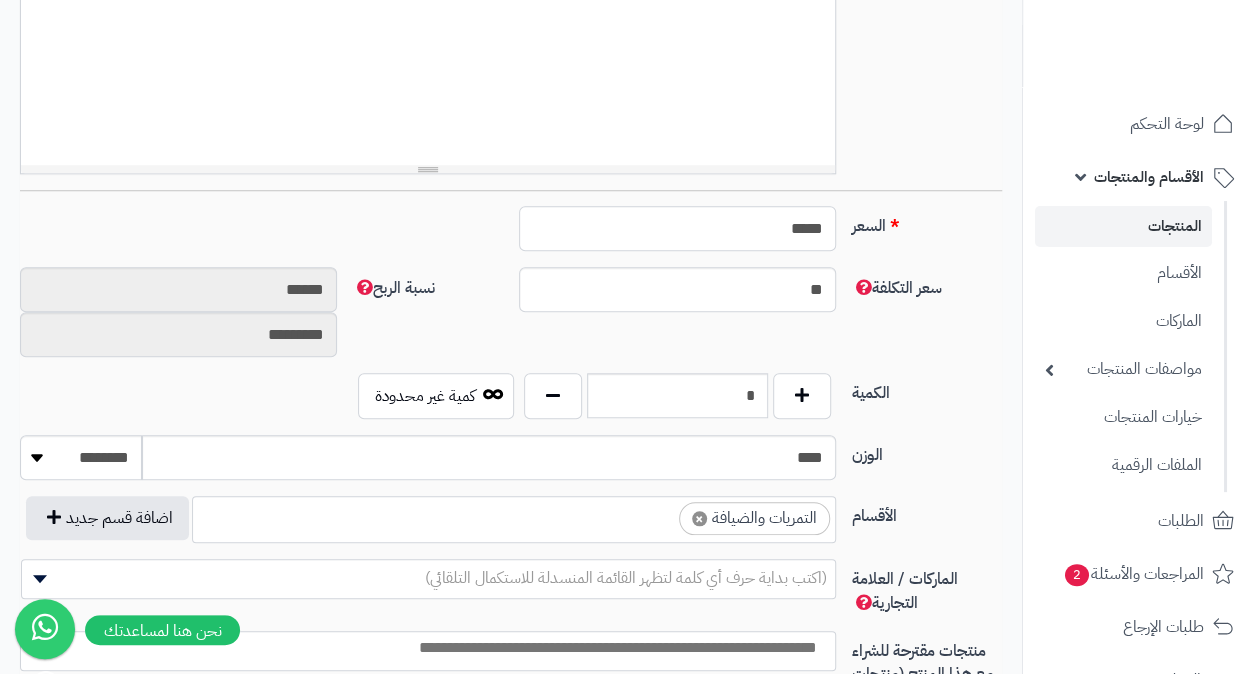 type on "*" 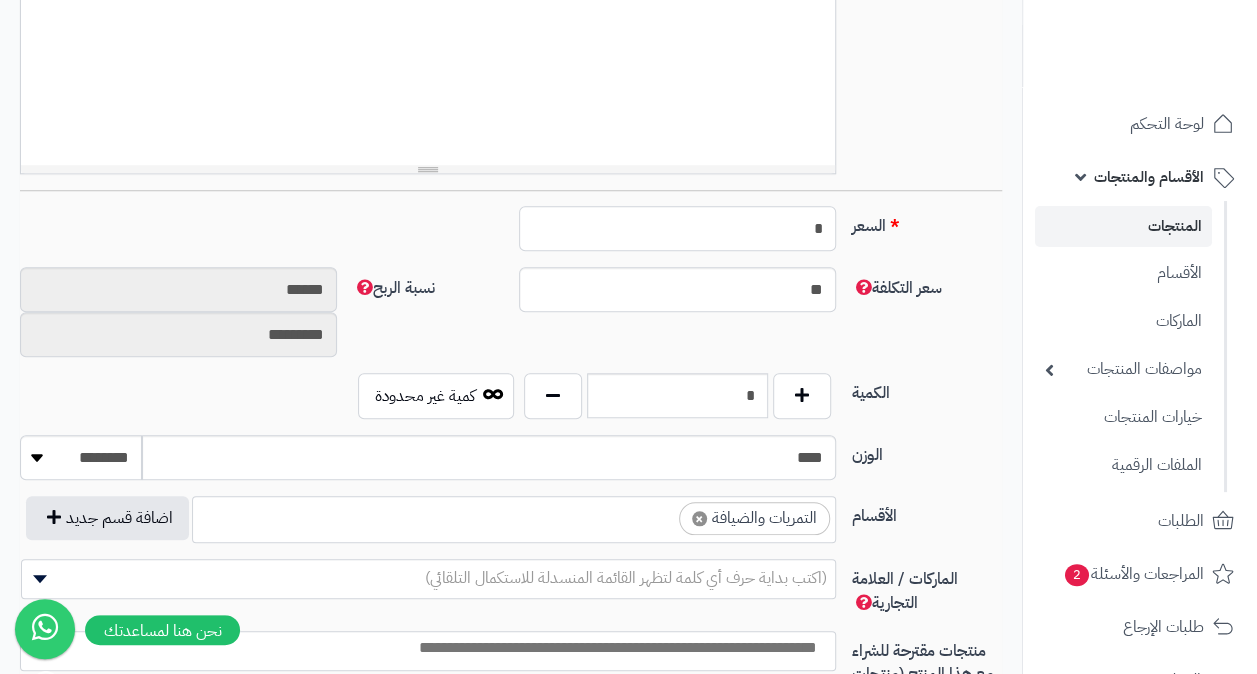 type on "*******" 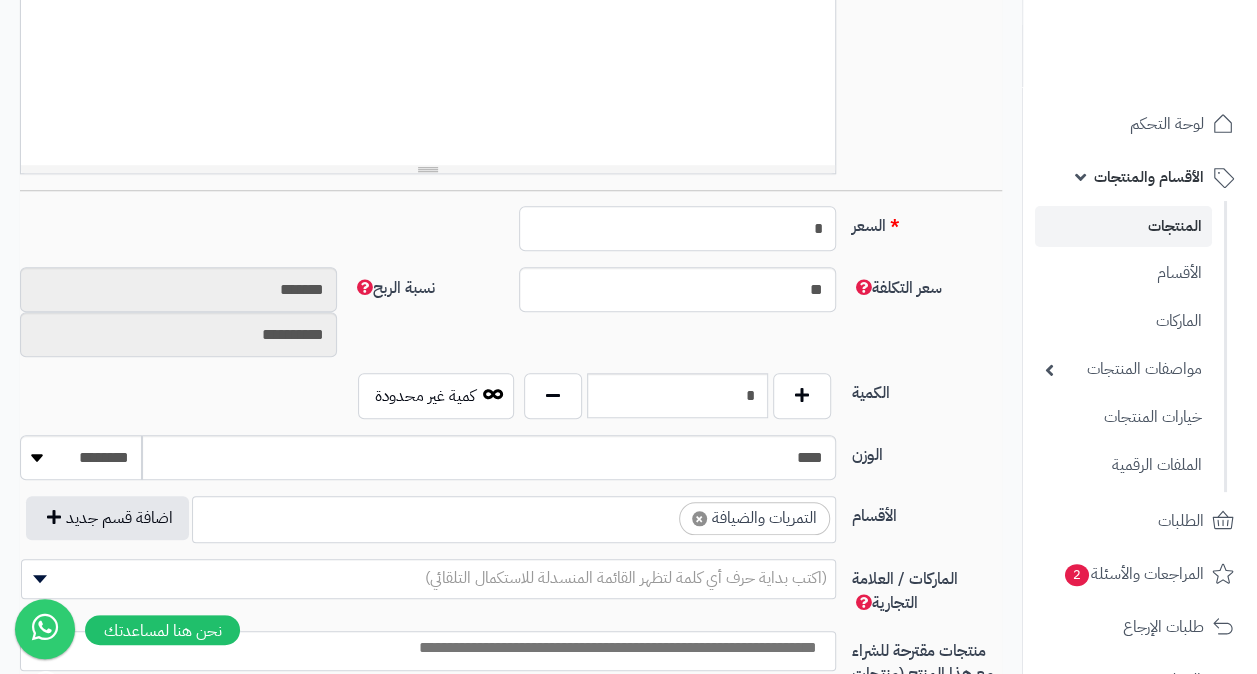 type on "**" 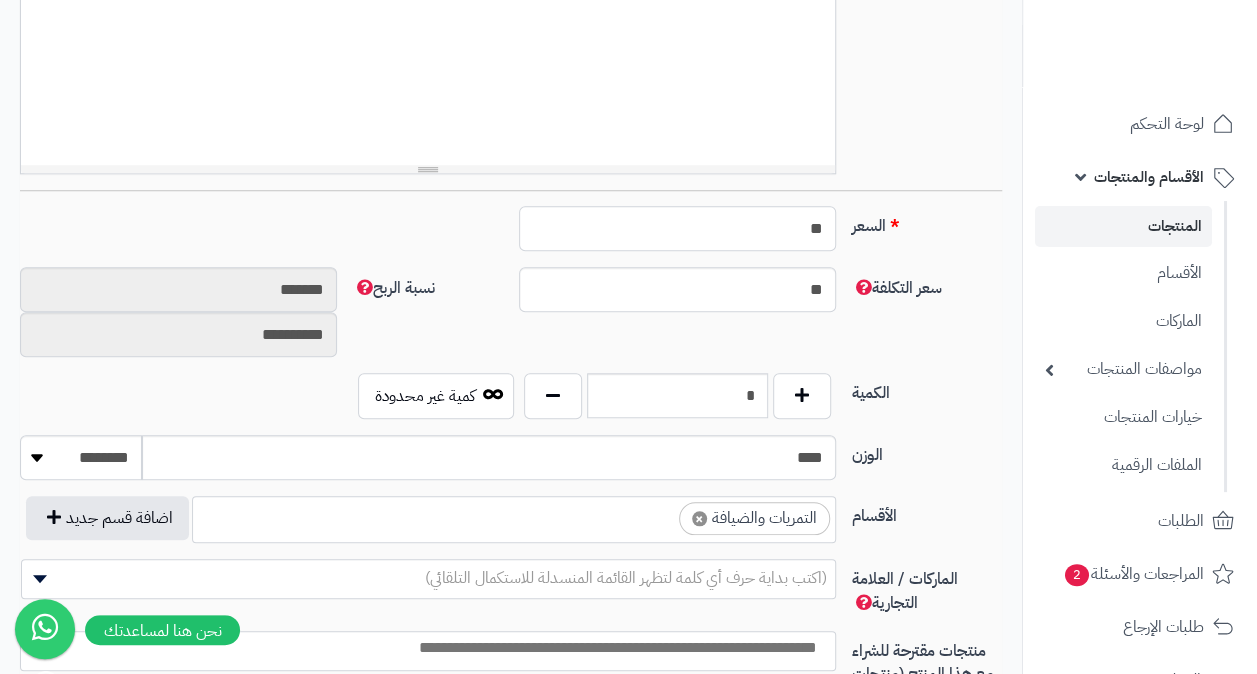 type on "******" 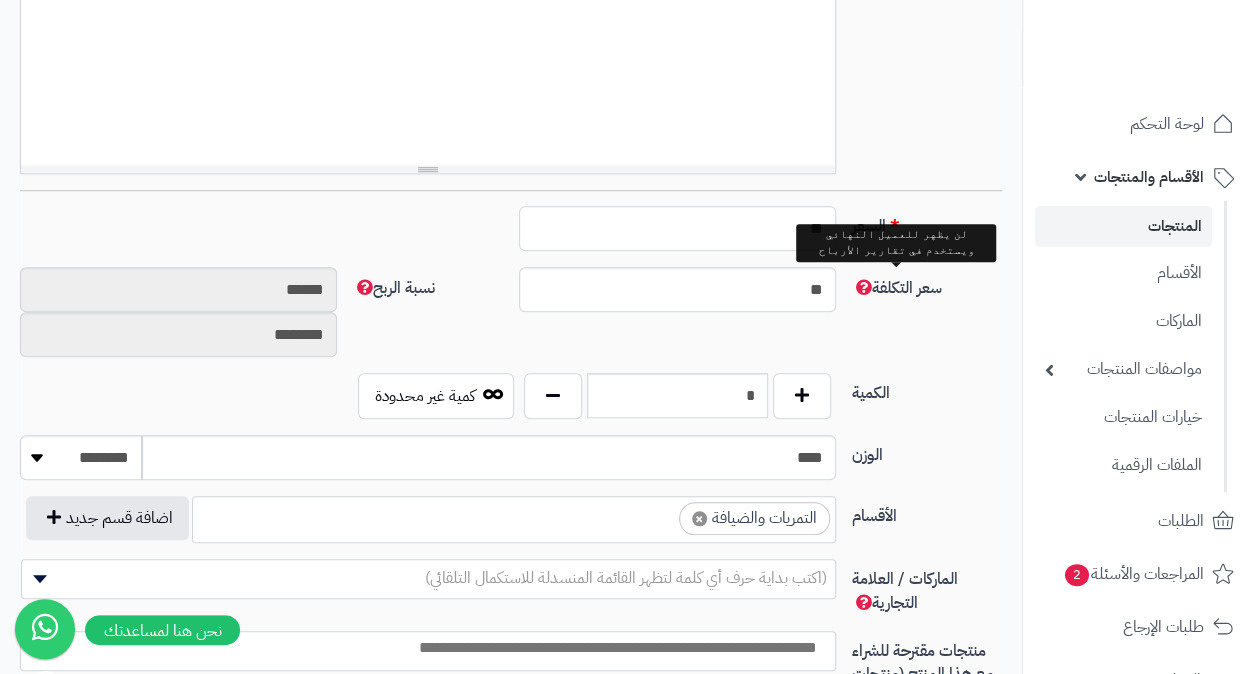 type on "**" 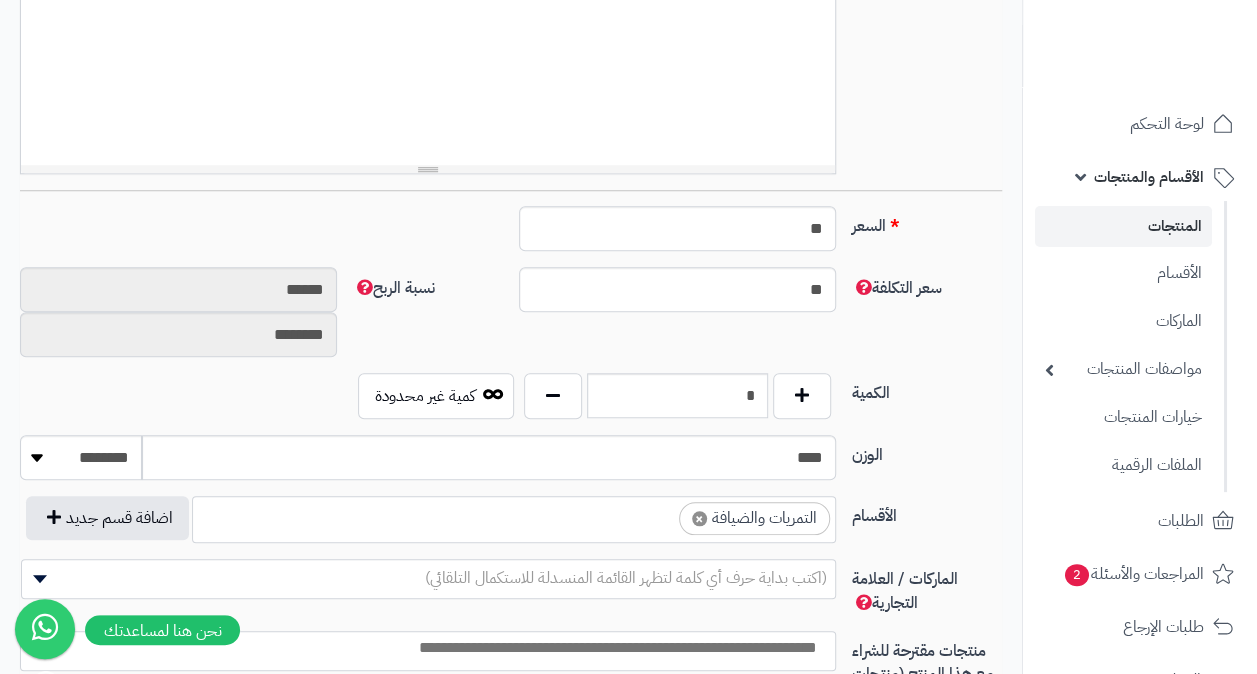 click on "سعر التكلفة
** نسبة الربح
******
********" at bounding box center (511, 320) 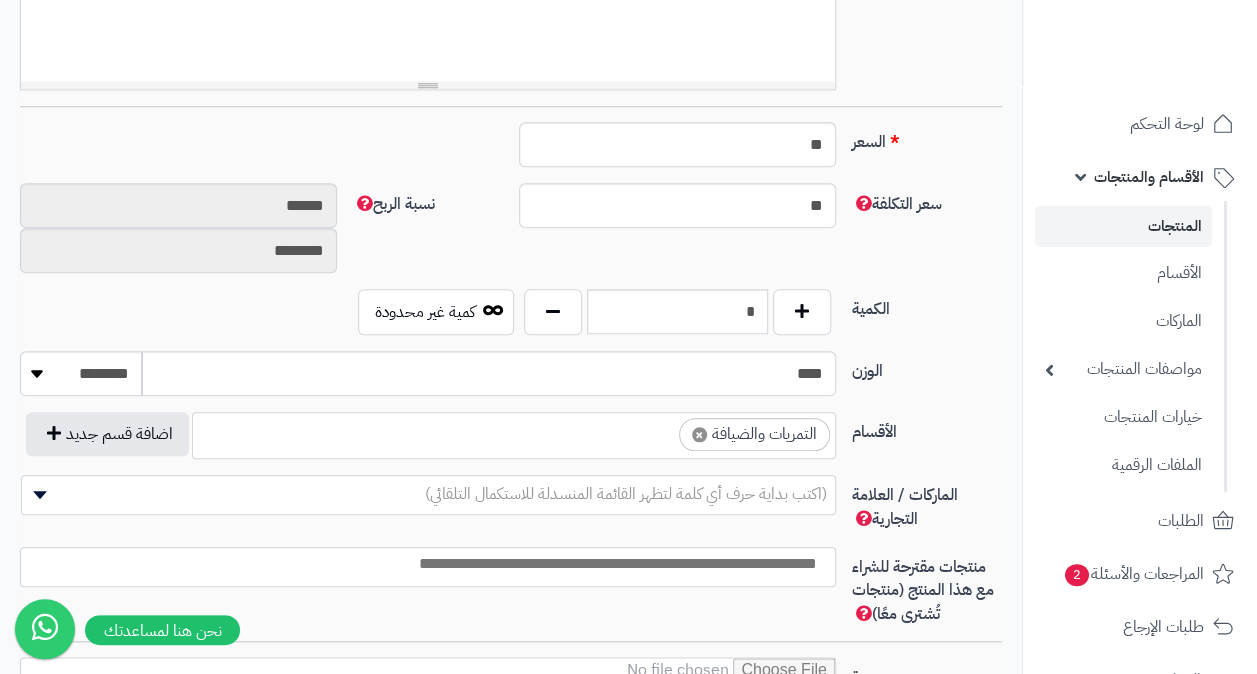 scroll, scrollTop: 900, scrollLeft: 0, axis: vertical 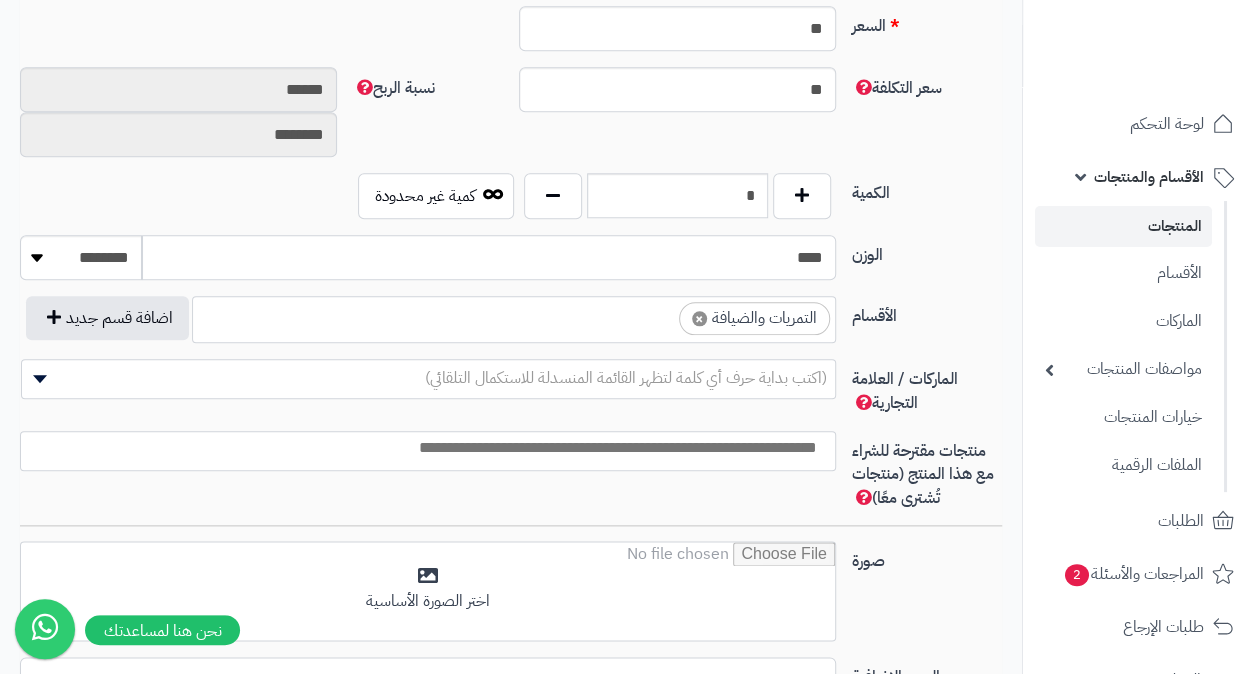 click on "****" at bounding box center [488, 257] 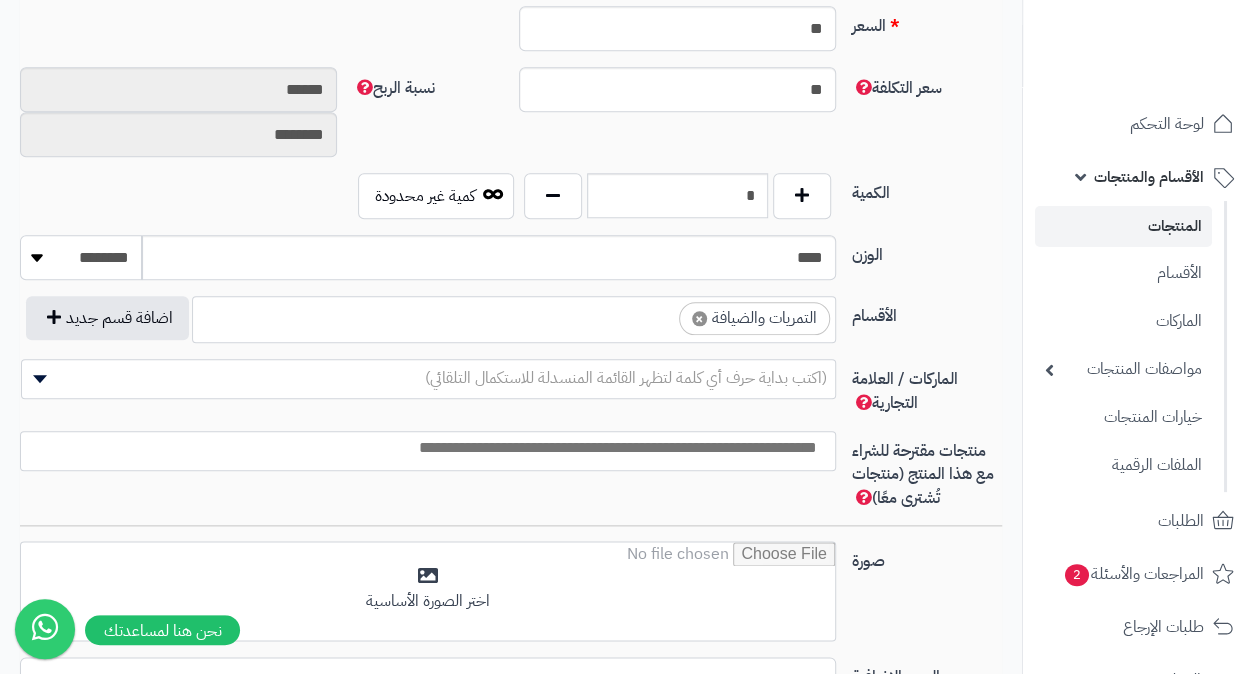 click on "******** **** ***** *****" at bounding box center [81, 257] 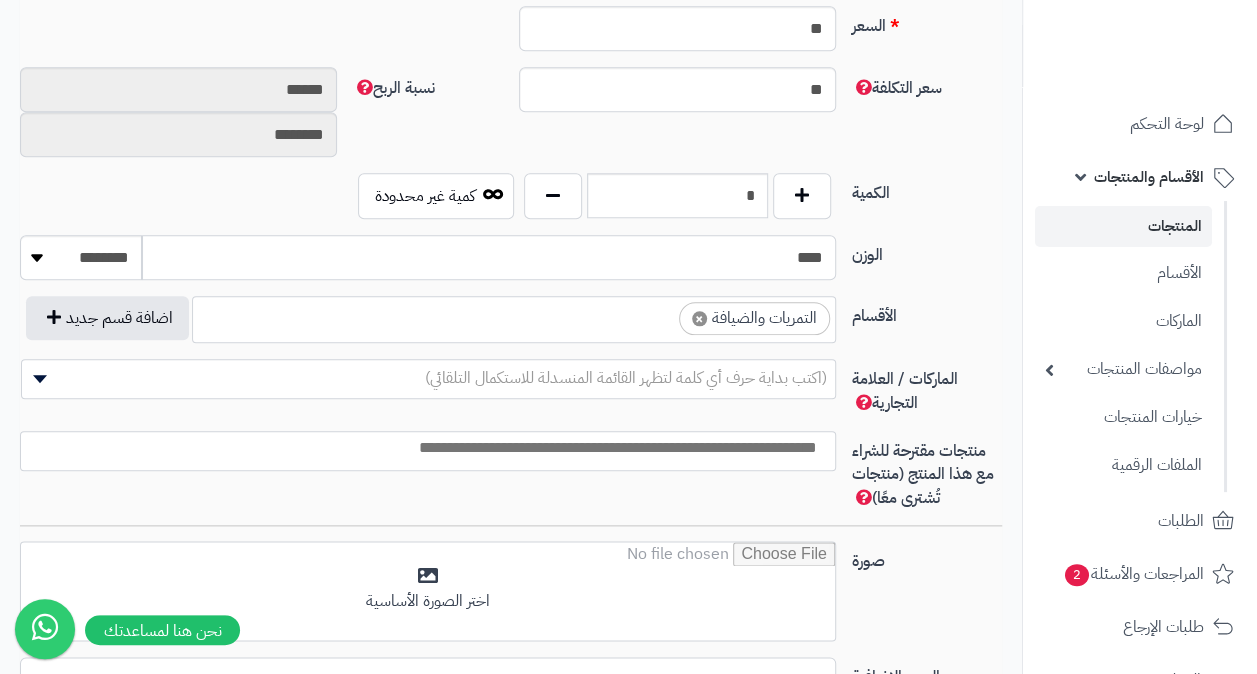 click on "****" at bounding box center [488, 257] 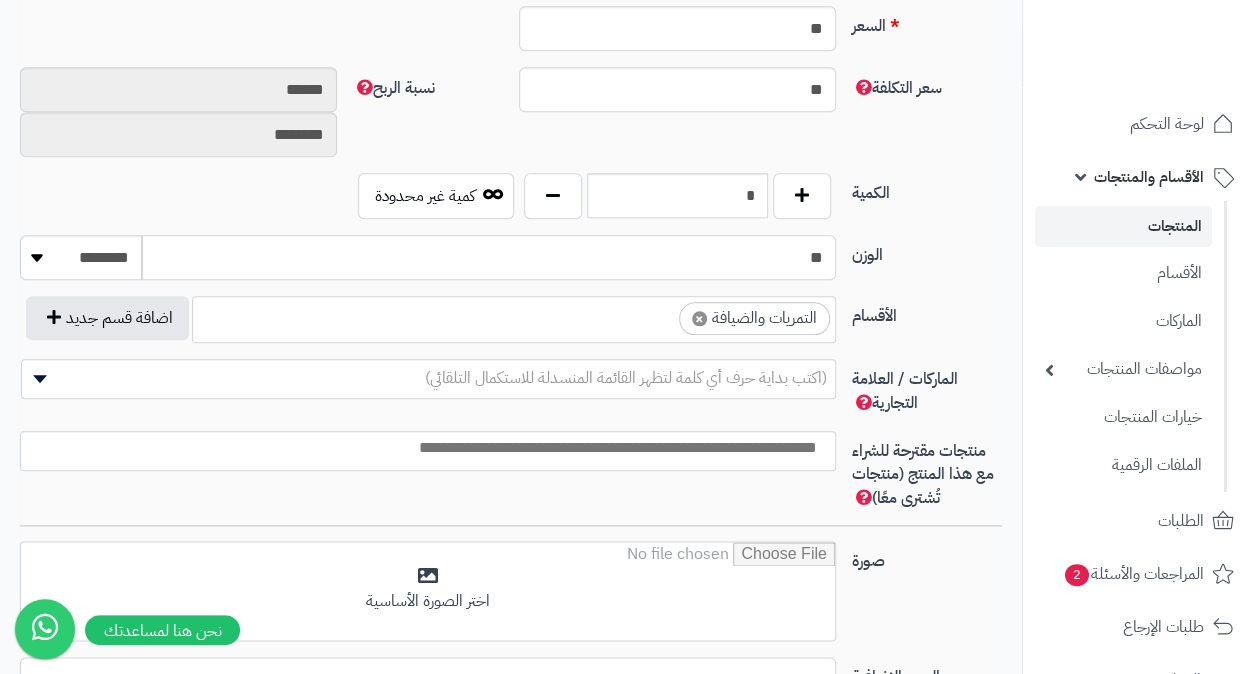 type on "*" 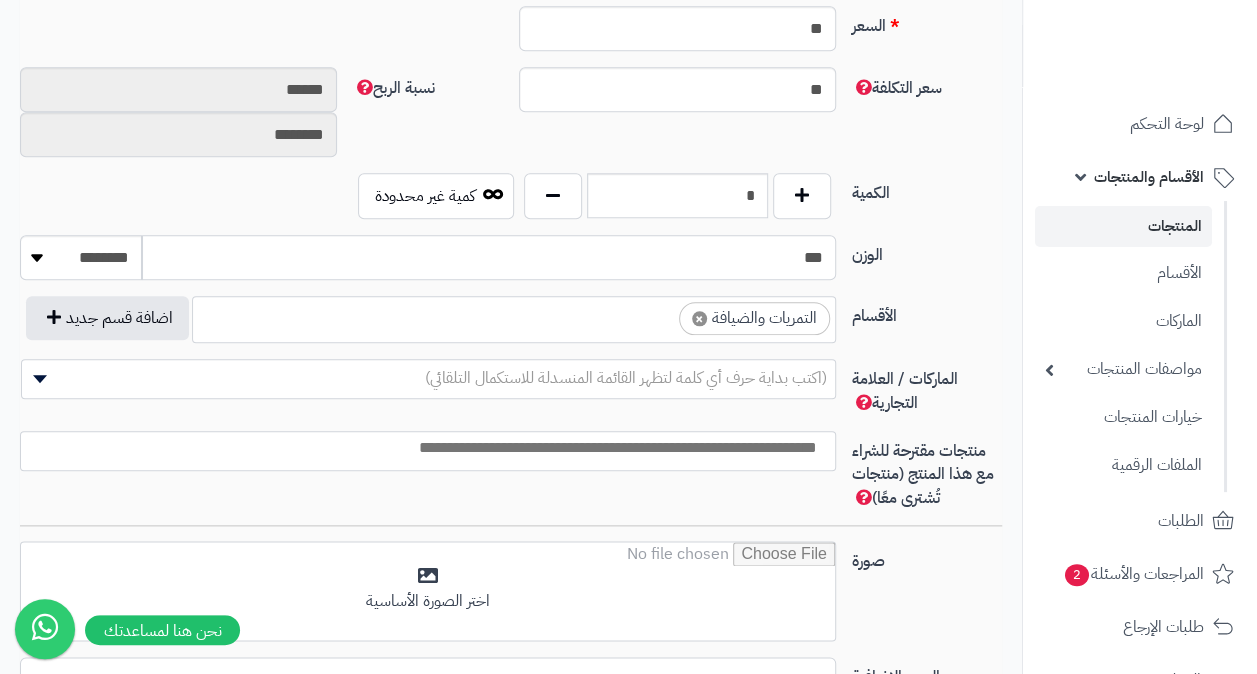 type on "***" 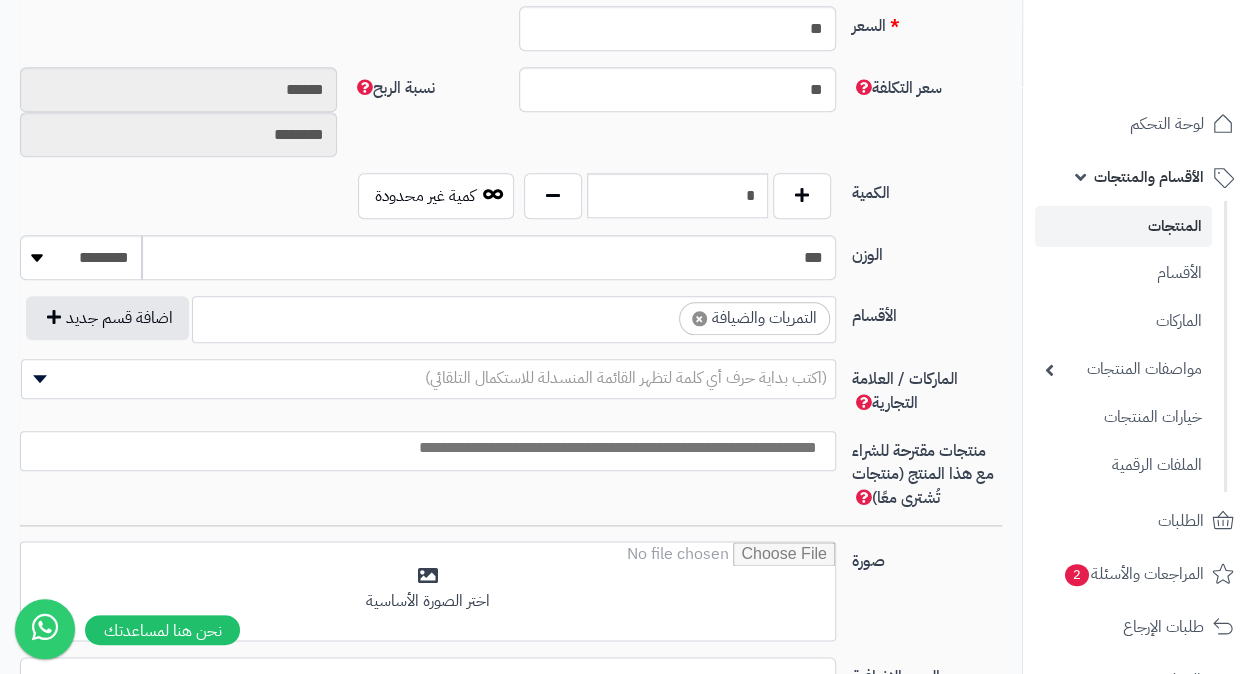 click on "الوزن
***
******** **** ***** *****" at bounding box center (511, 265) 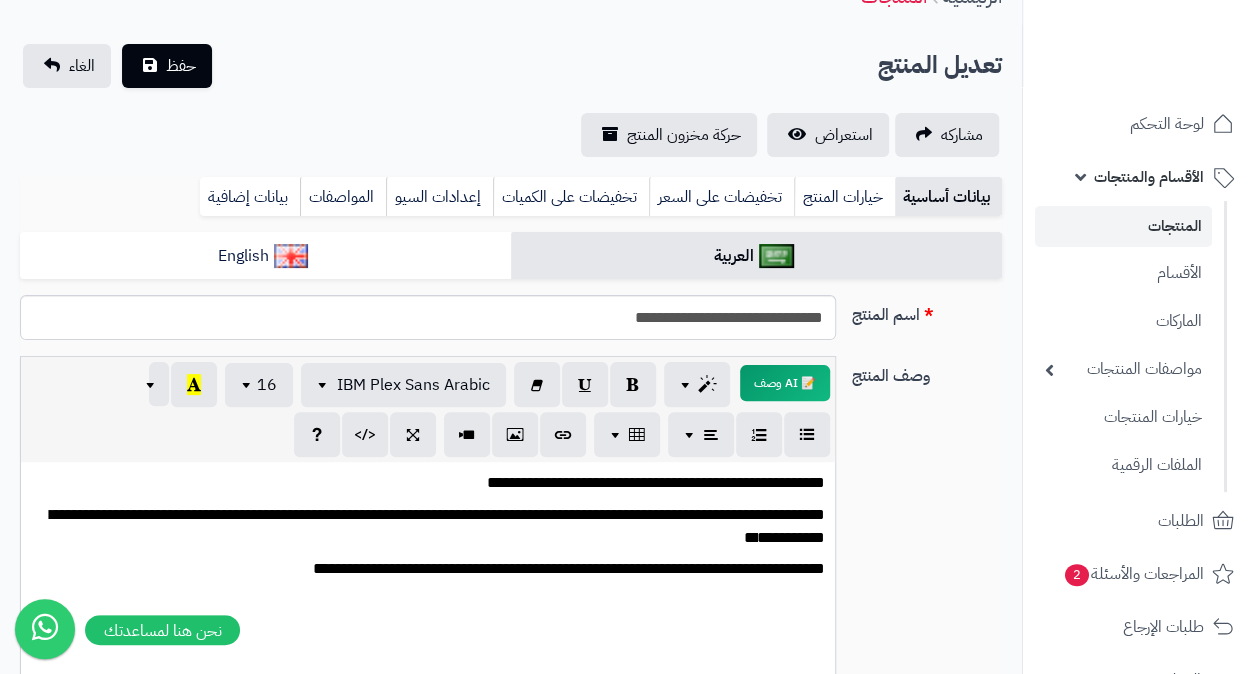 scroll, scrollTop: 100, scrollLeft: 0, axis: vertical 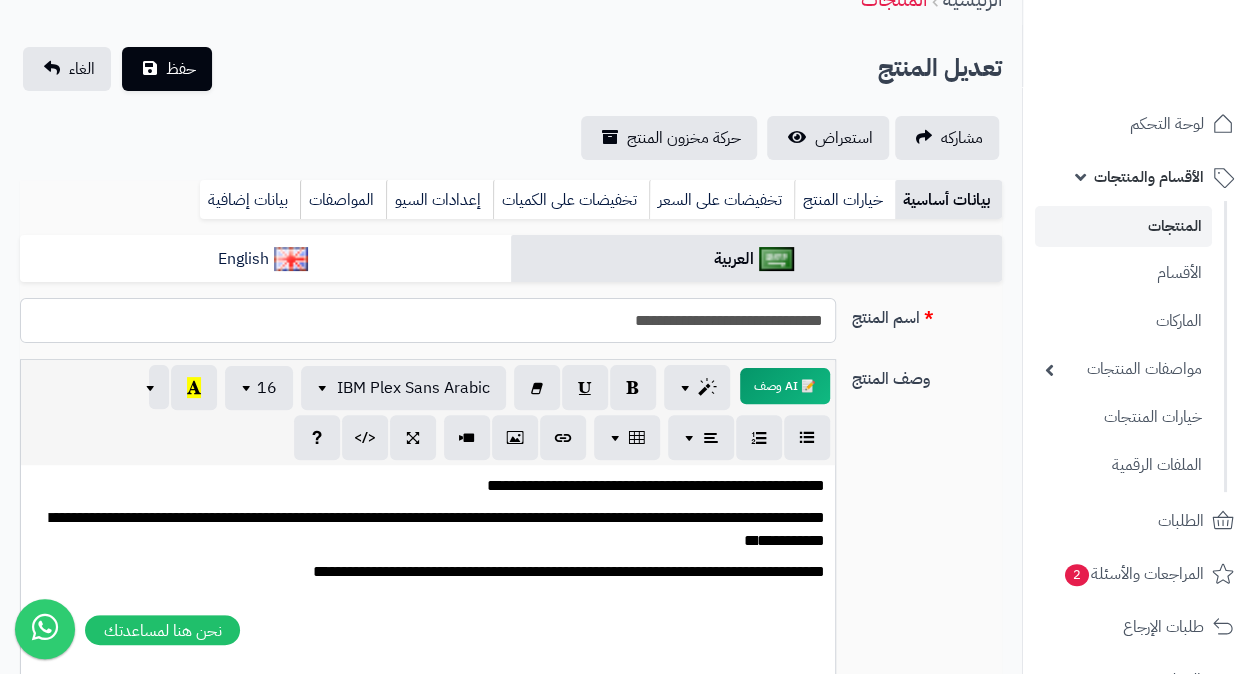 click on "**********" at bounding box center (428, 320) 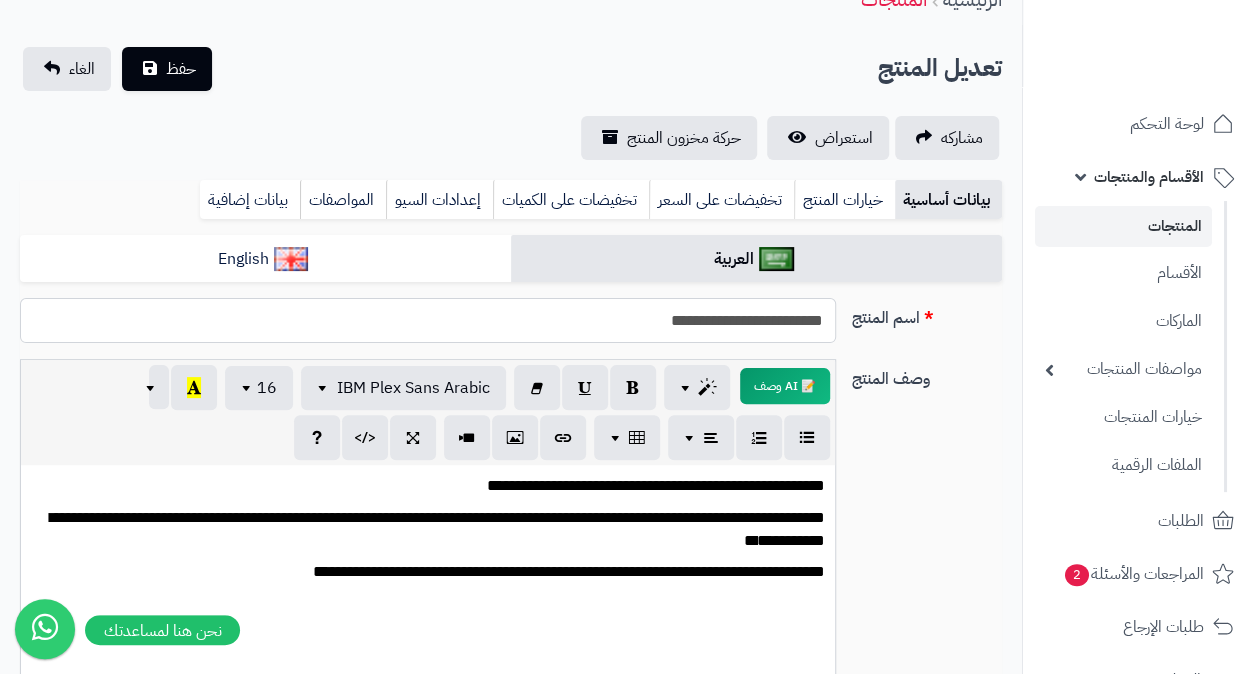 type on "**********" 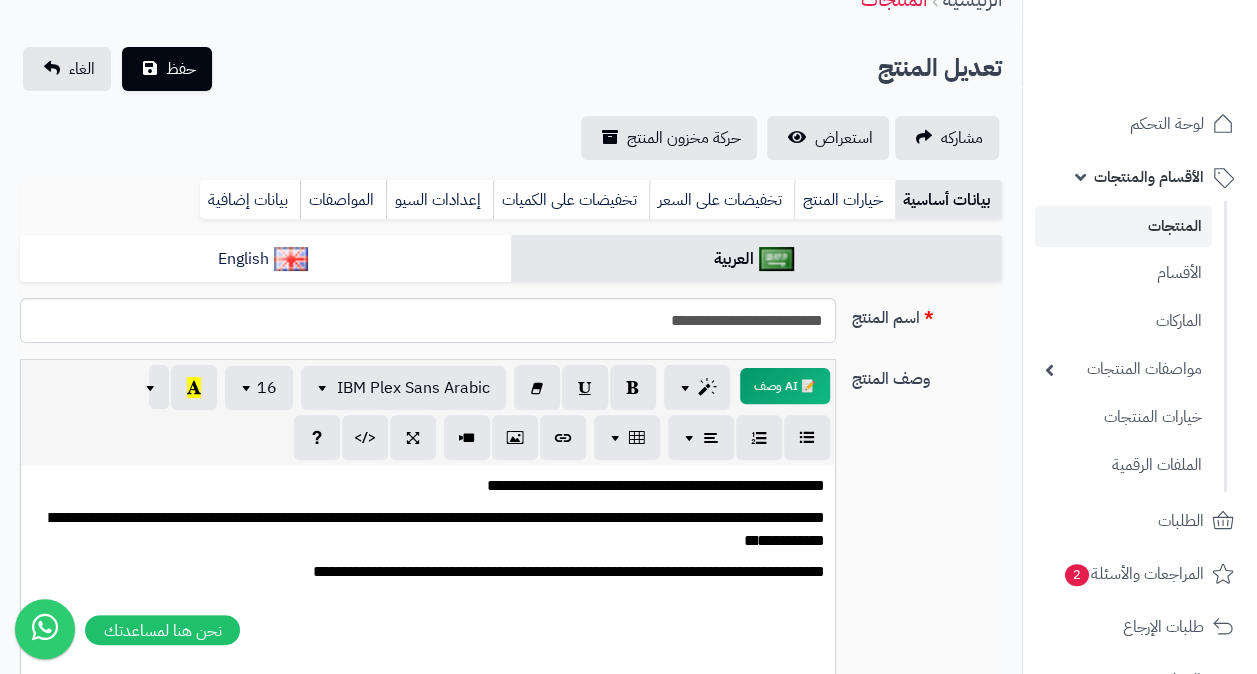 click on "**********" at bounding box center [511, 574] 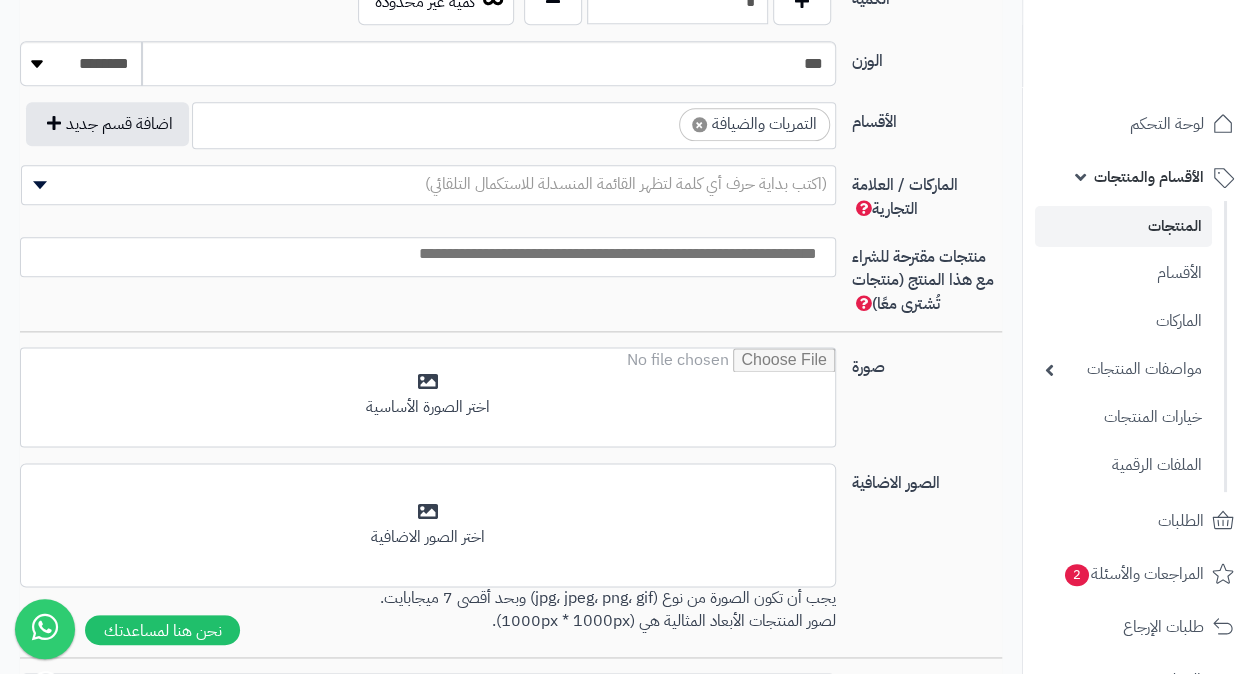 scroll, scrollTop: 1100, scrollLeft: 0, axis: vertical 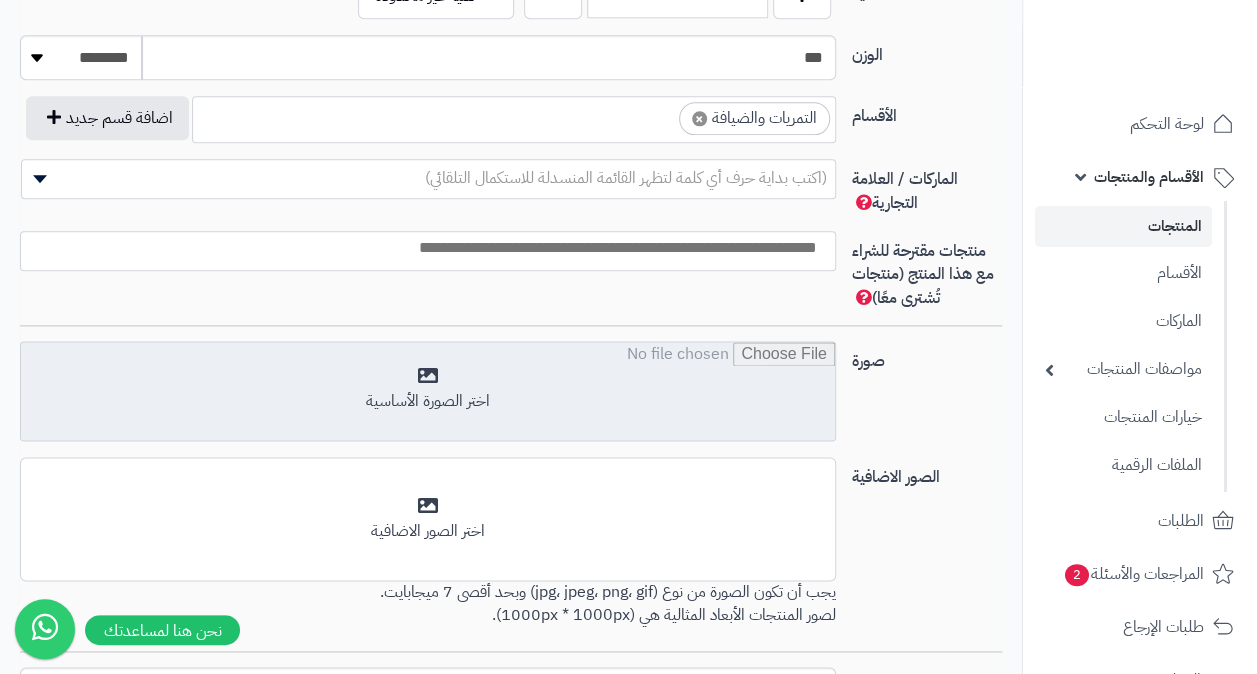 click at bounding box center [428, 392] 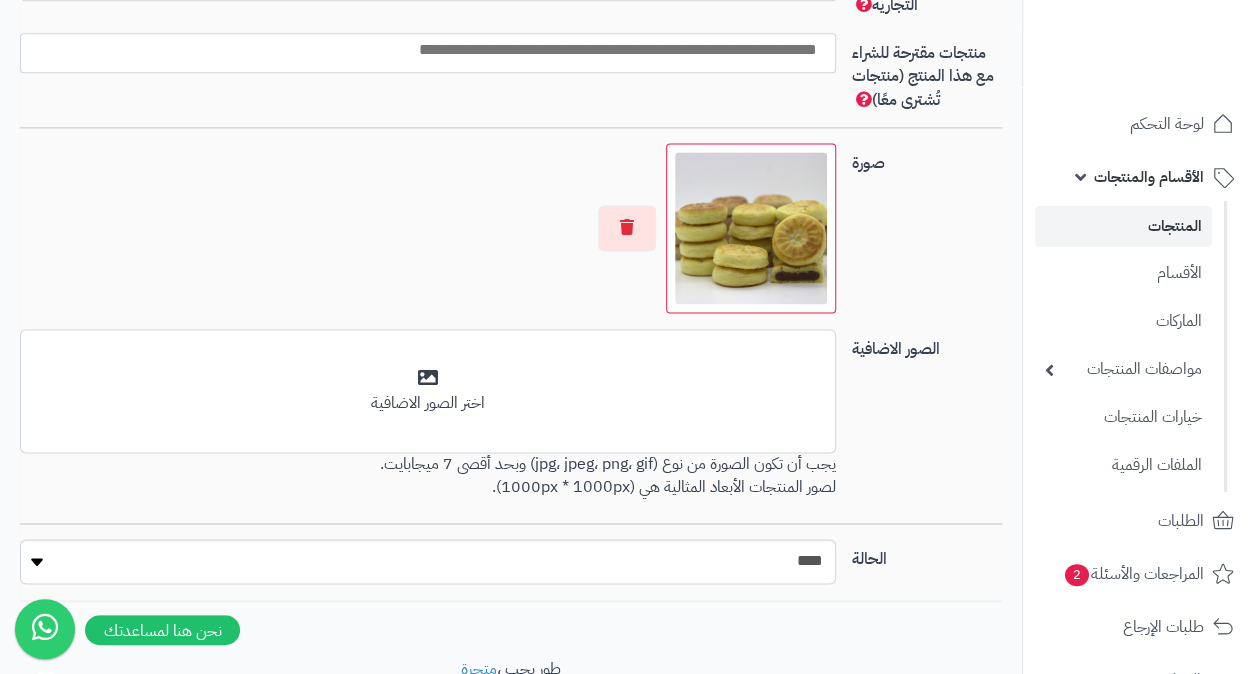 scroll, scrollTop: 1300, scrollLeft: 0, axis: vertical 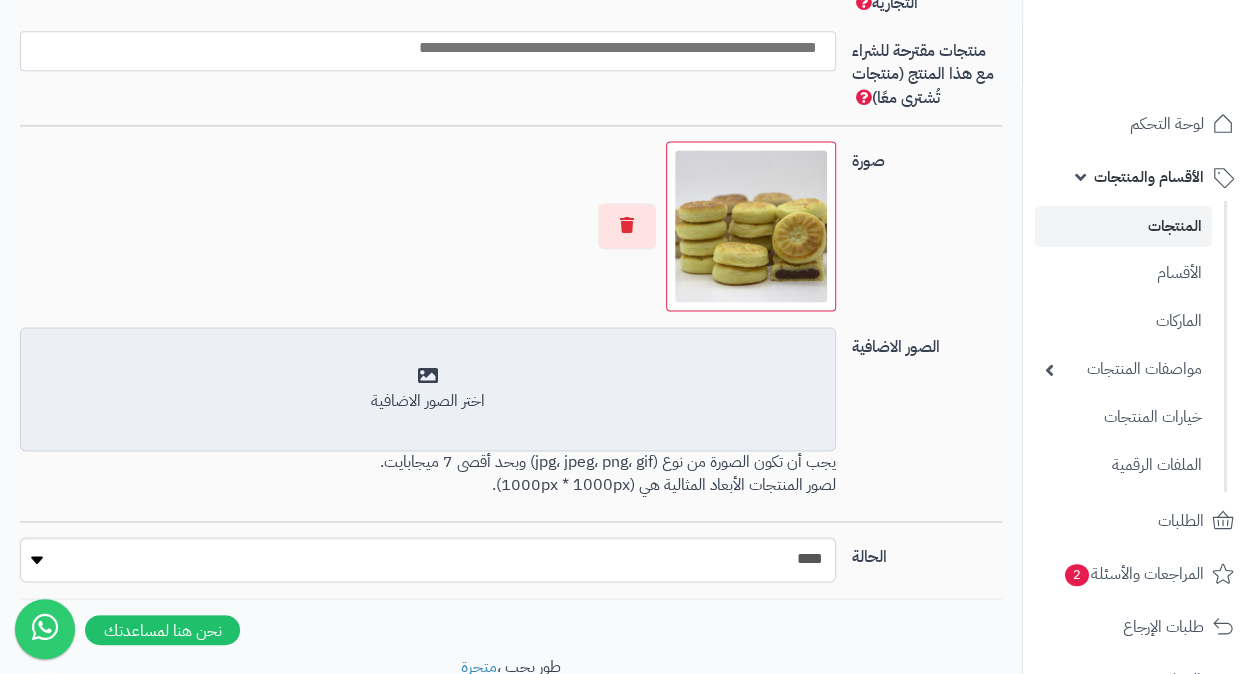 click on "اختر الصور الاضافية" at bounding box center [428, 401] 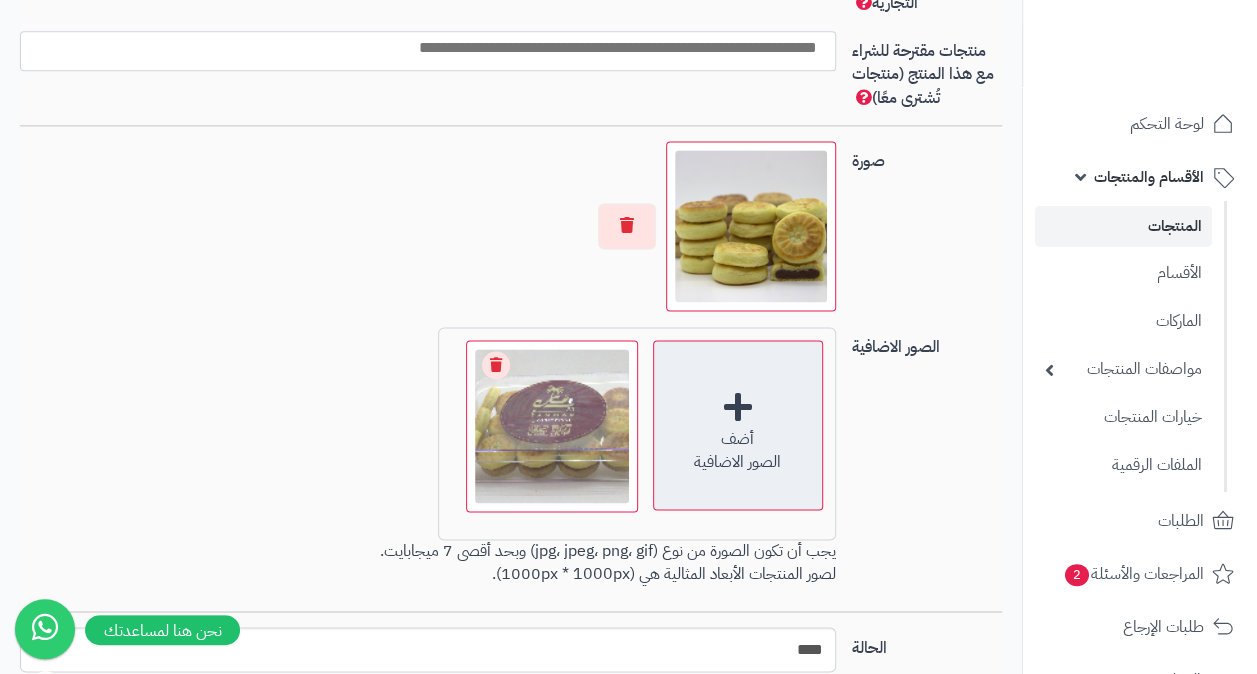 click on "أضف الصور الاضافية" at bounding box center (738, 425) 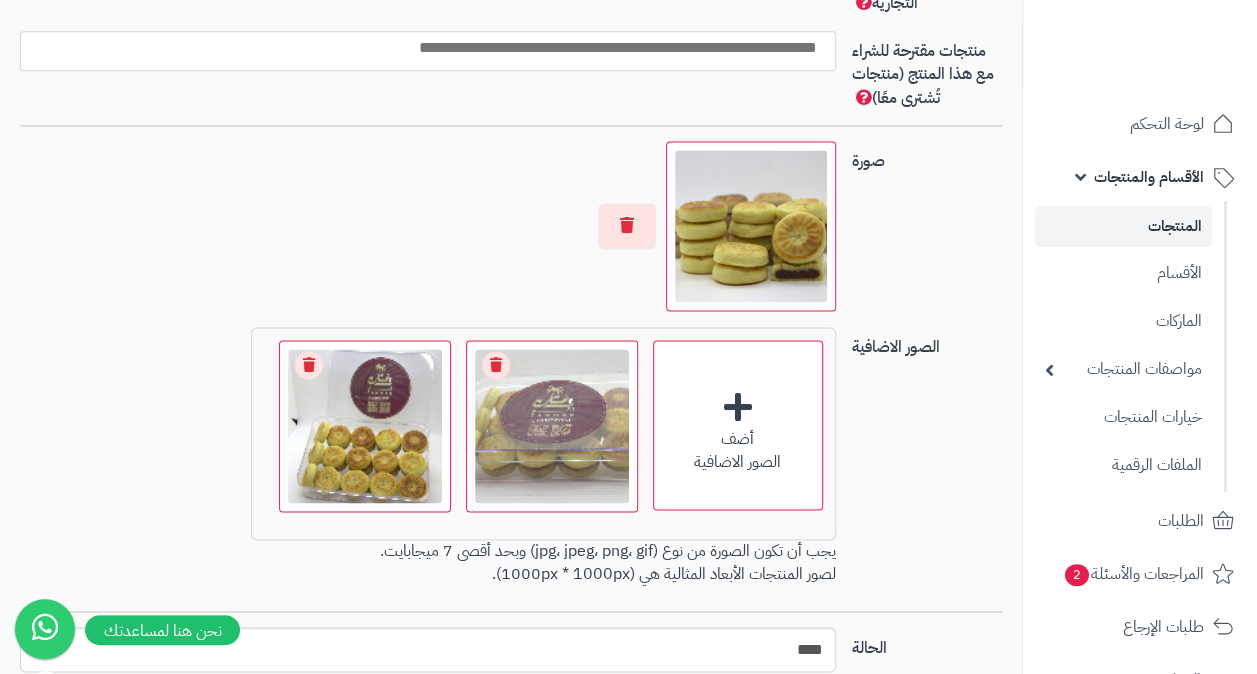 scroll, scrollTop: 1458, scrollLeft: 0, axis: vertical 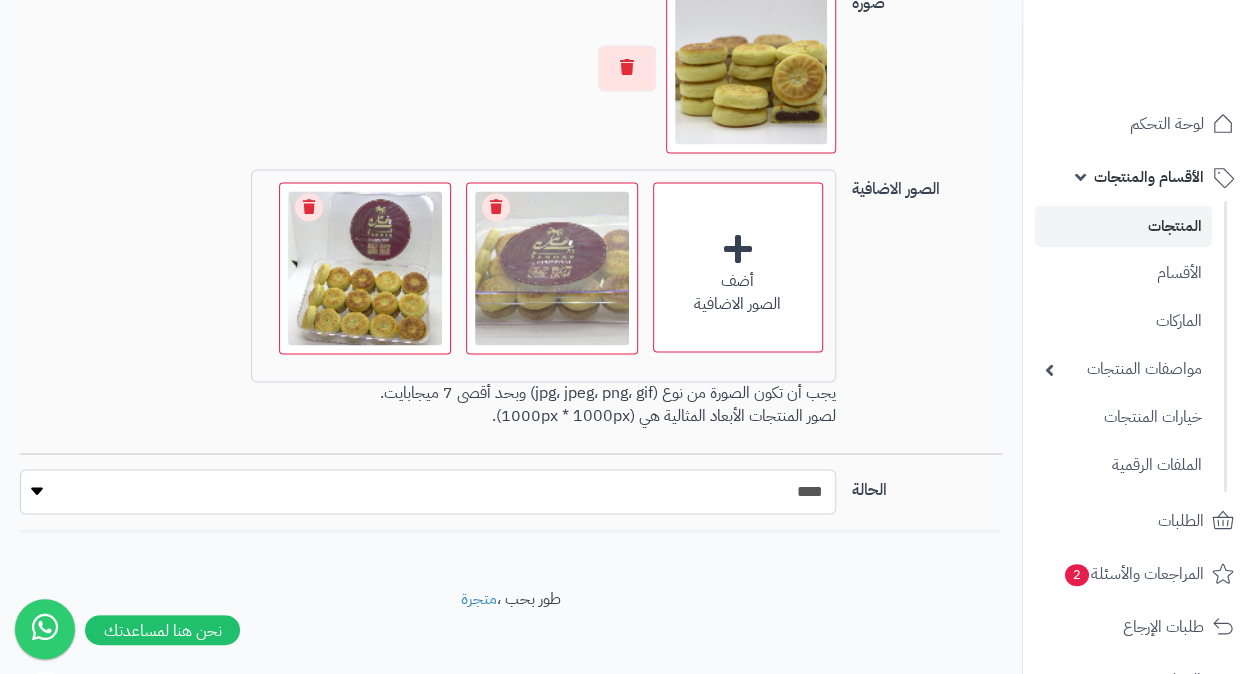 click on "***** ****" at bounding box center [427, 491] 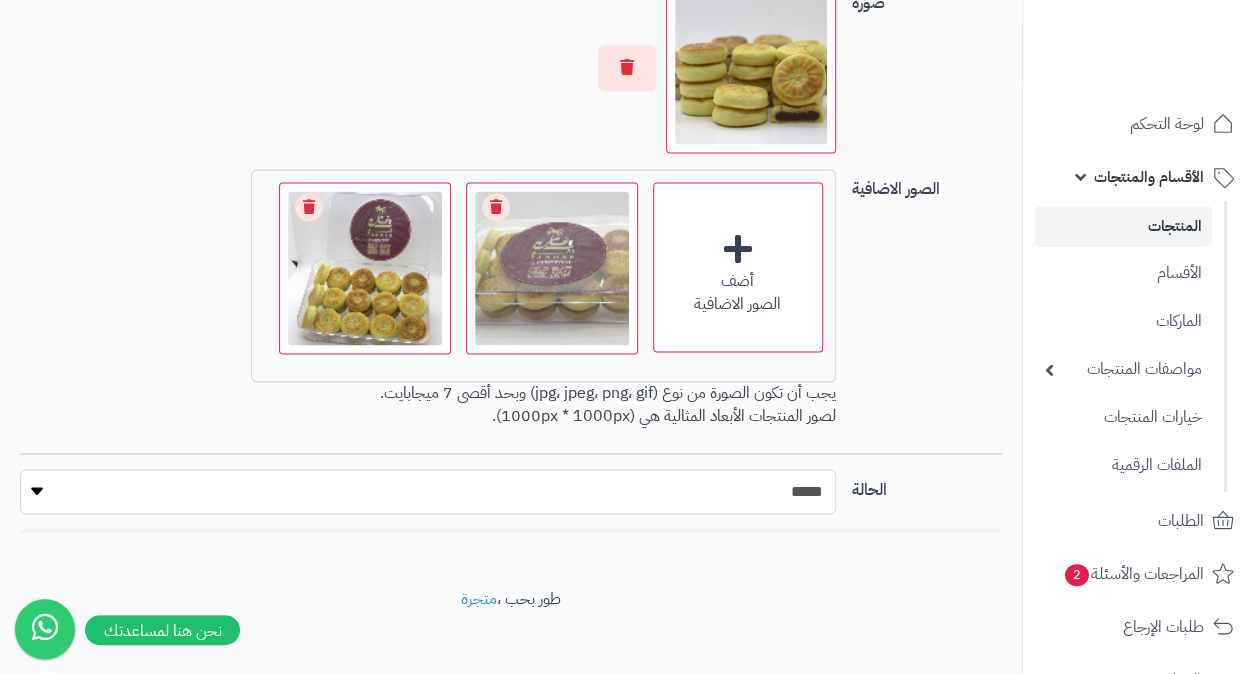 click on "***** ****" at bounding box center (427, 491) 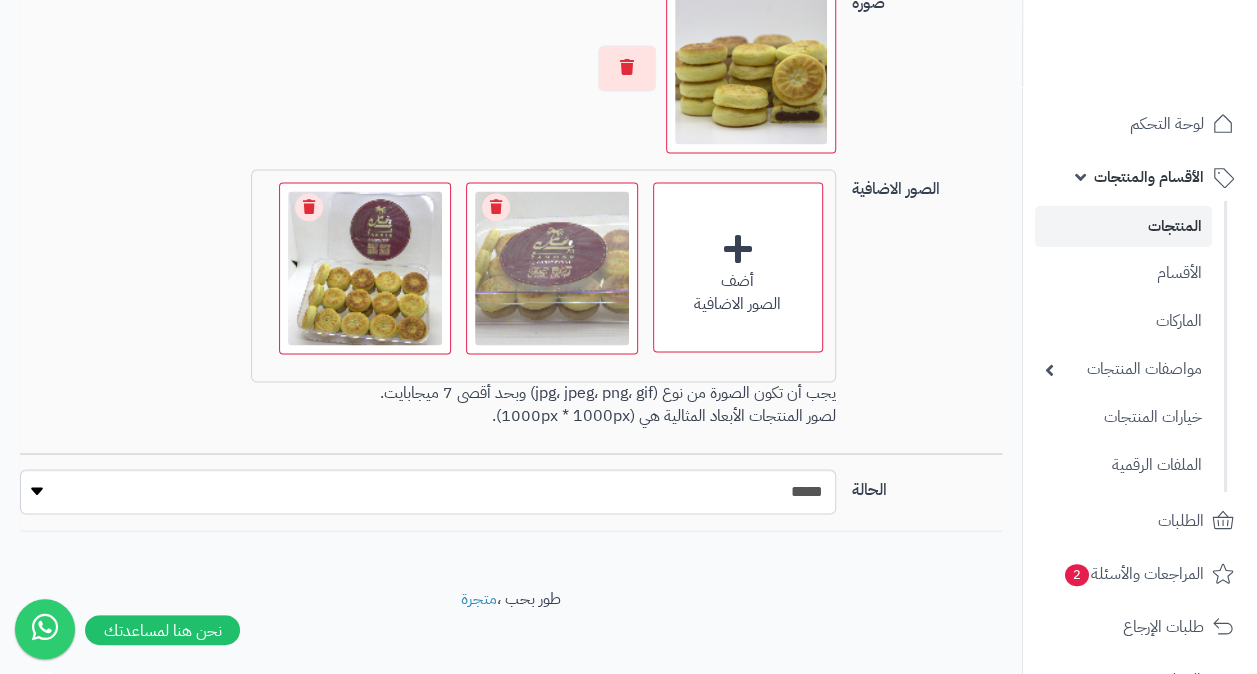 click on "**********" at bounding box center (511, -406) 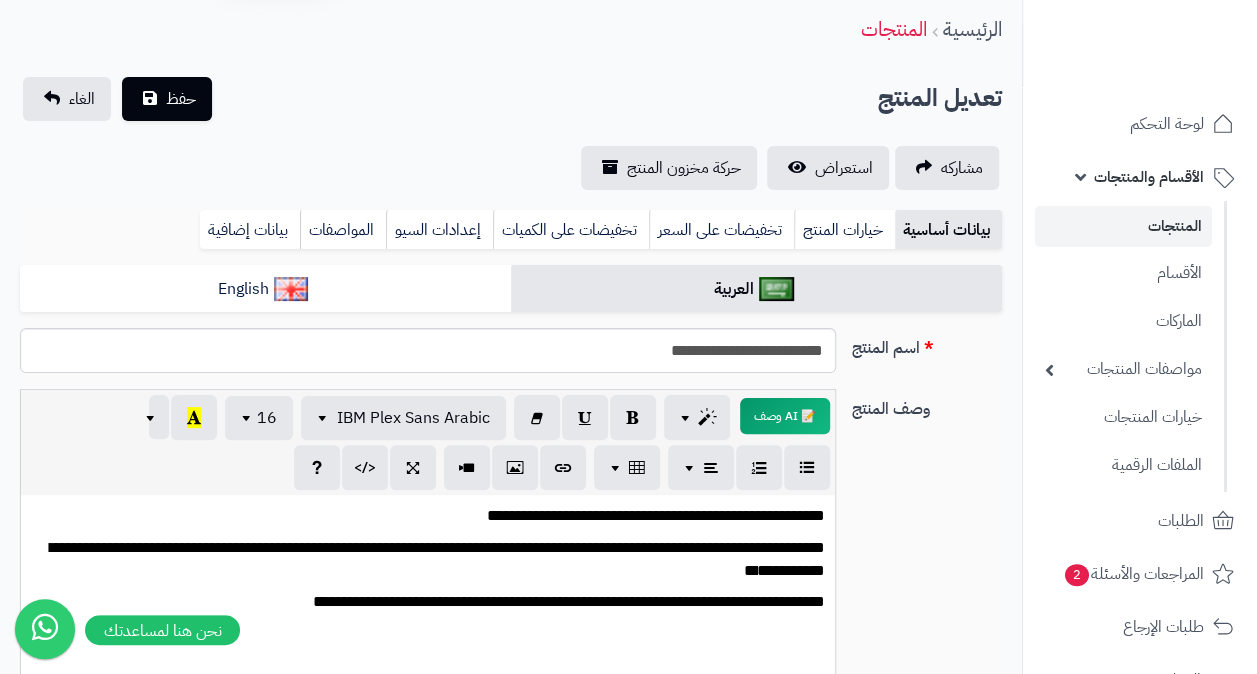scroll, scrollTop: 58, scrollLeft: 0, axis: vertical 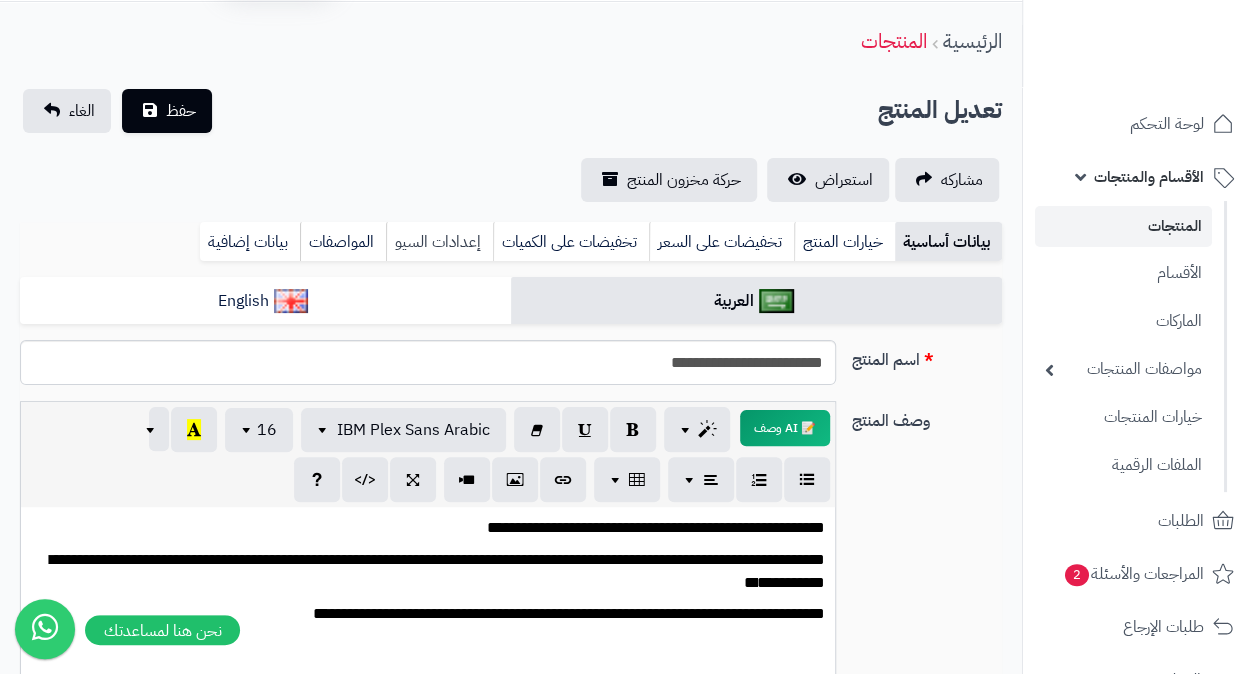 click on "إعدادات السيو" at bounding box center [439, 242] 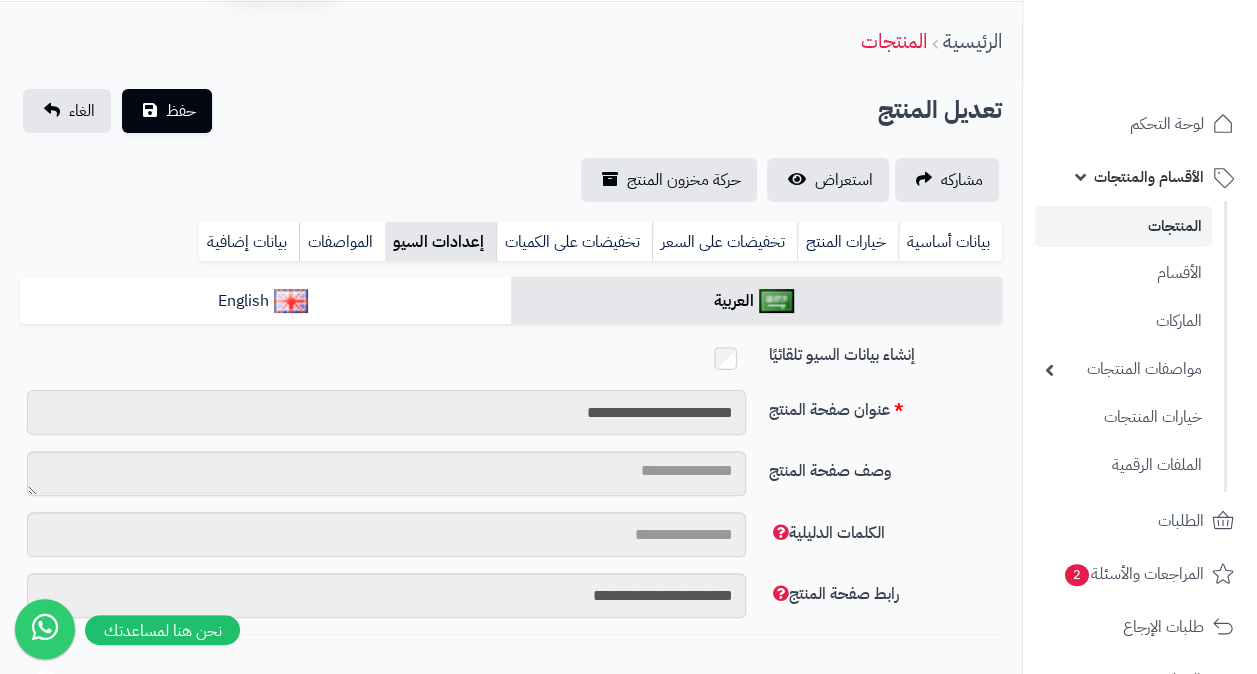 click on "**********" at bounding box center [386, 412] 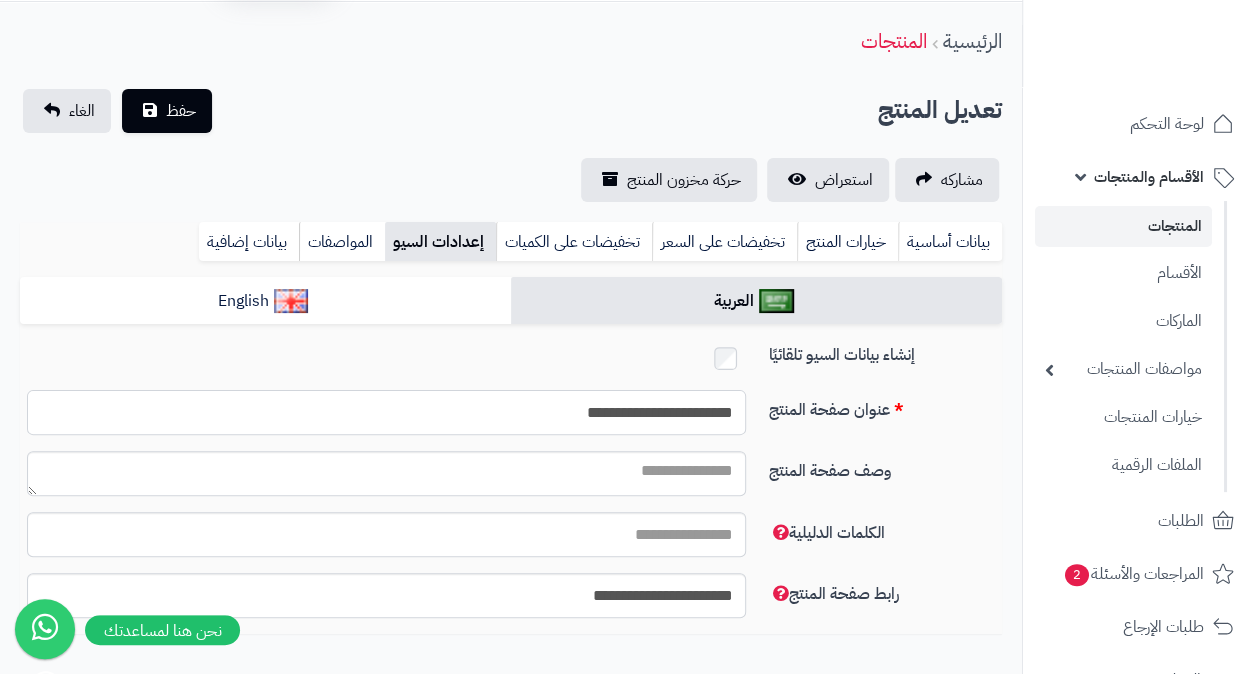 click on "**********" at bounding box center [386, 412] 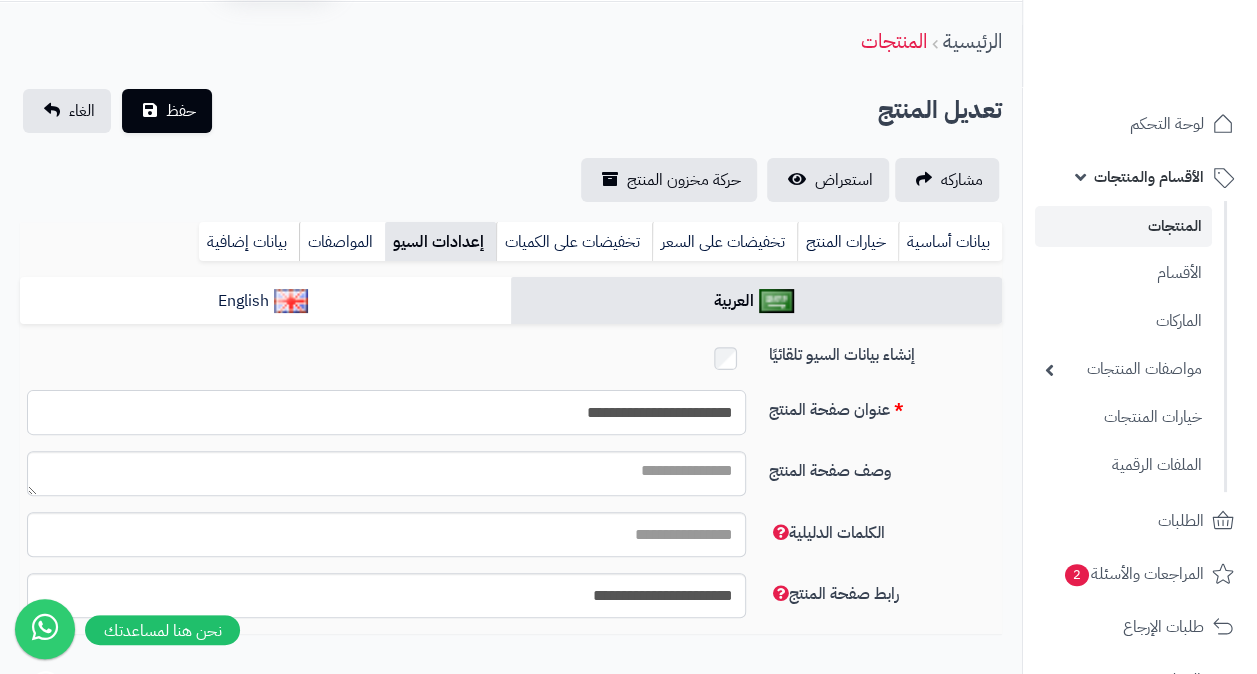 click on "**********" at bounding box center [386, 412] 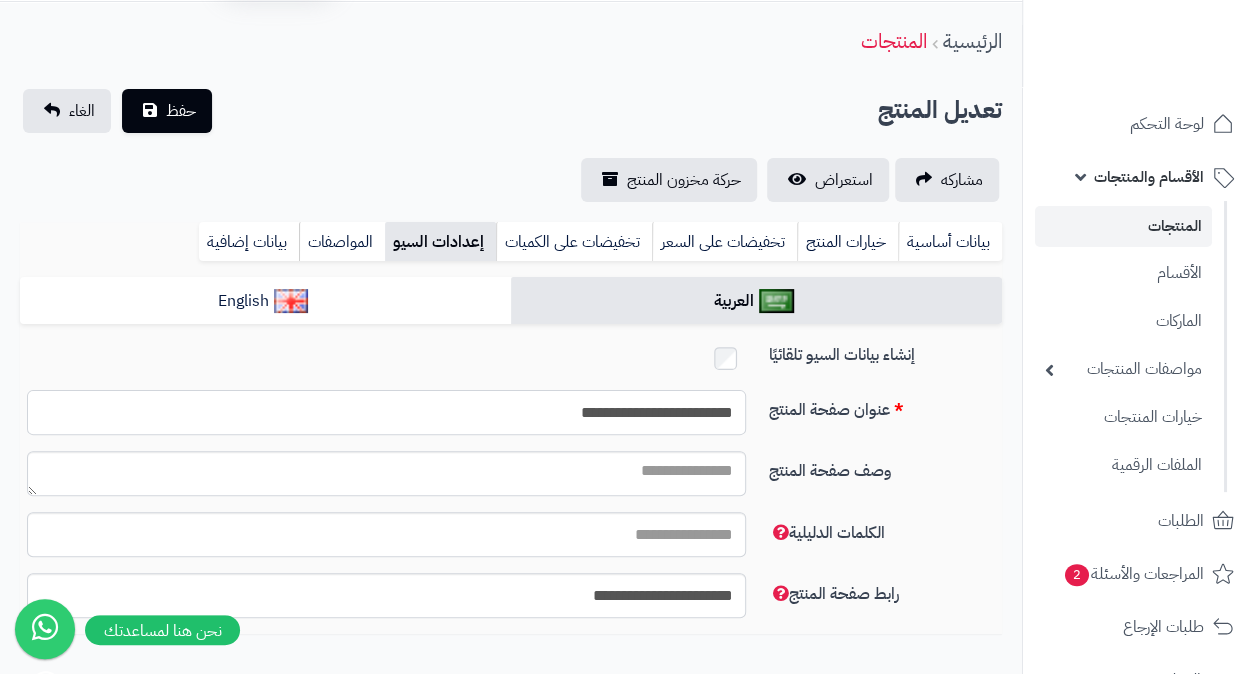 paste on "**********" 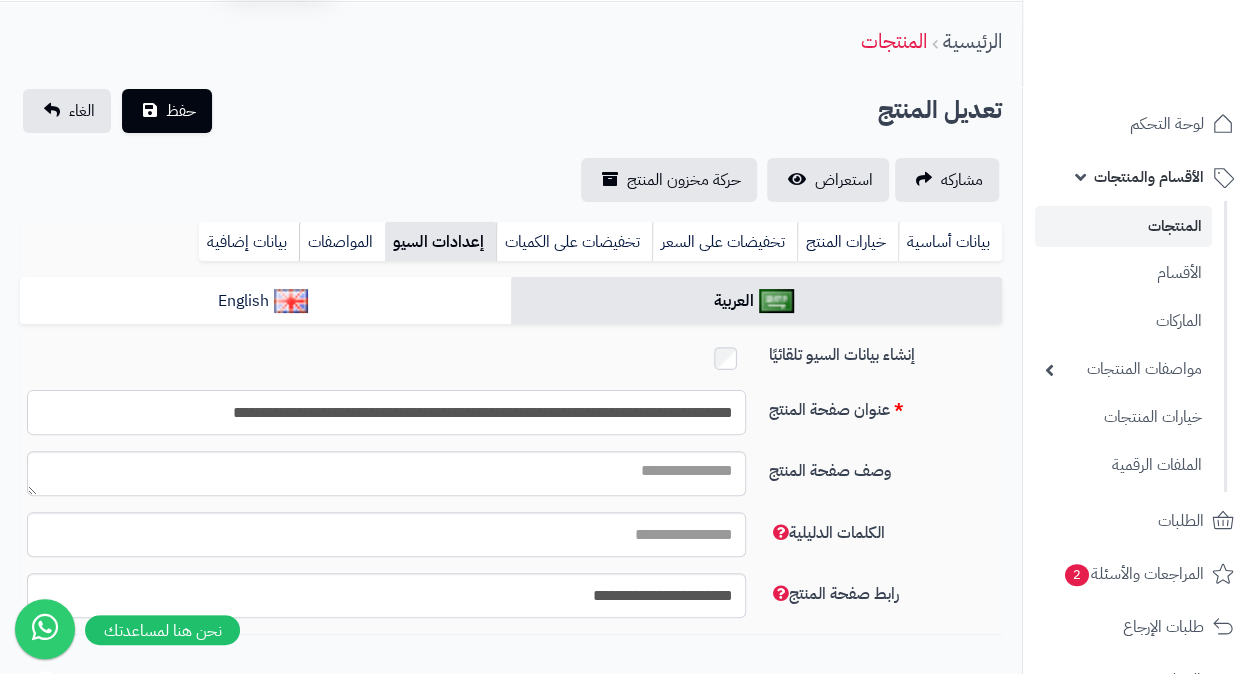 type on "**********" 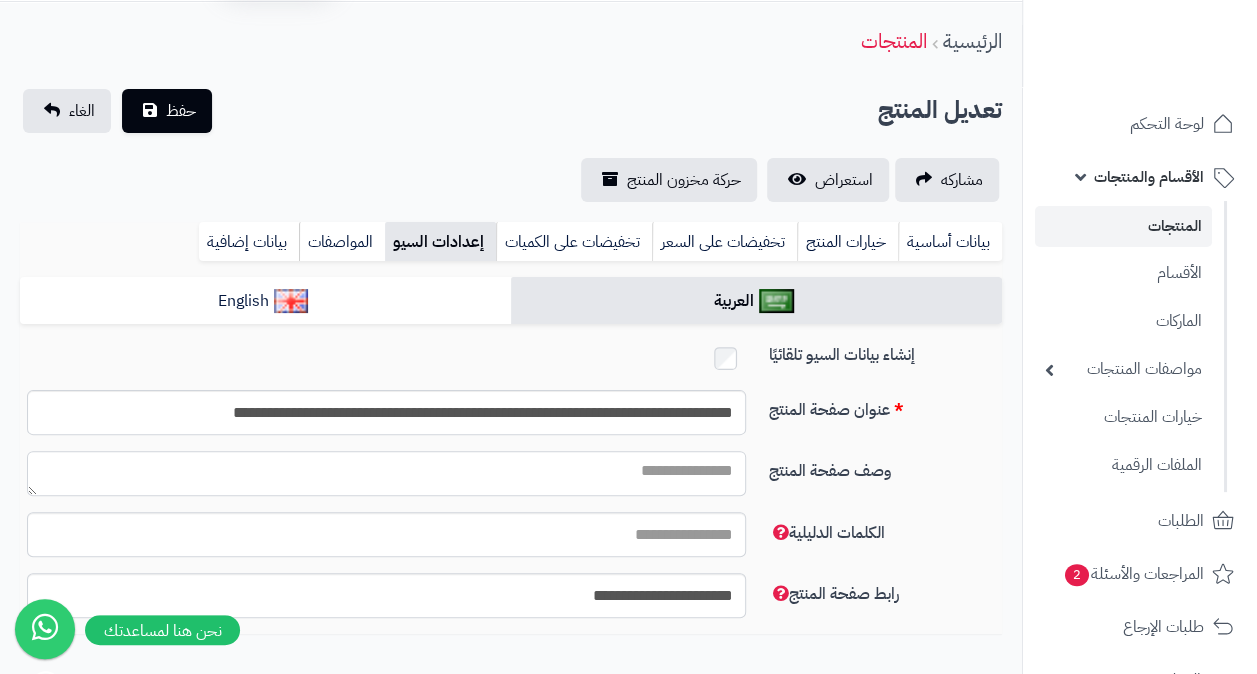 paste on "**********" 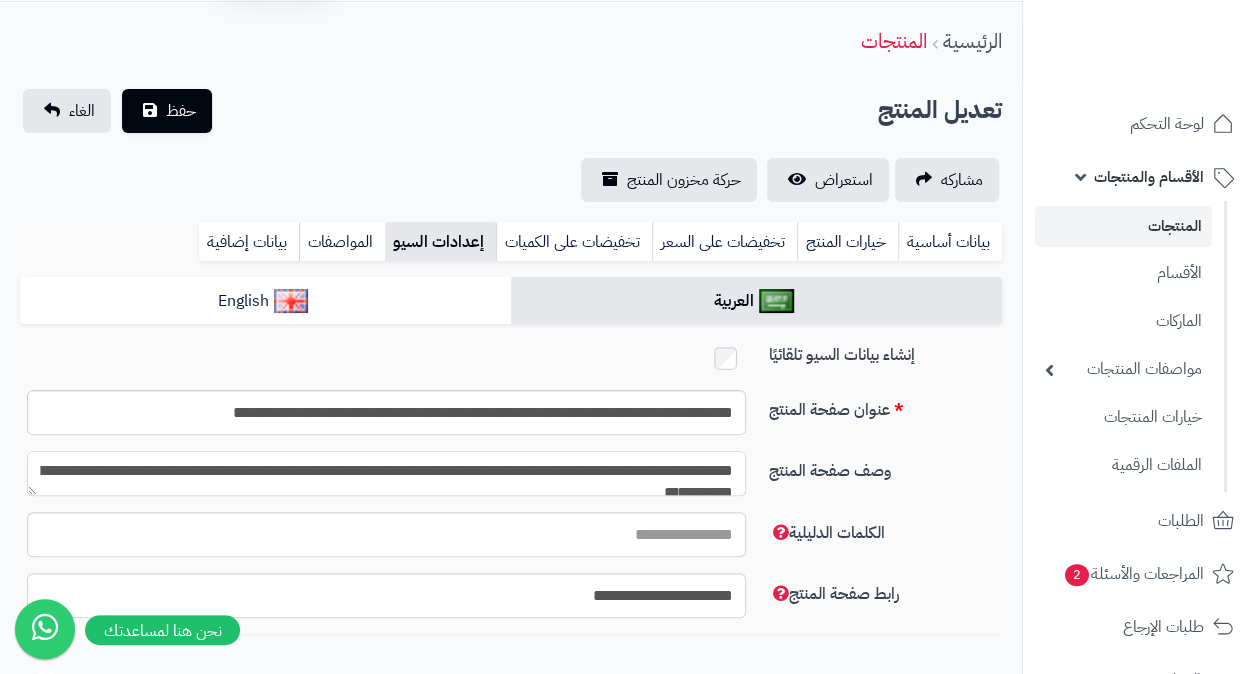 scroll, scrollTop: 10, scrollLeft: 0, axis: vertical 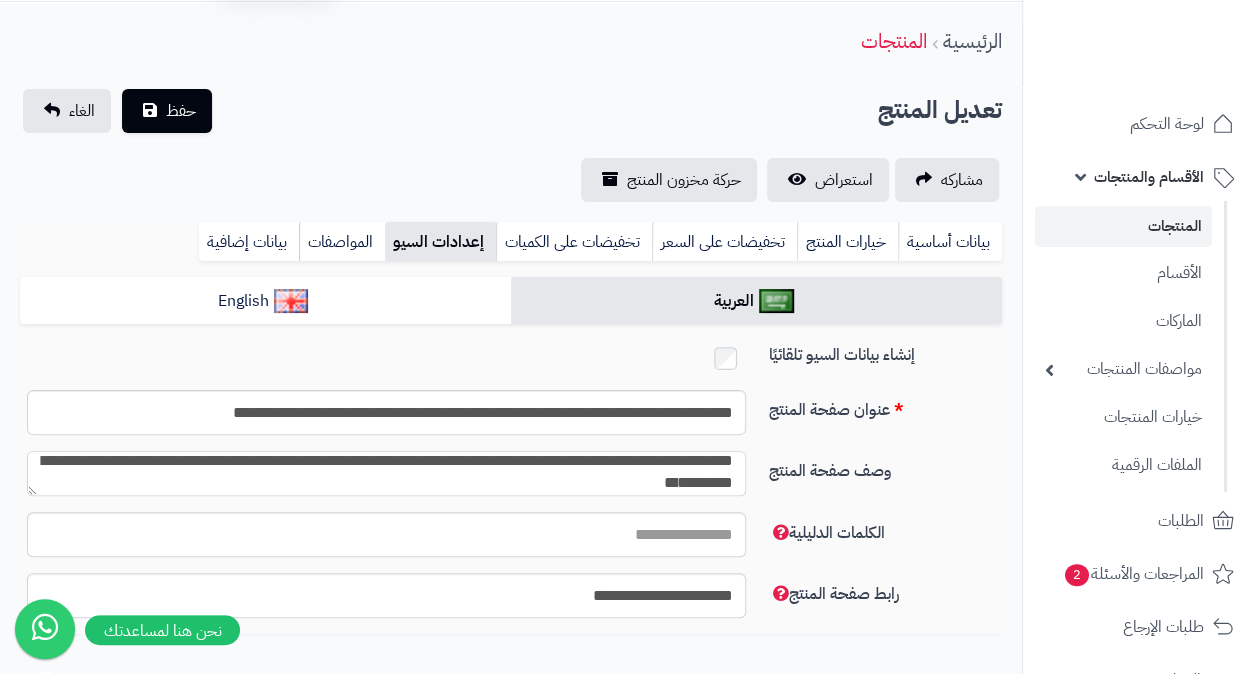 type on "**********" 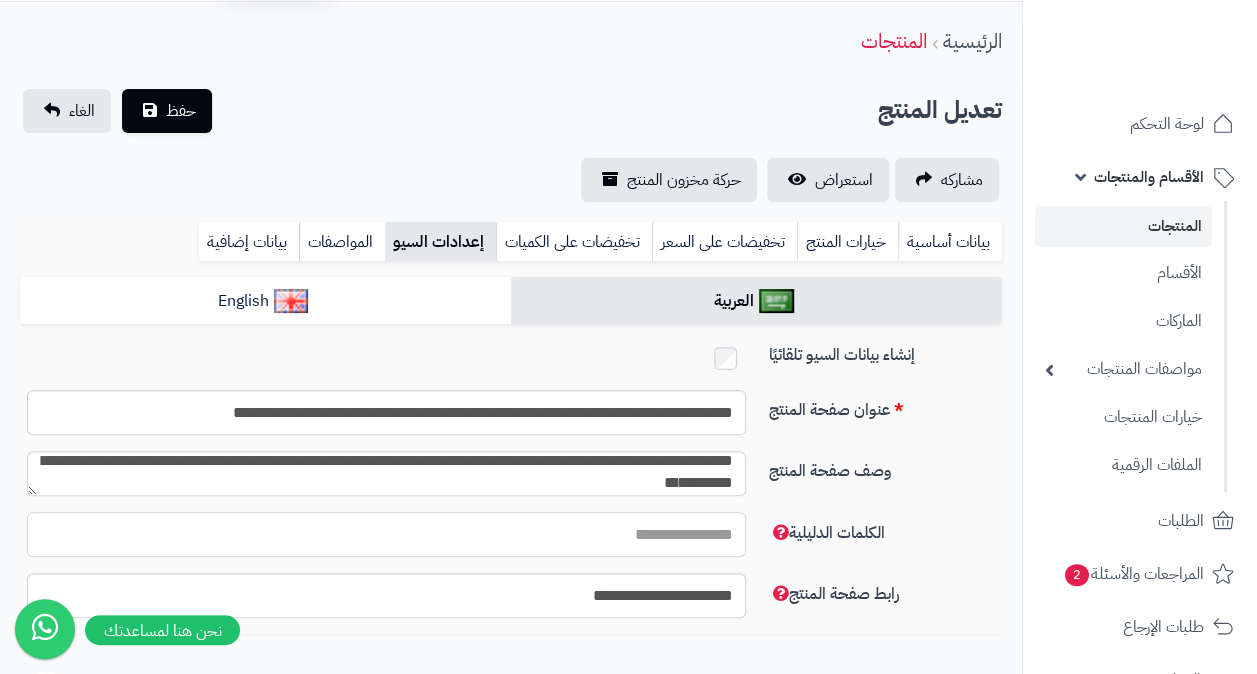 paste on "**********" 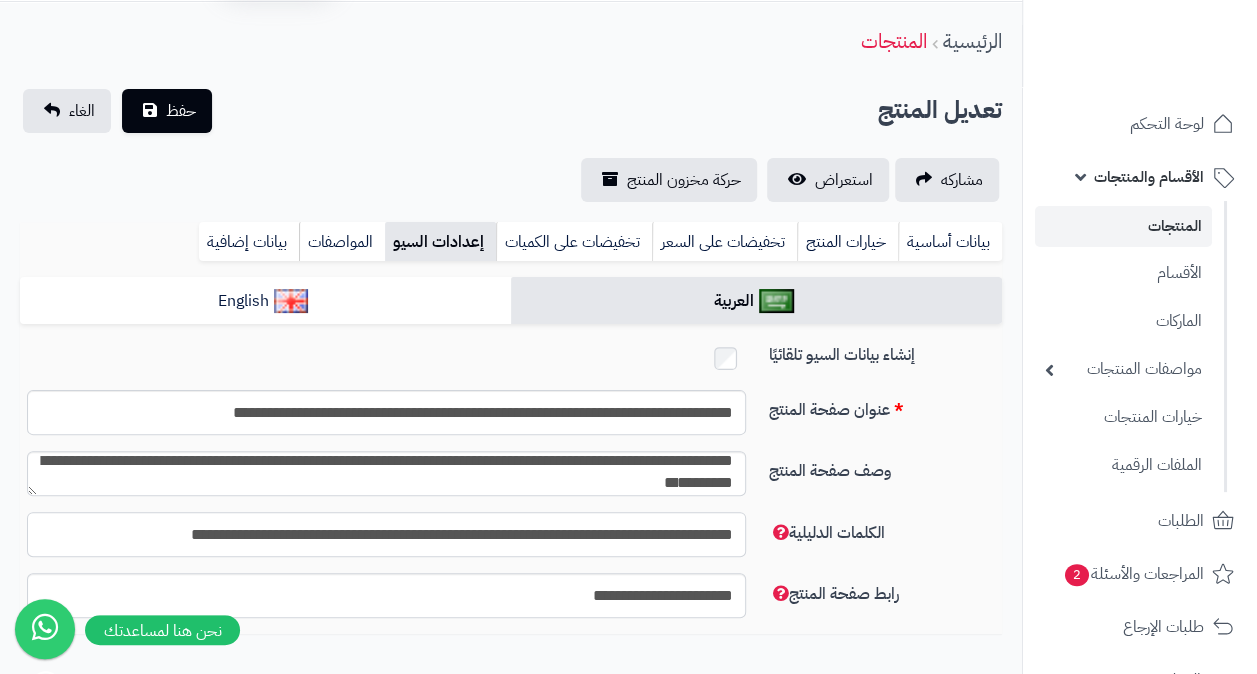 type on "**********" 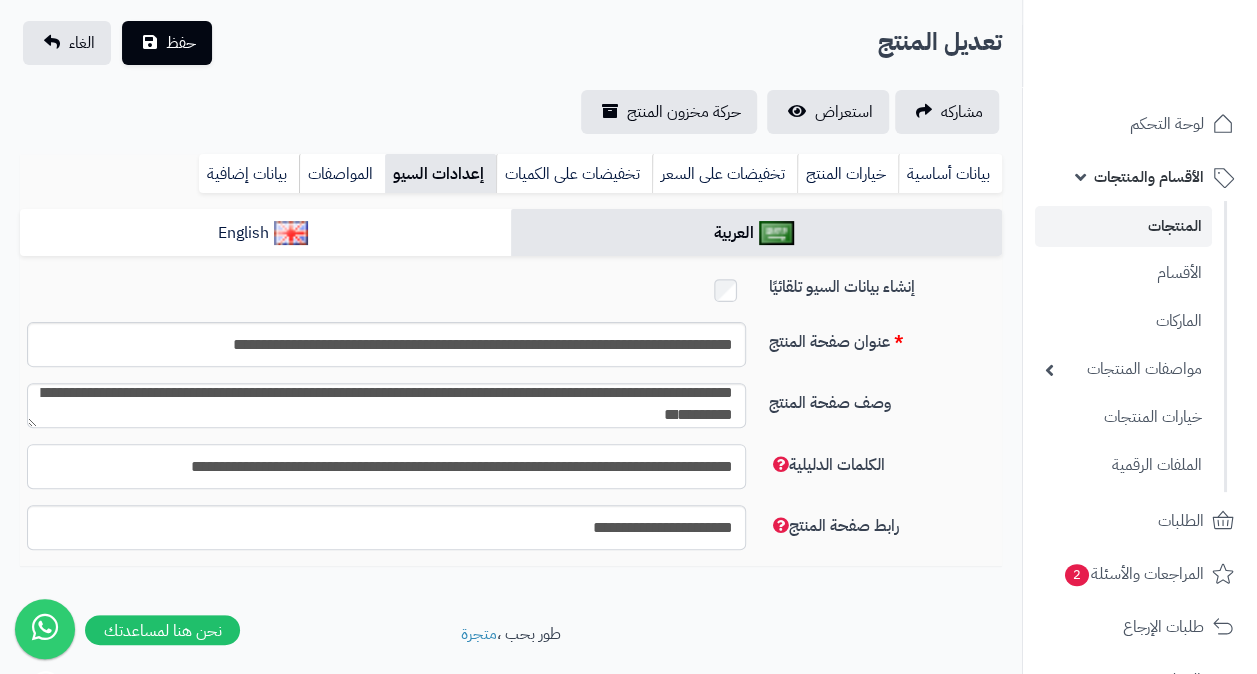 scroll, scrollTop: 158, scrollLeft: 0, axis: vertical 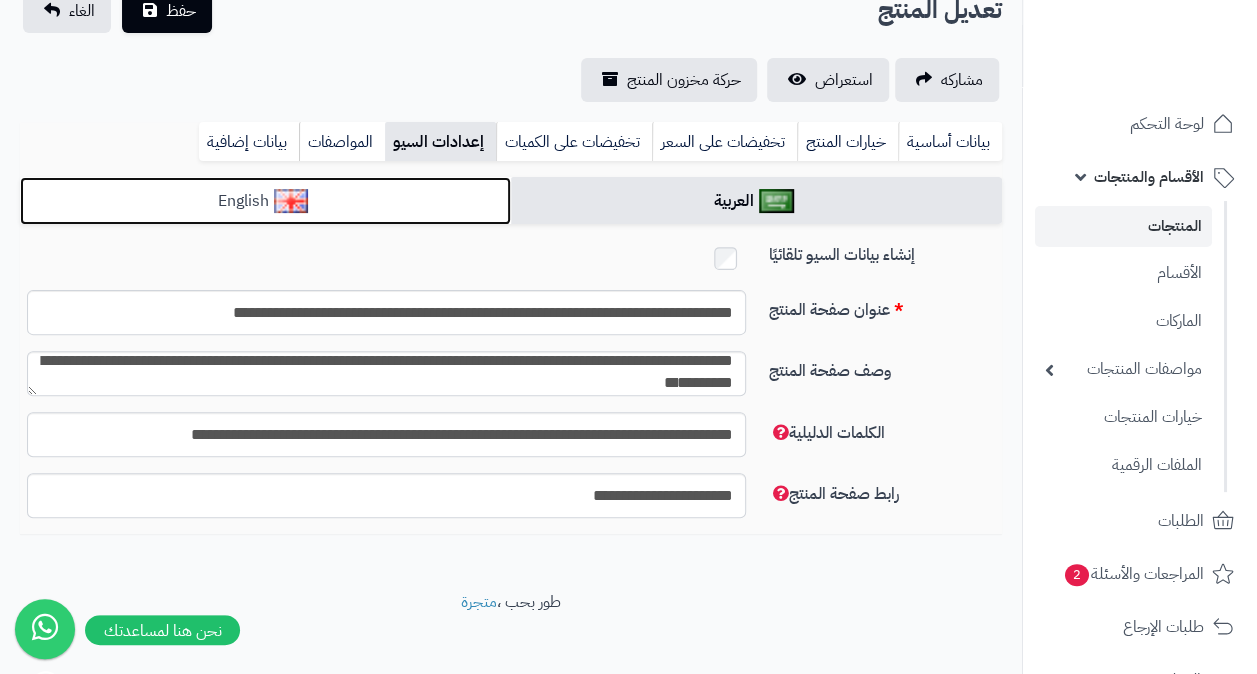 click on "English" at bounding box center [265, 201] 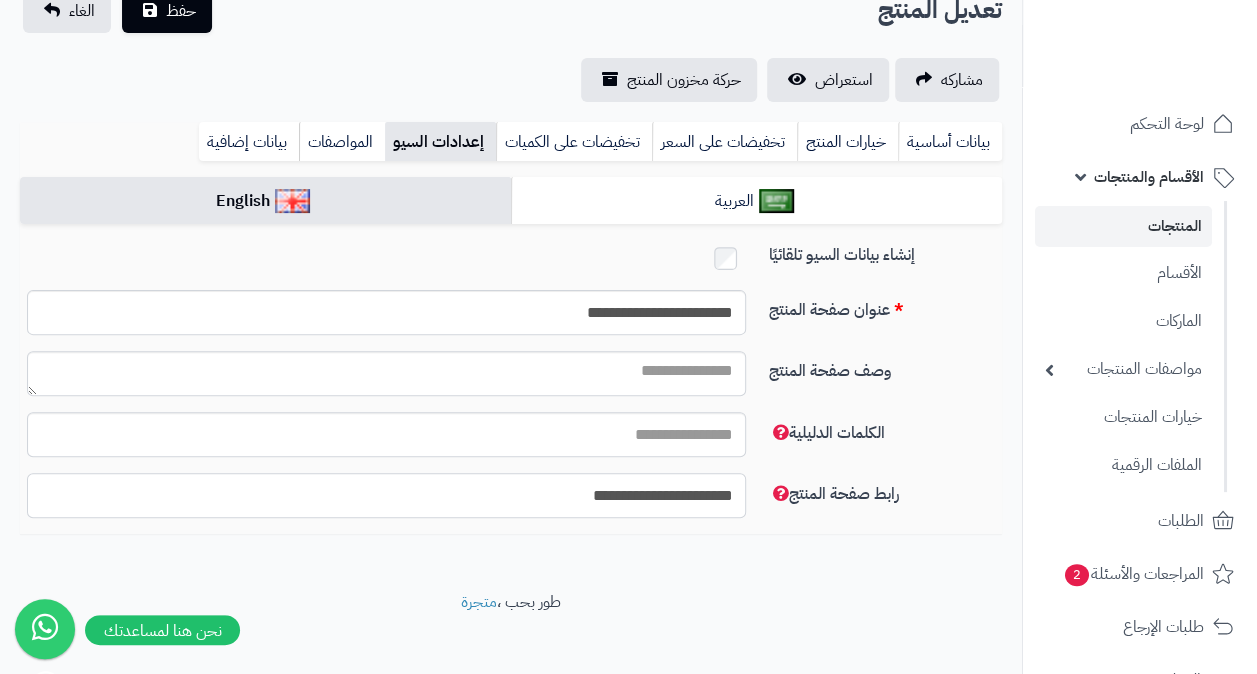 click on "**********" at bounding box center [386, 495] 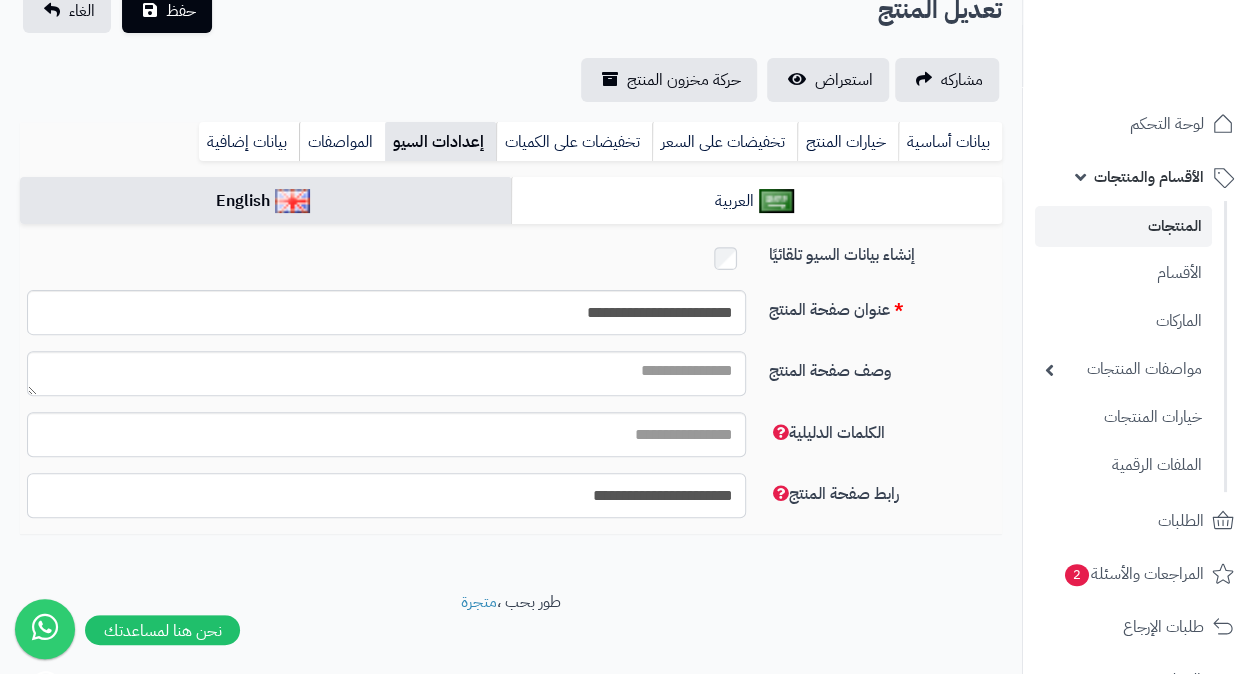 paste on "**********" 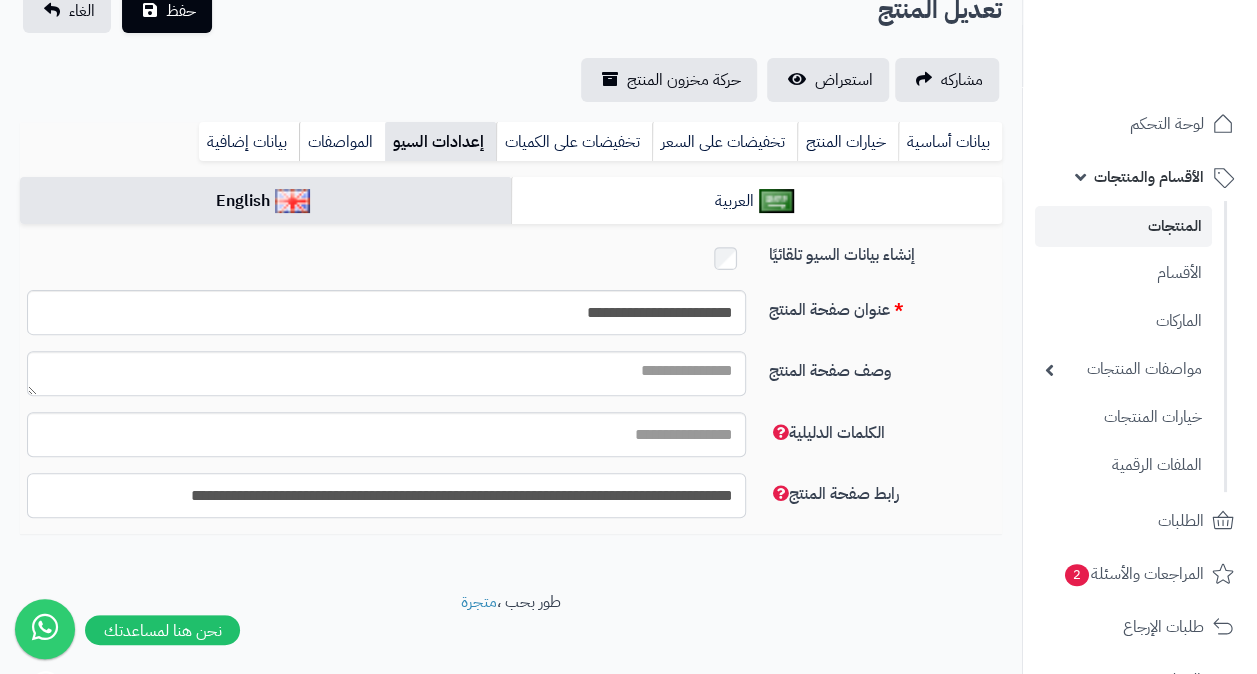 type on "**********" 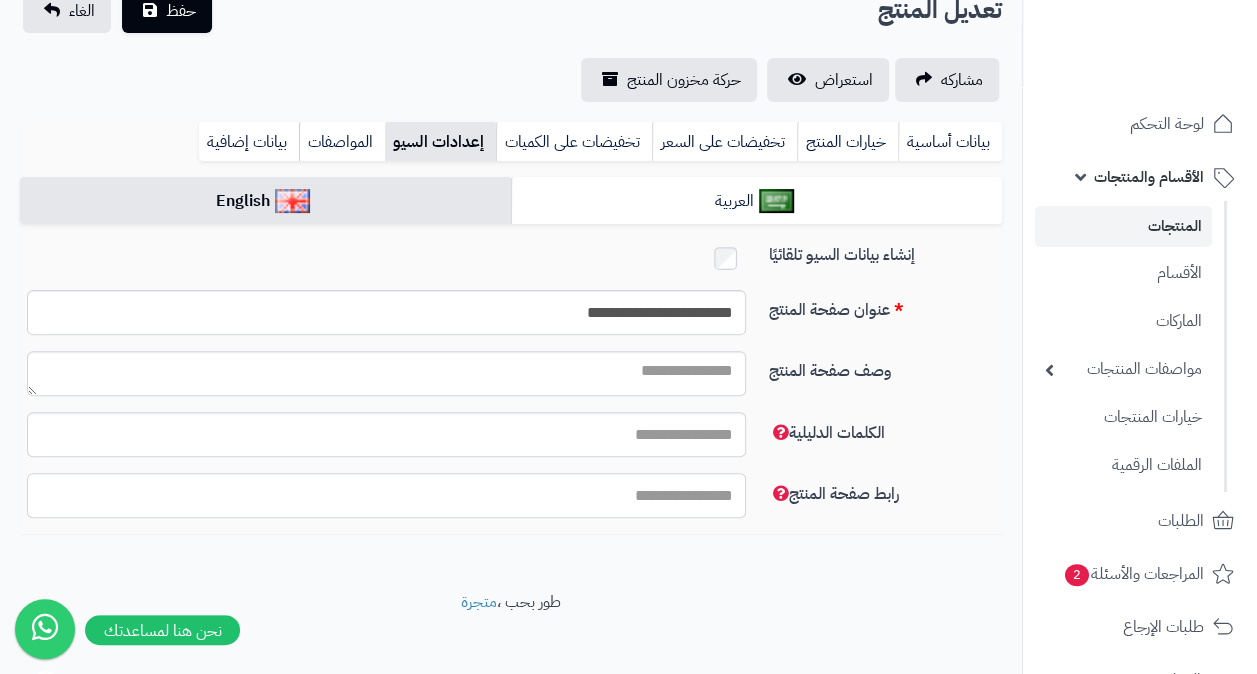 paste on "**********" 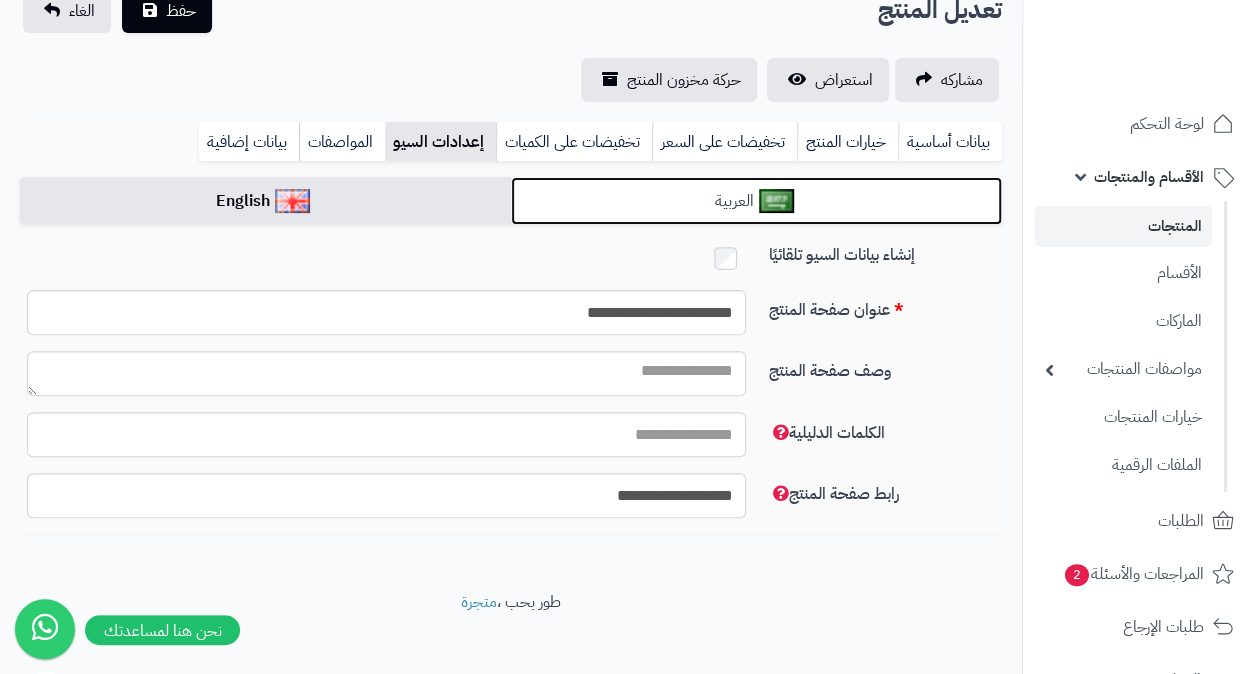 click on "العربية" at bounding box center (756, 201) 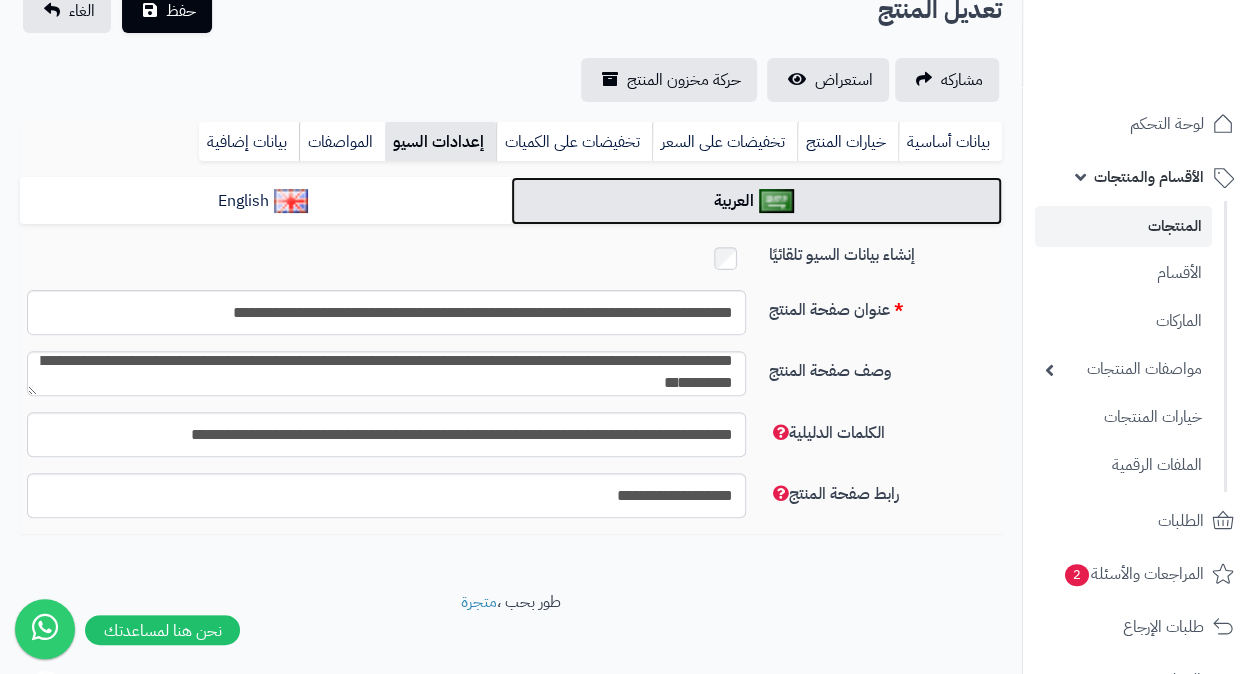 click on "العربية" at bounding box center [756, 201] 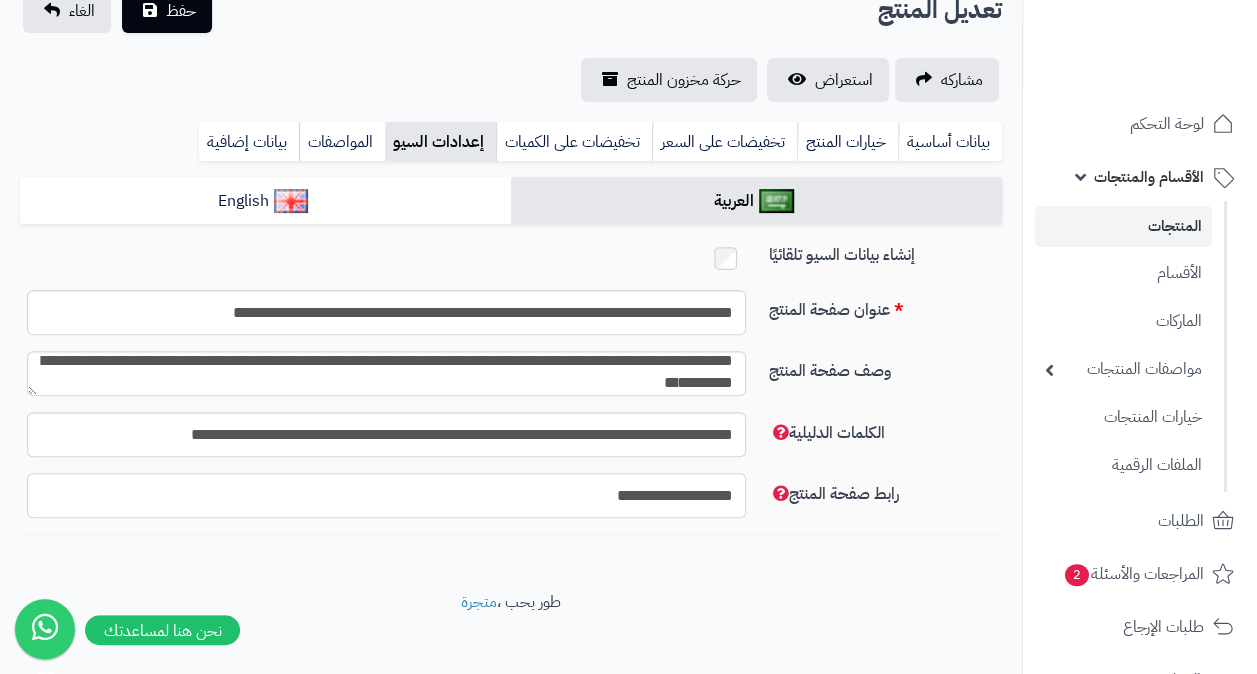click on "**********" at bounding box center (386, 495) 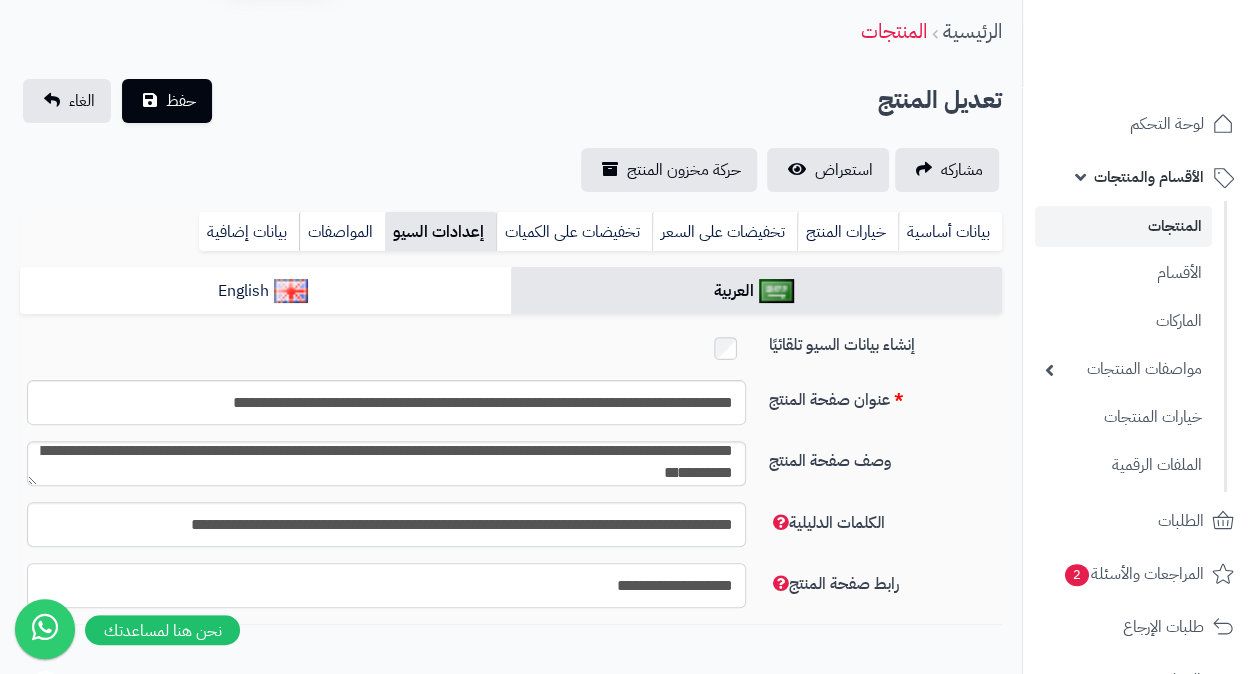 scroll, scrollTop: 0, scrollLeft: 0, axis: both 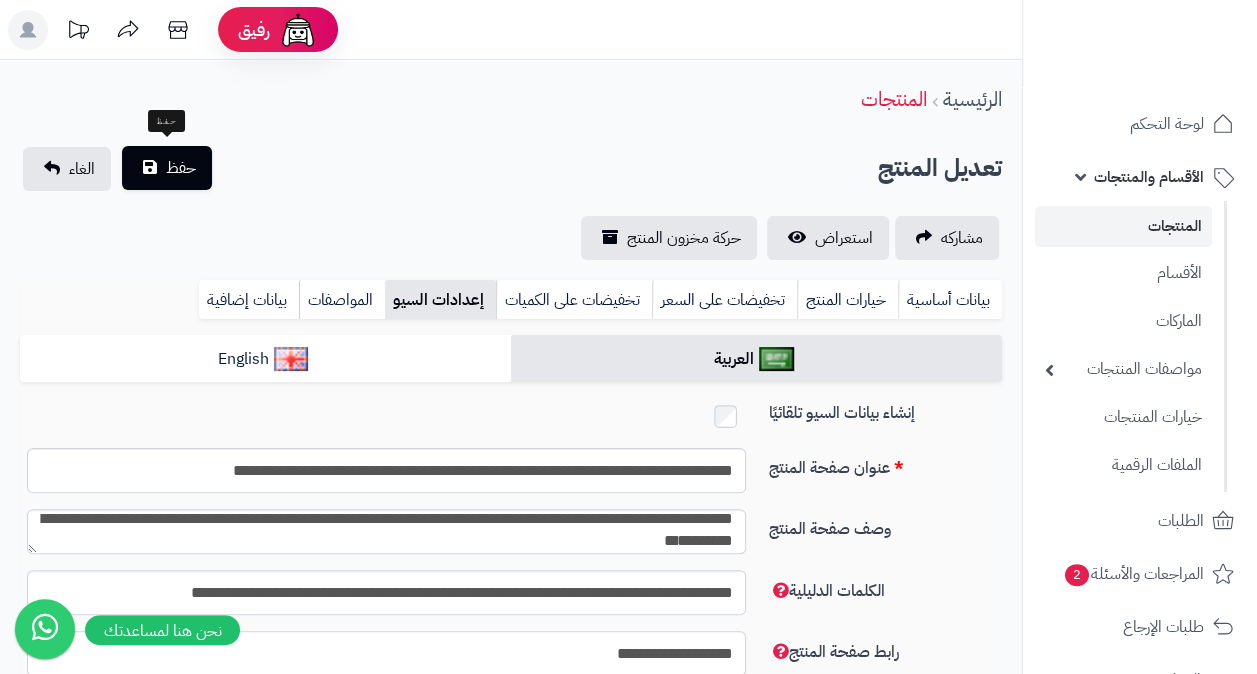 type on "**********" 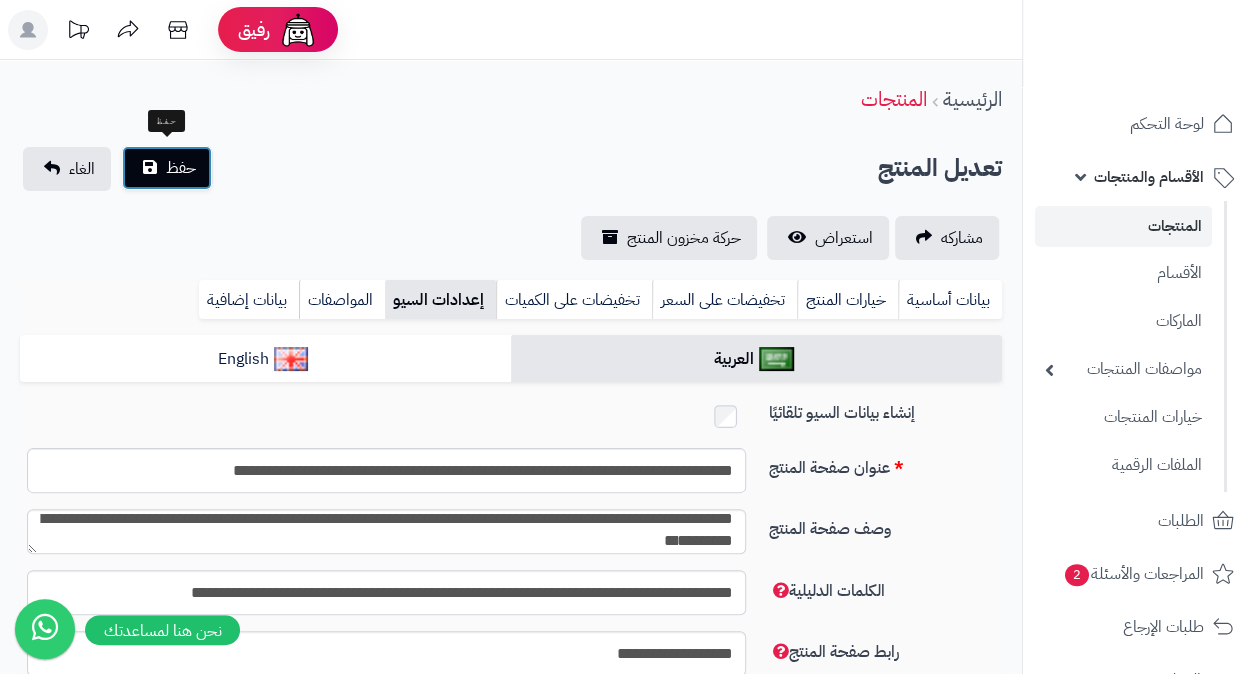 click on "حفظ" at bounding box center (167, 168) 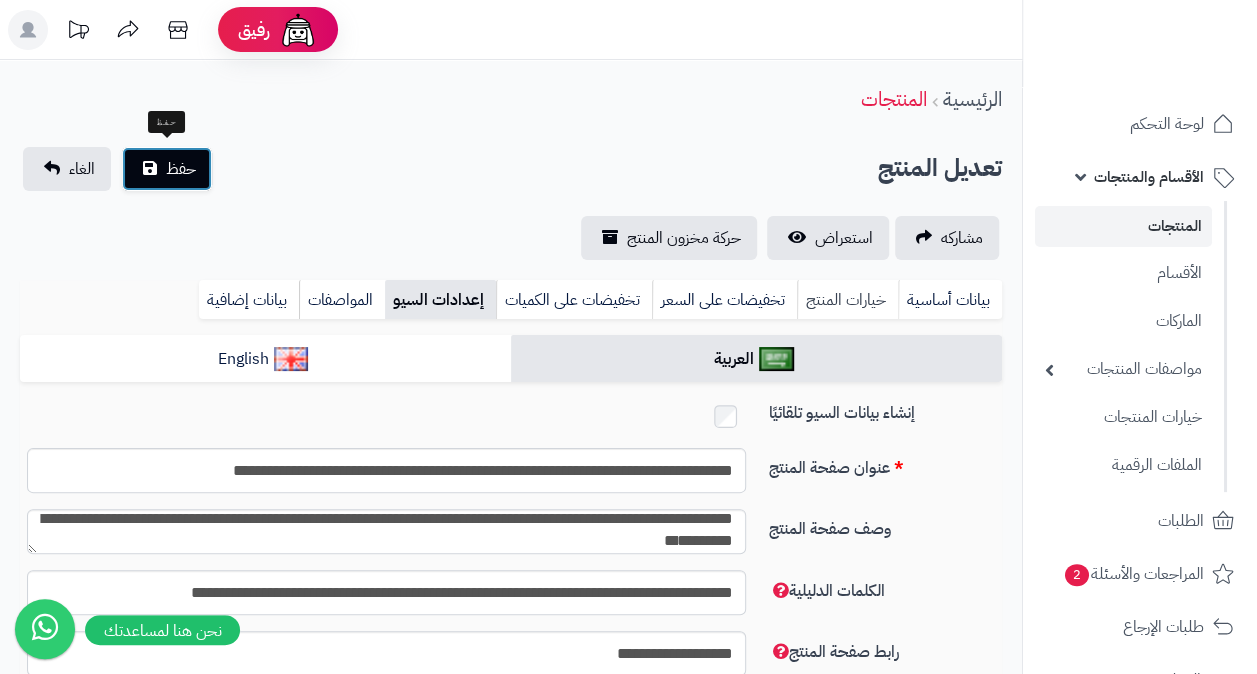 scroll, scrollTop: 166, scrollLeft: 0, axis: vertical 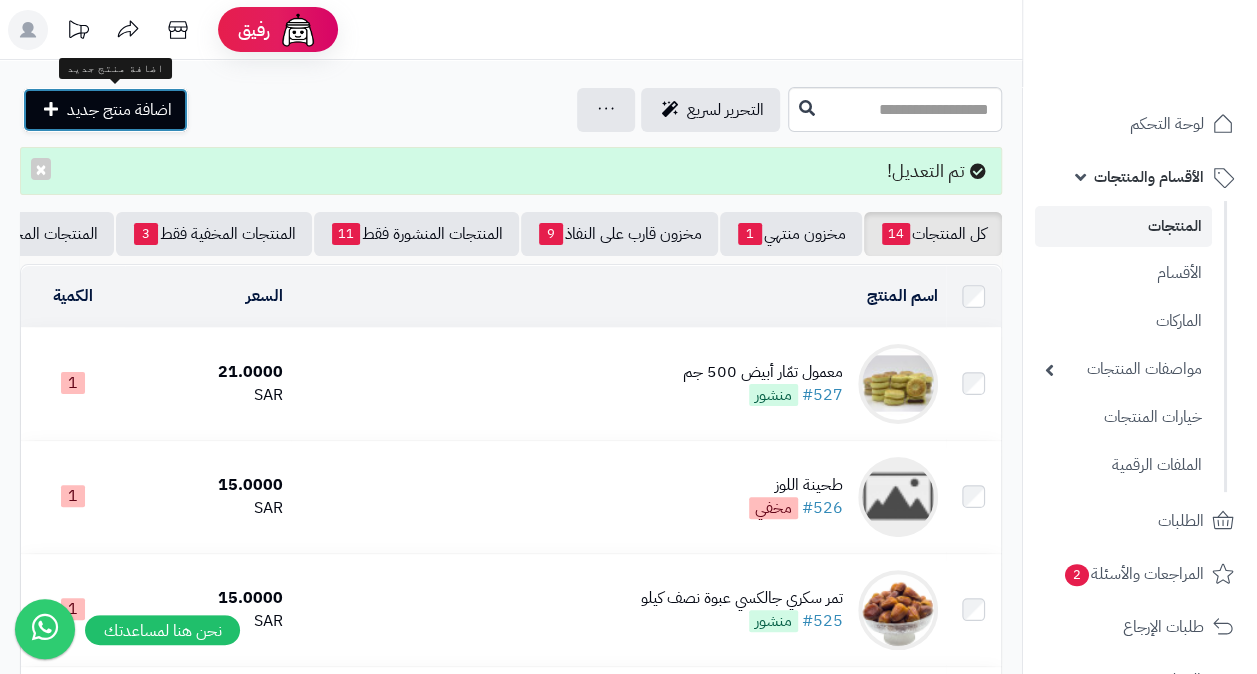 click on "اضافة منتج جديد" at bounding box center (119, 110) 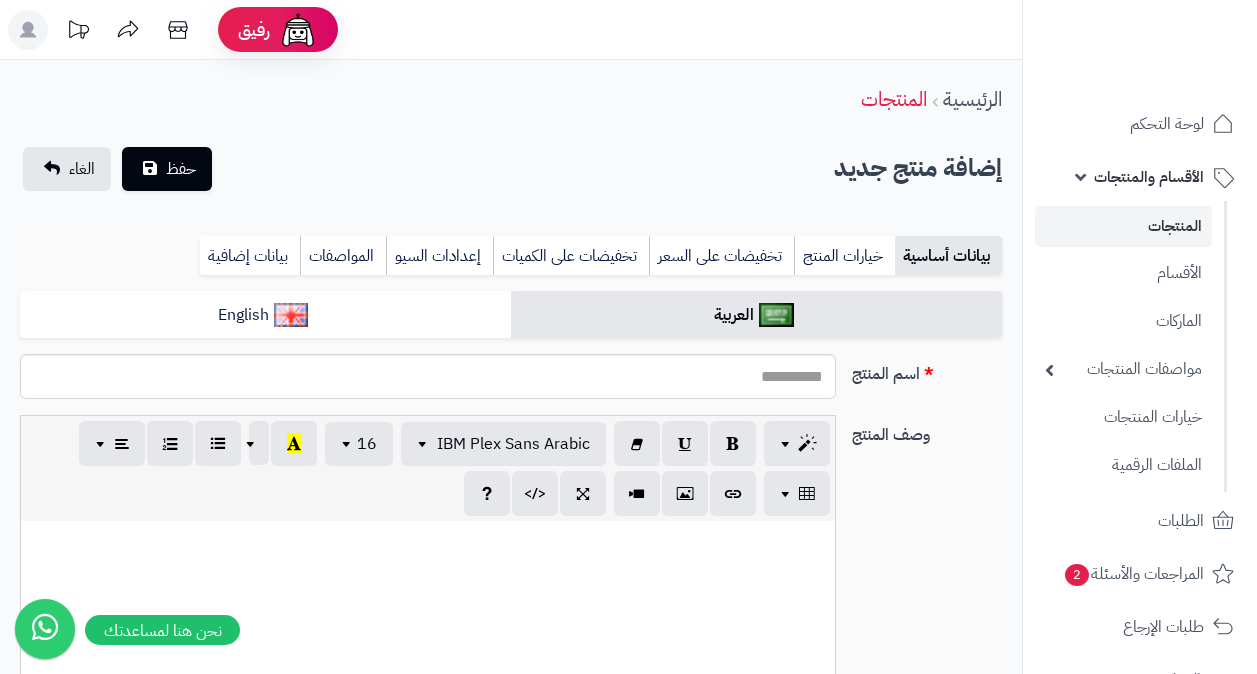 select 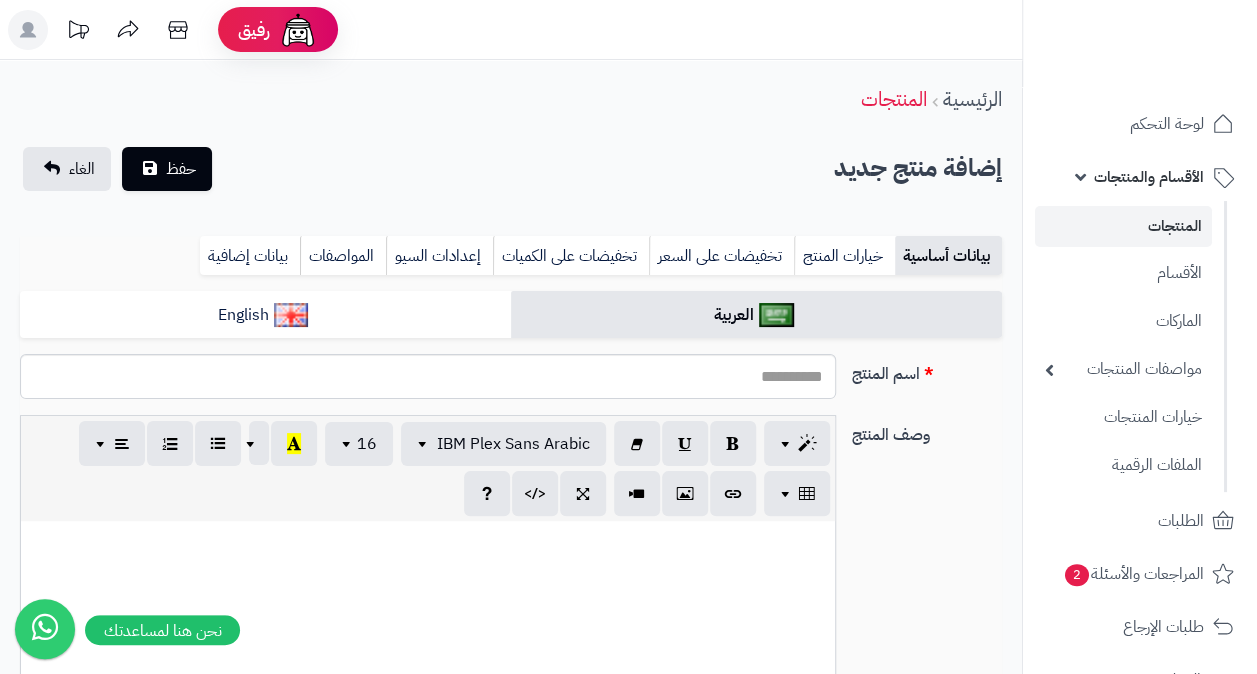 scroll, scrollTop: 0, scrollLeft: 15, axis: horizontal 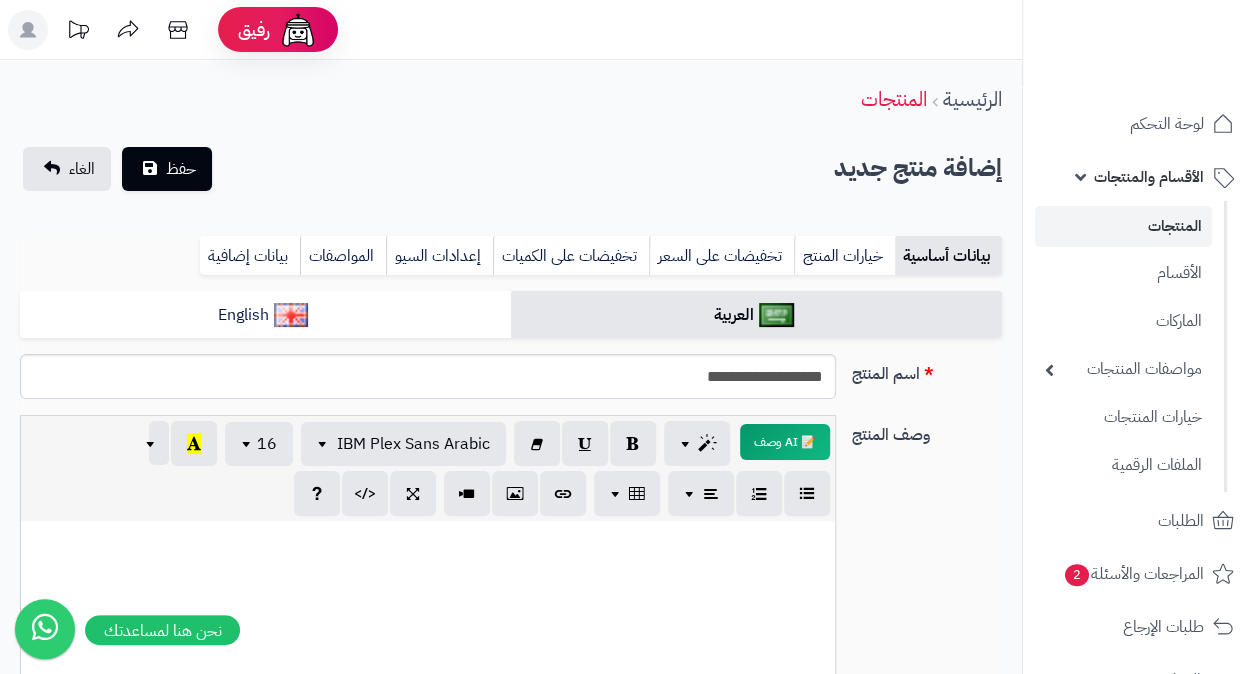 drag, startPoint x: 753, startPoint y: 374, endPoint x: 760, endPoint y: 388, distance: 15.652476 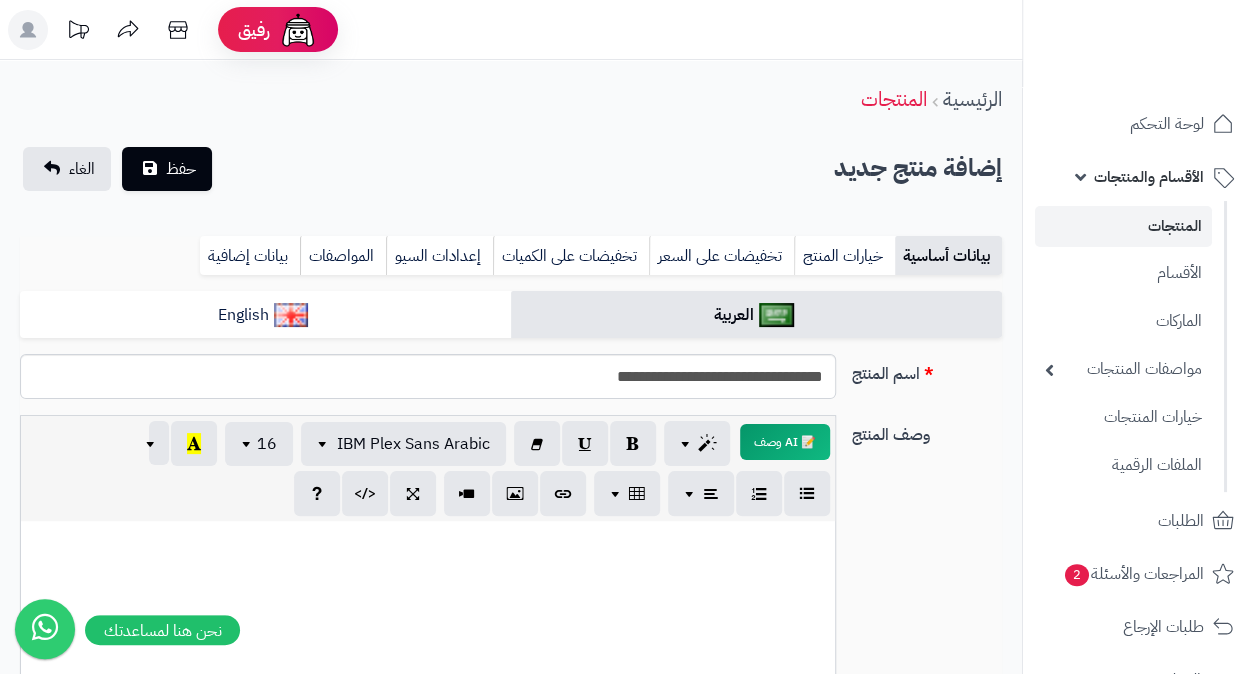 type on "**********" 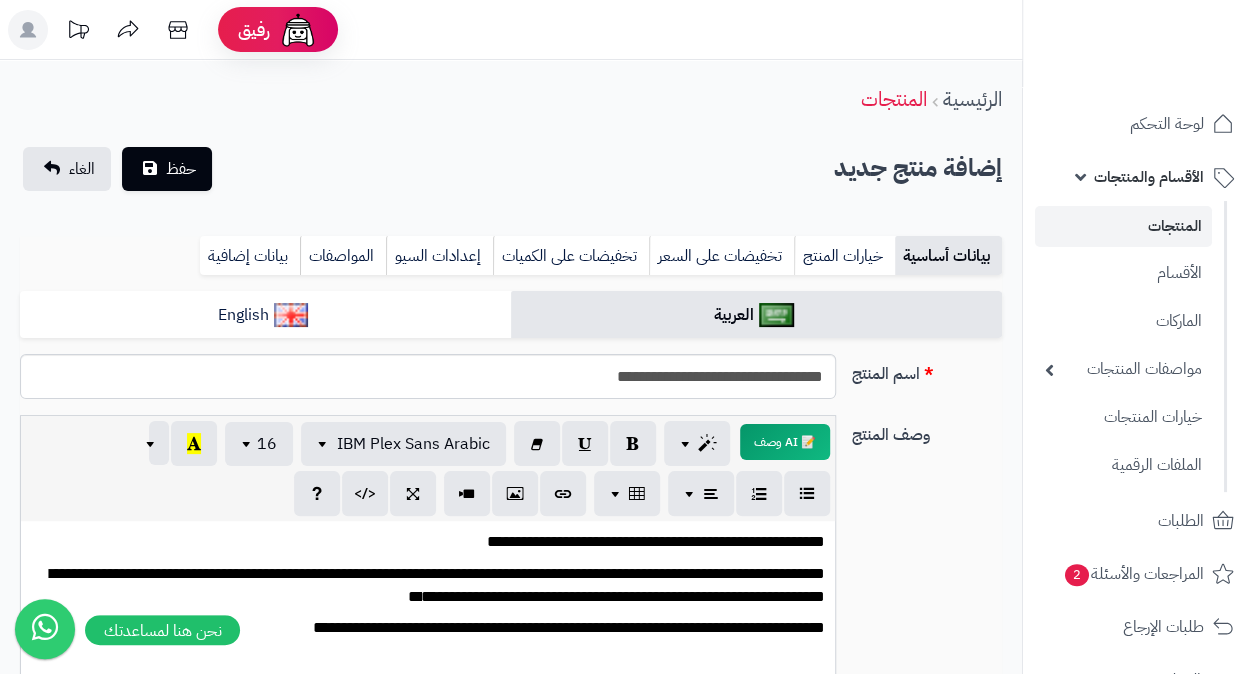 click on "**********" at bounding box center [428, 542] 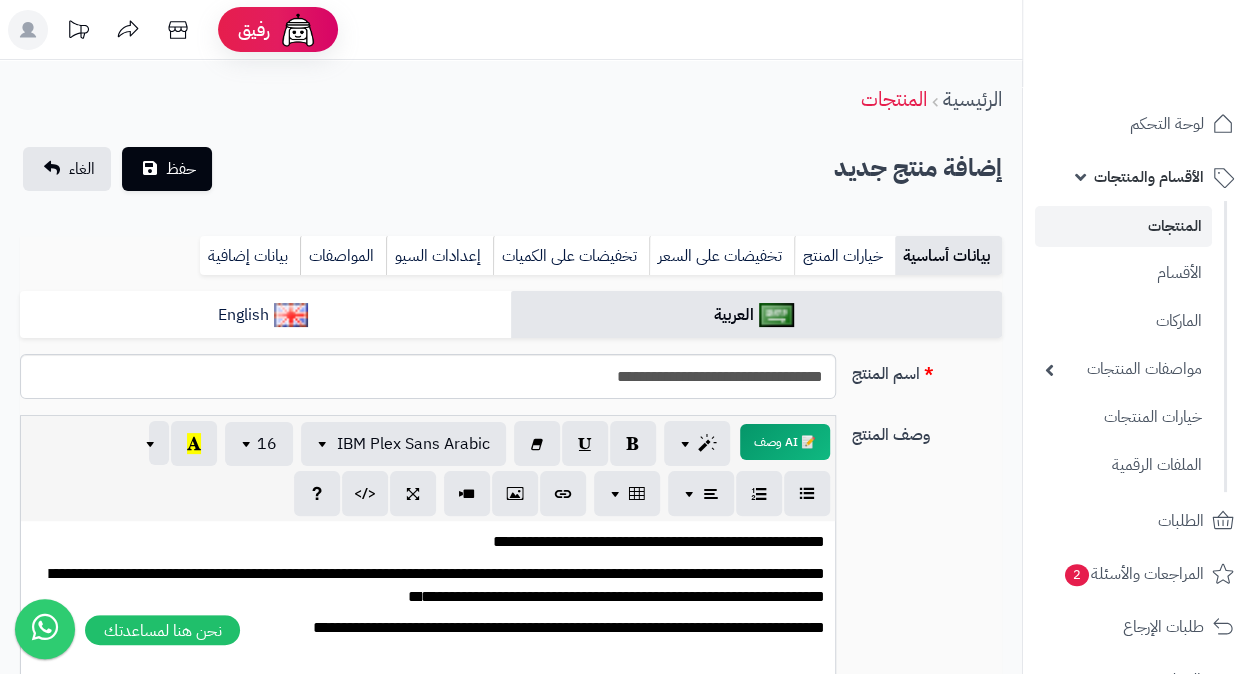 click on "**********" at bounding box center (428, 542) 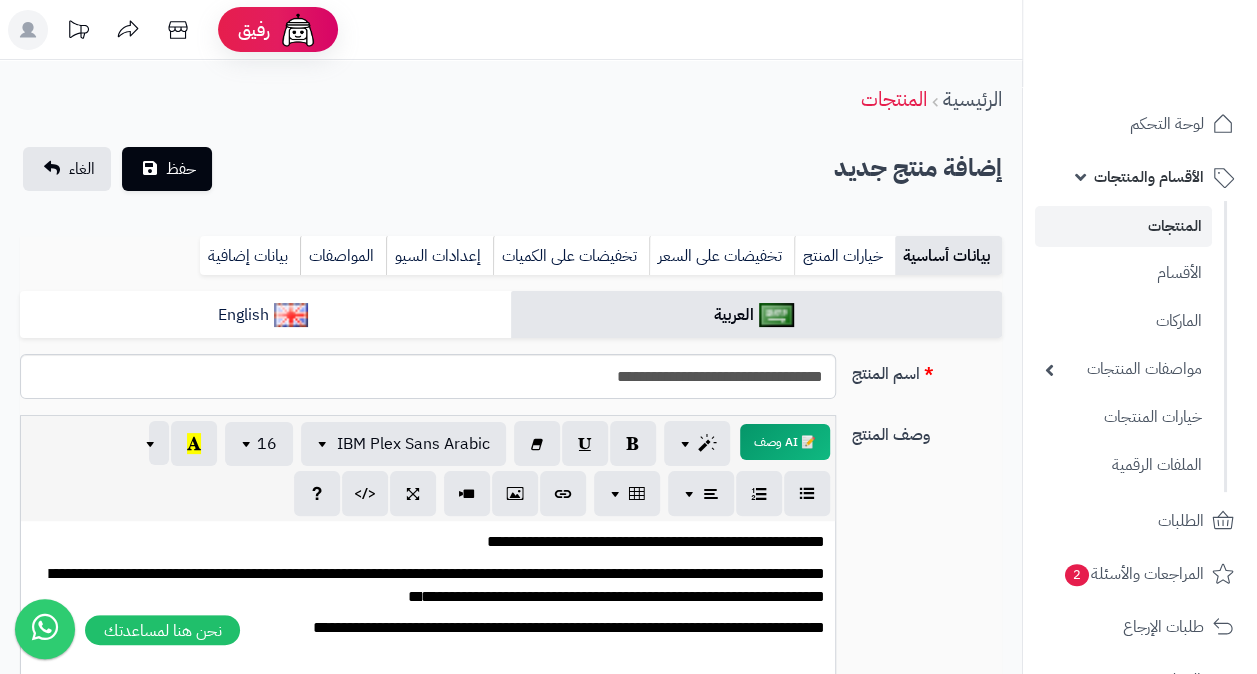 click on "**********" at bounding box center (428, 542) 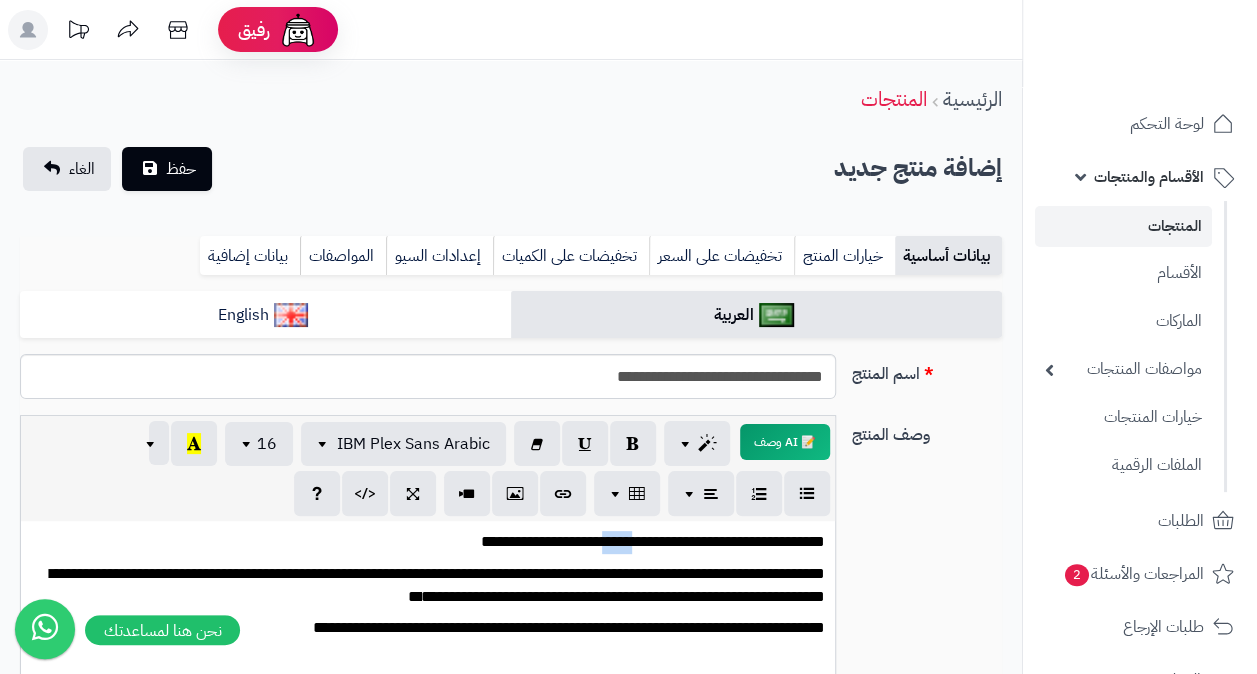 click on "**********" at bounding box center (428, 542) 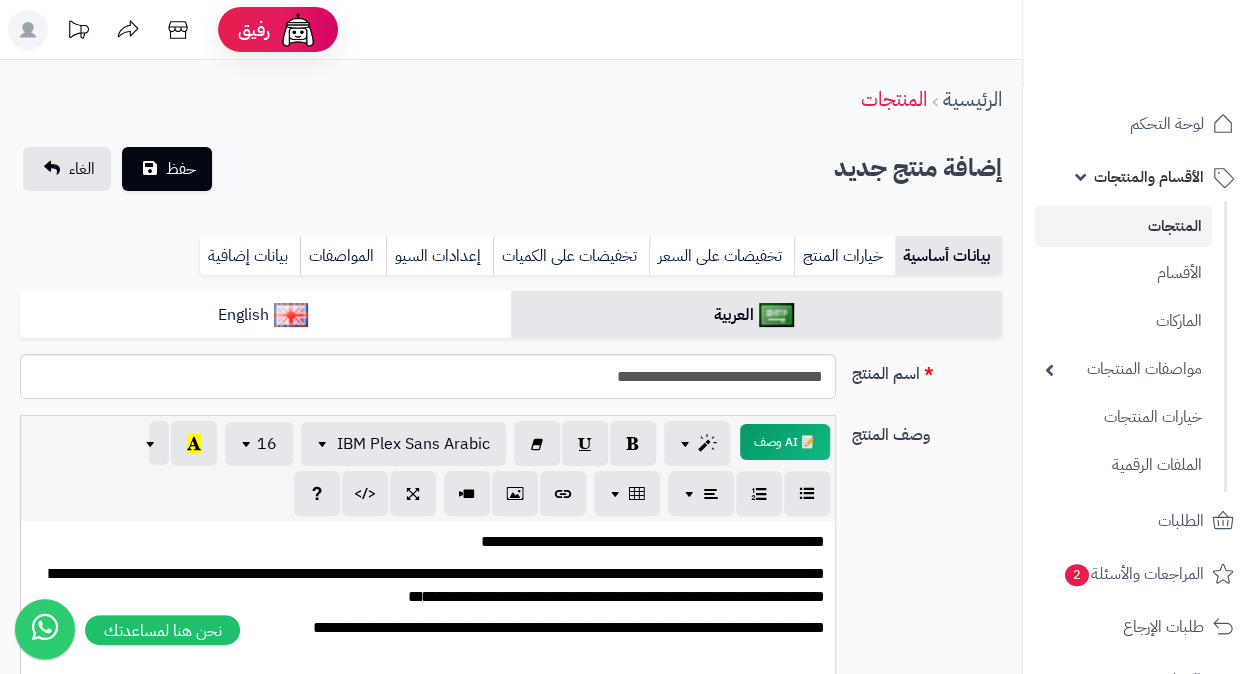 click on "**********" at bounding box center [428, 586] 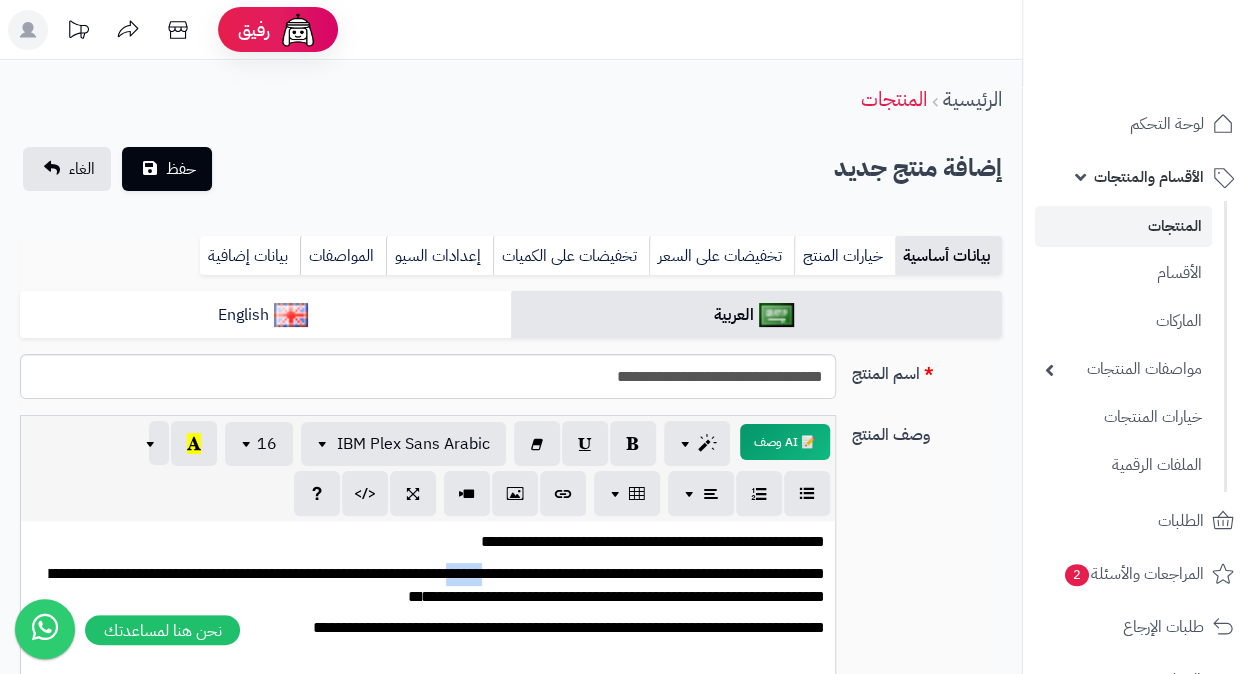 click on "**********" at bounding box center [428, 586] 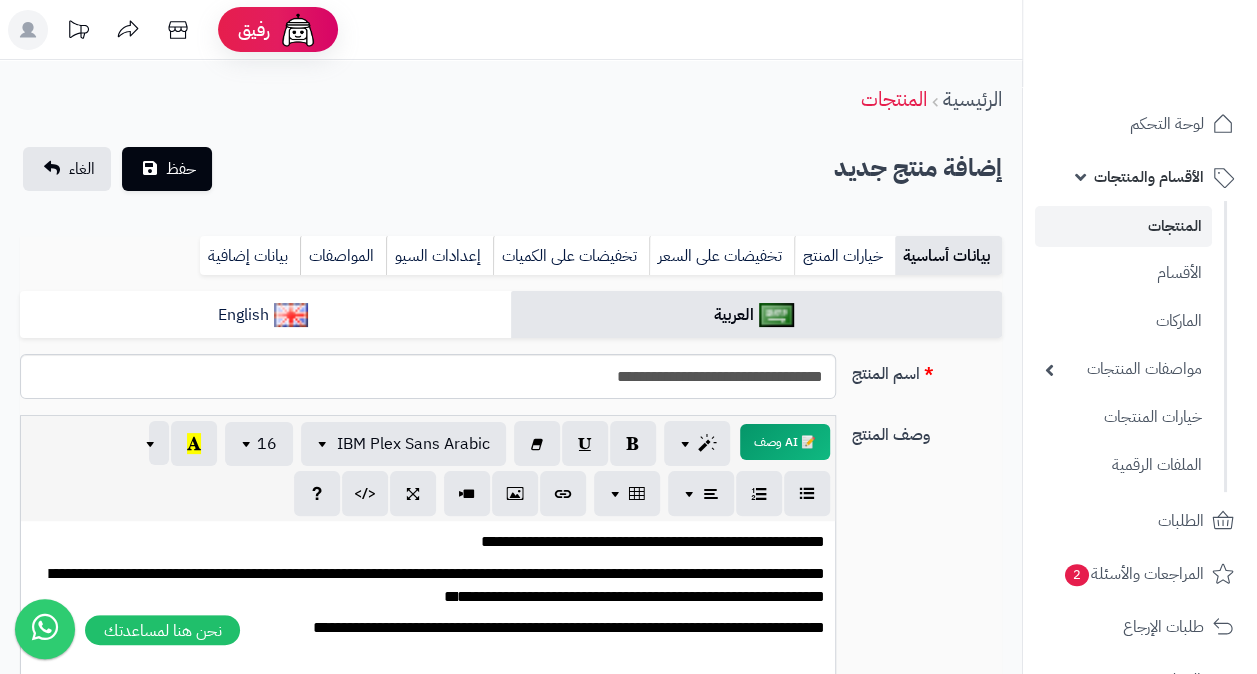 click on "**********" at bounding box center [428, 586] 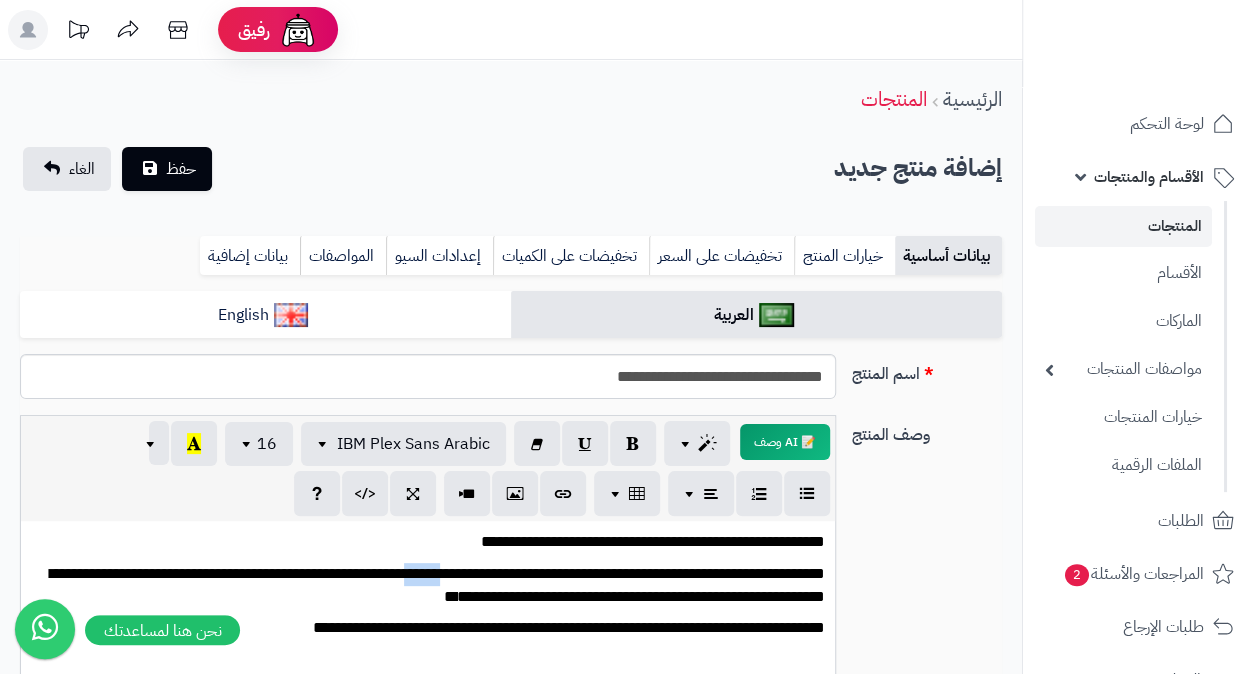 click on "**********" at bounding box center (428, 586) 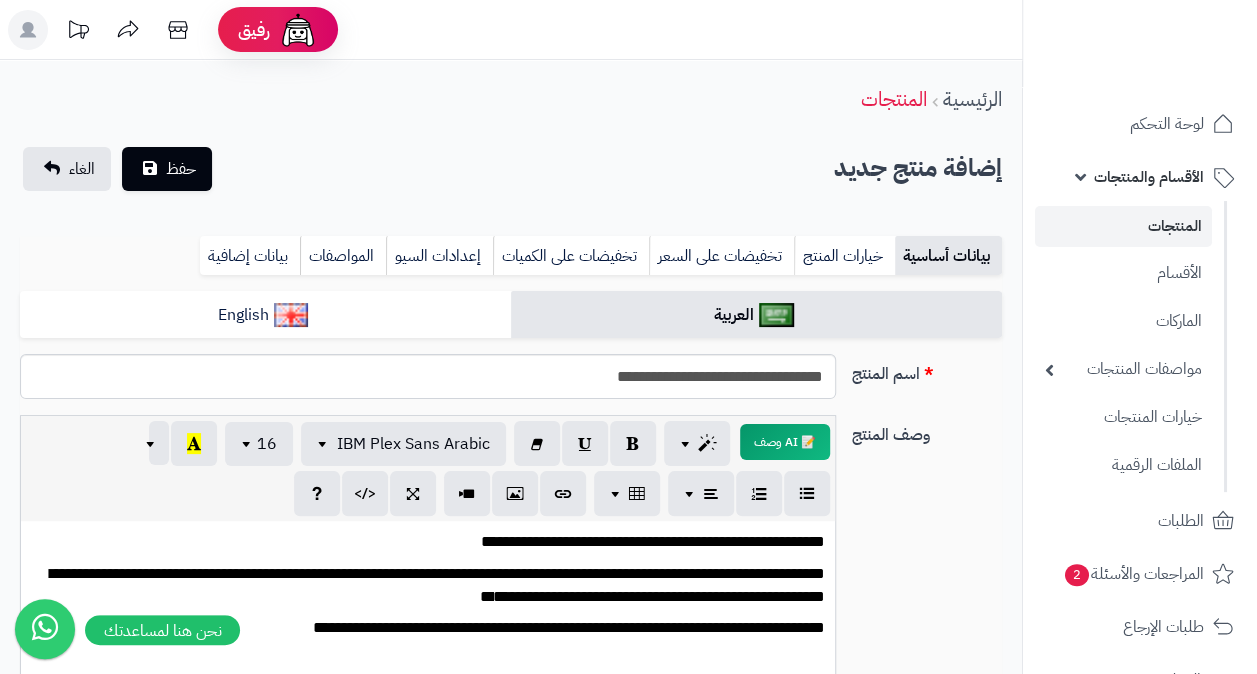click on "**********" at bounding box center [428, 586] 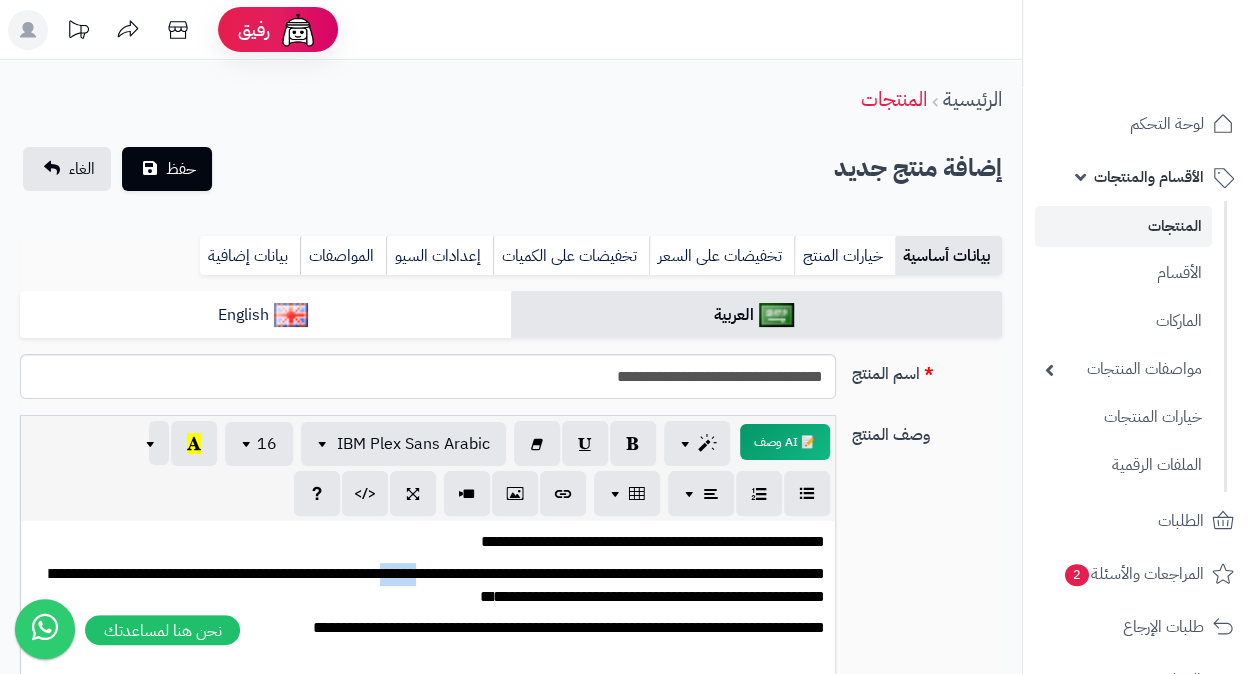 click on "**********" at bounding box center [428, 586] 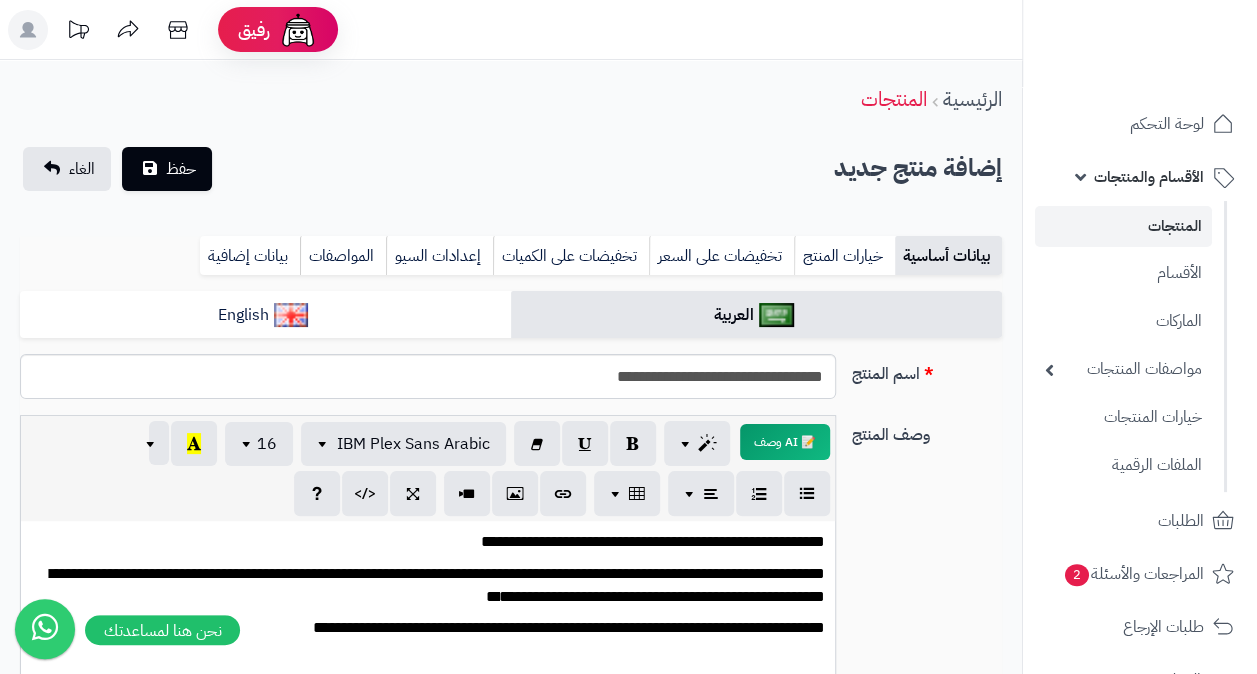 click on "**********" at bounding box center (428, 586) 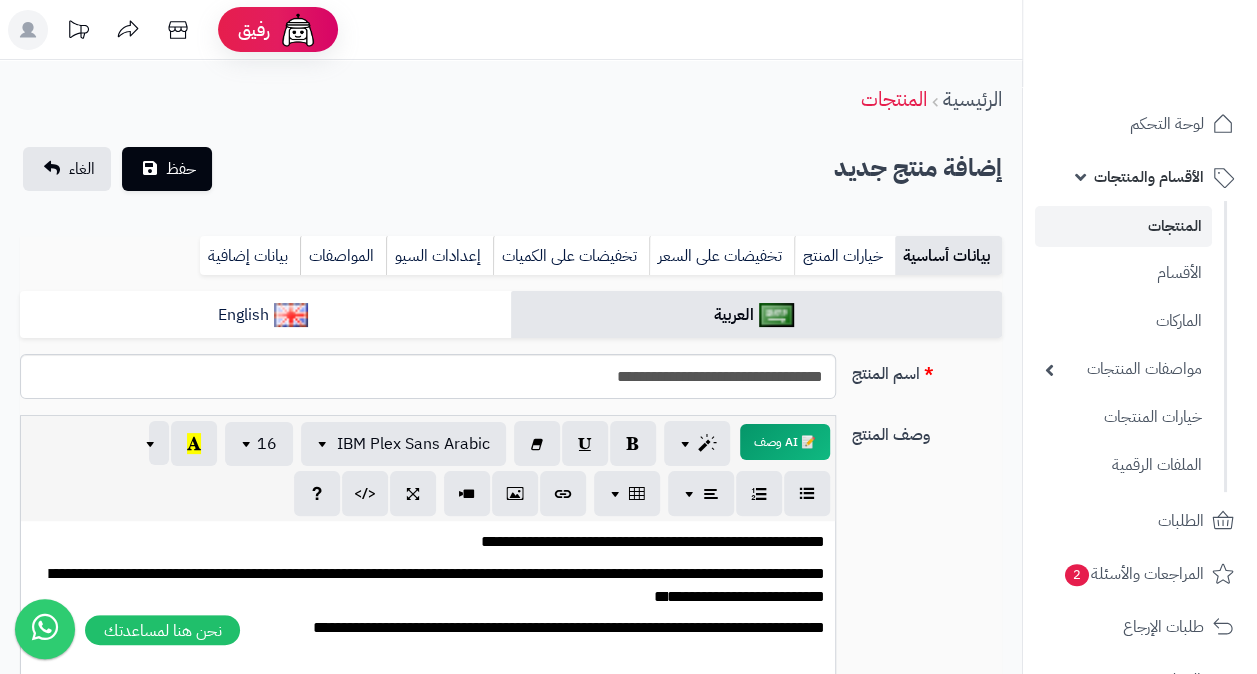click on "**********" at bounding box center (428, 586) 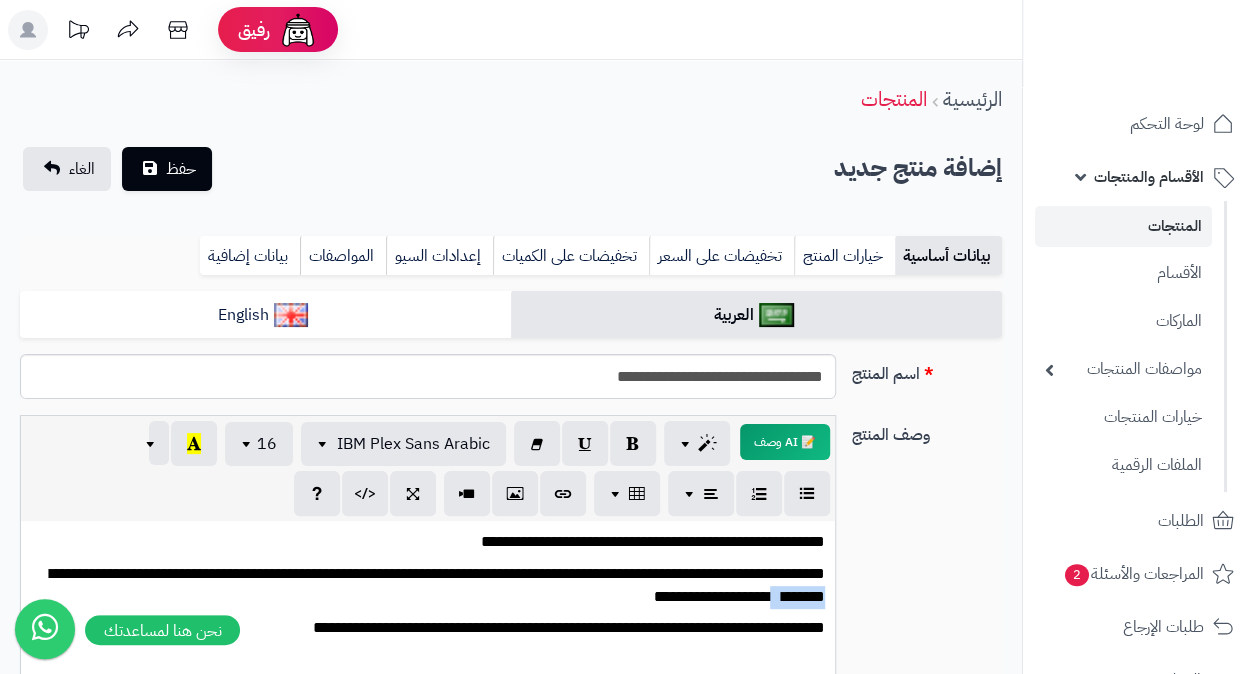 click on "**********" at bounding box center [428, 586] 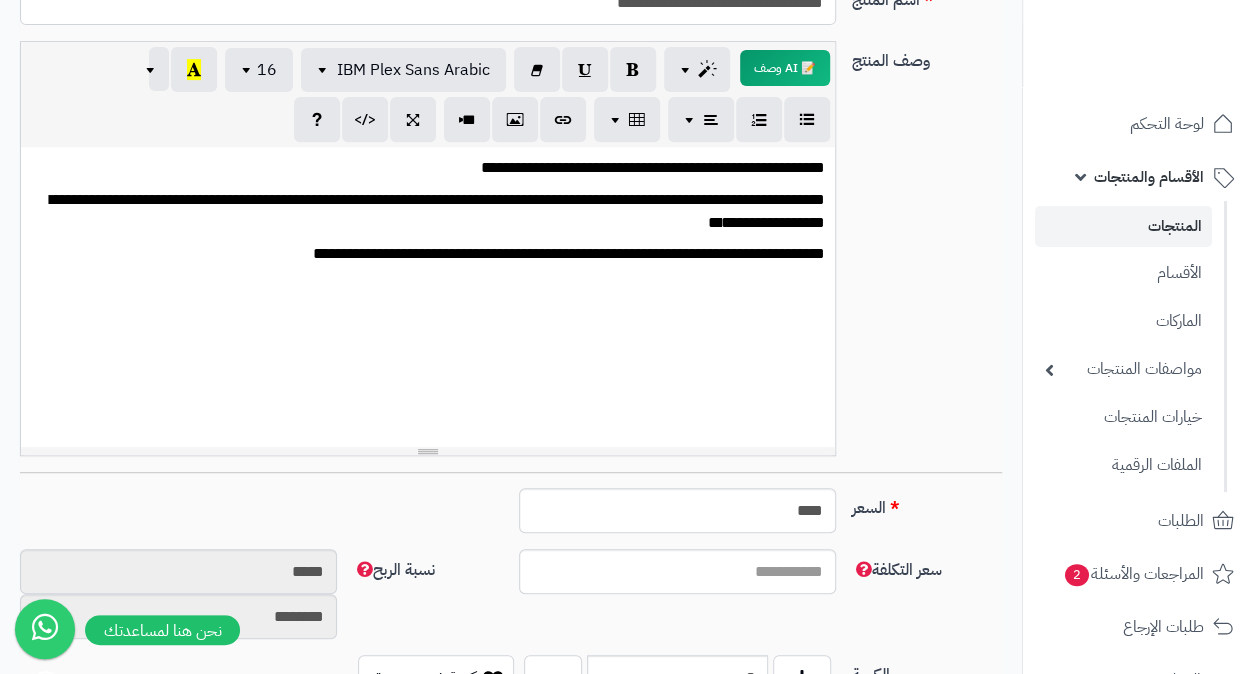 scroll, scrollTop: 500, scrollLeft: 0, axis: vertical 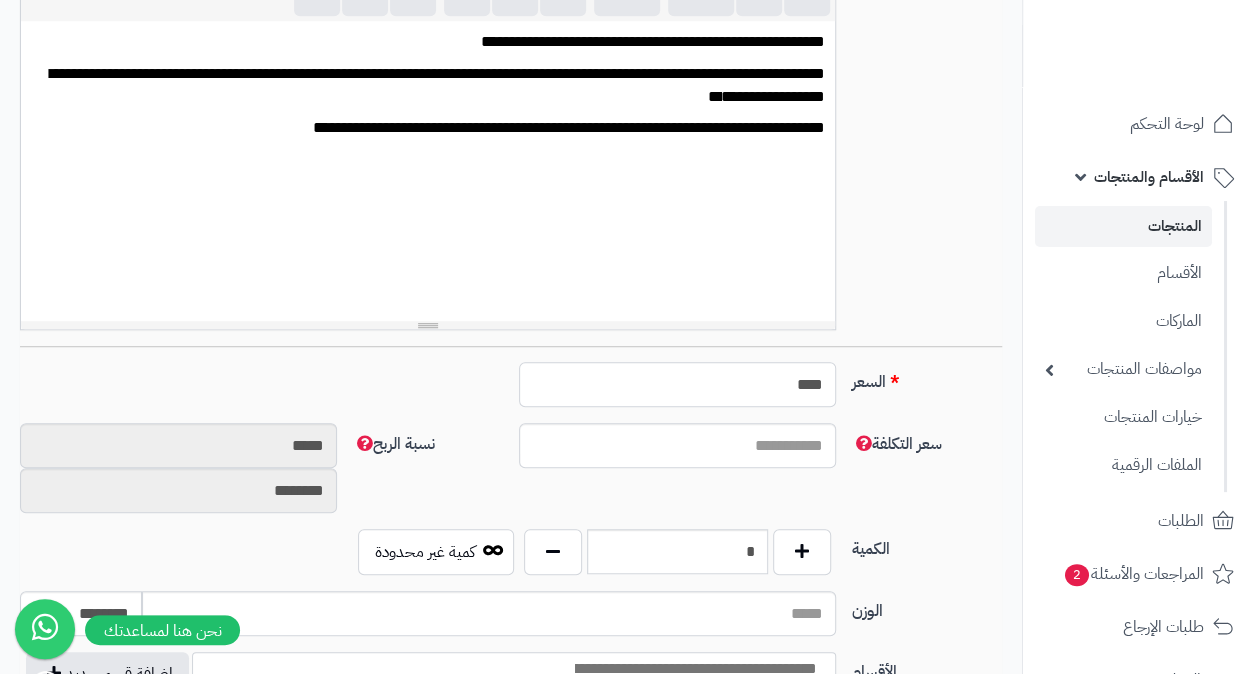 click on "****" at bounding box center [677, 384] 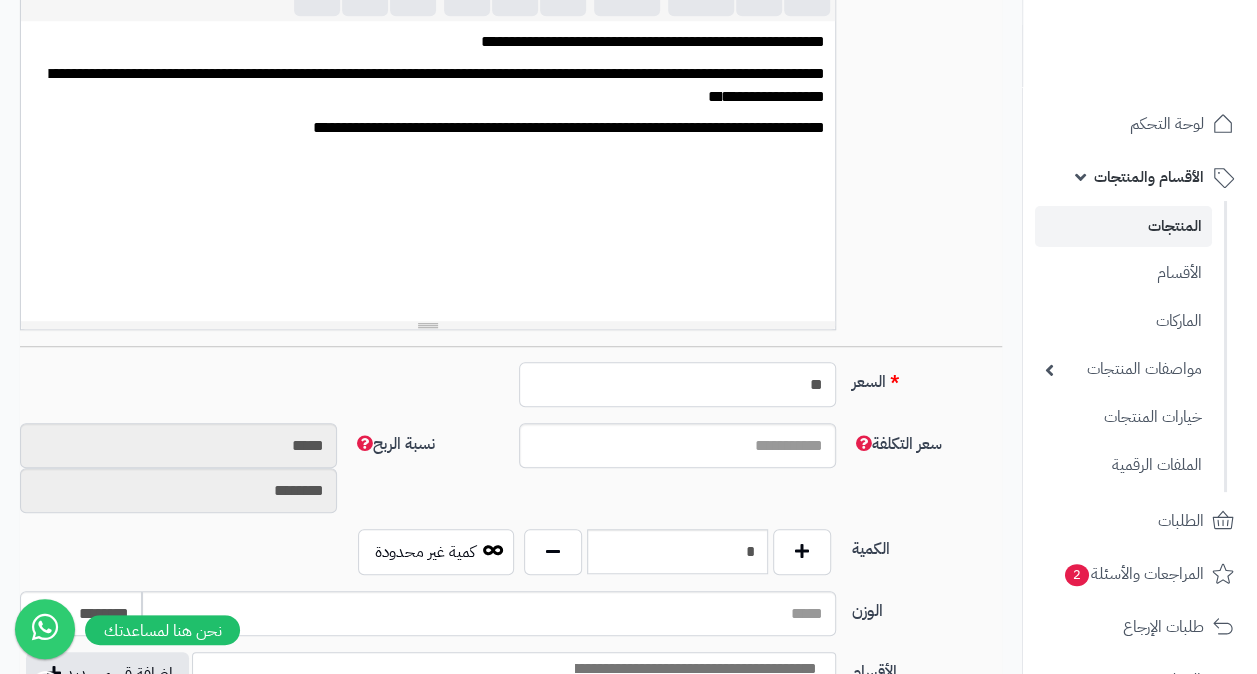 type on "**" 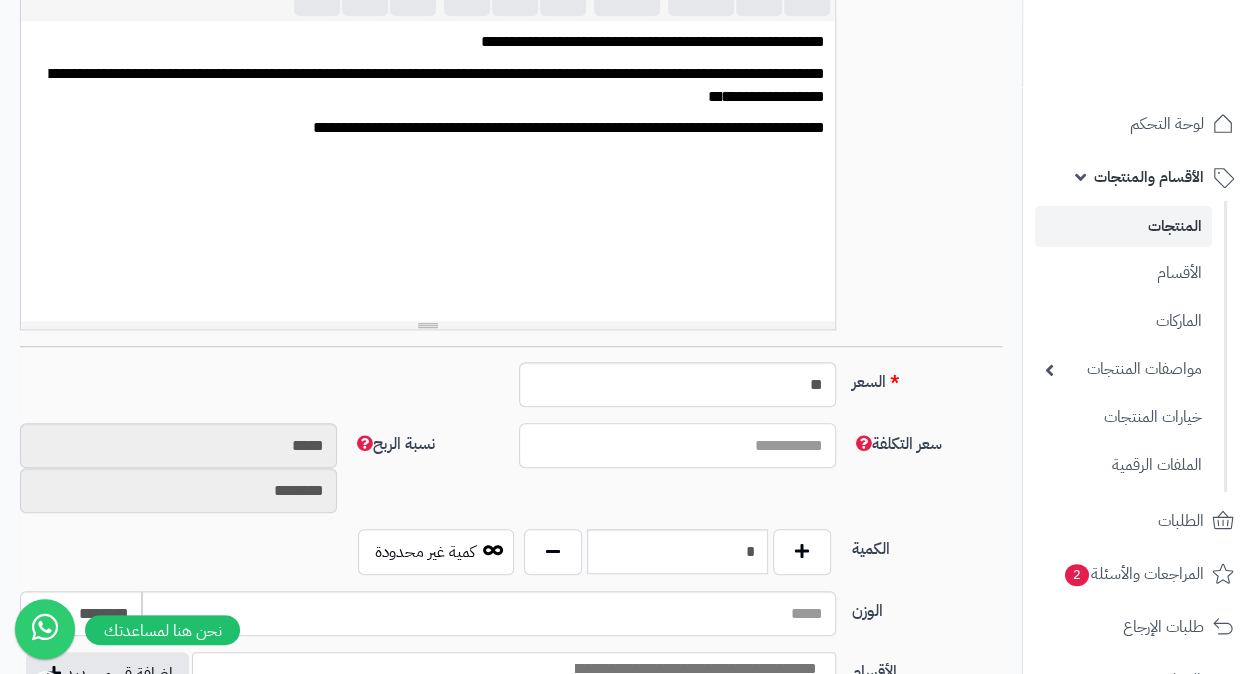 click on "سعر التكلفة" at bounding box center [677, 445] 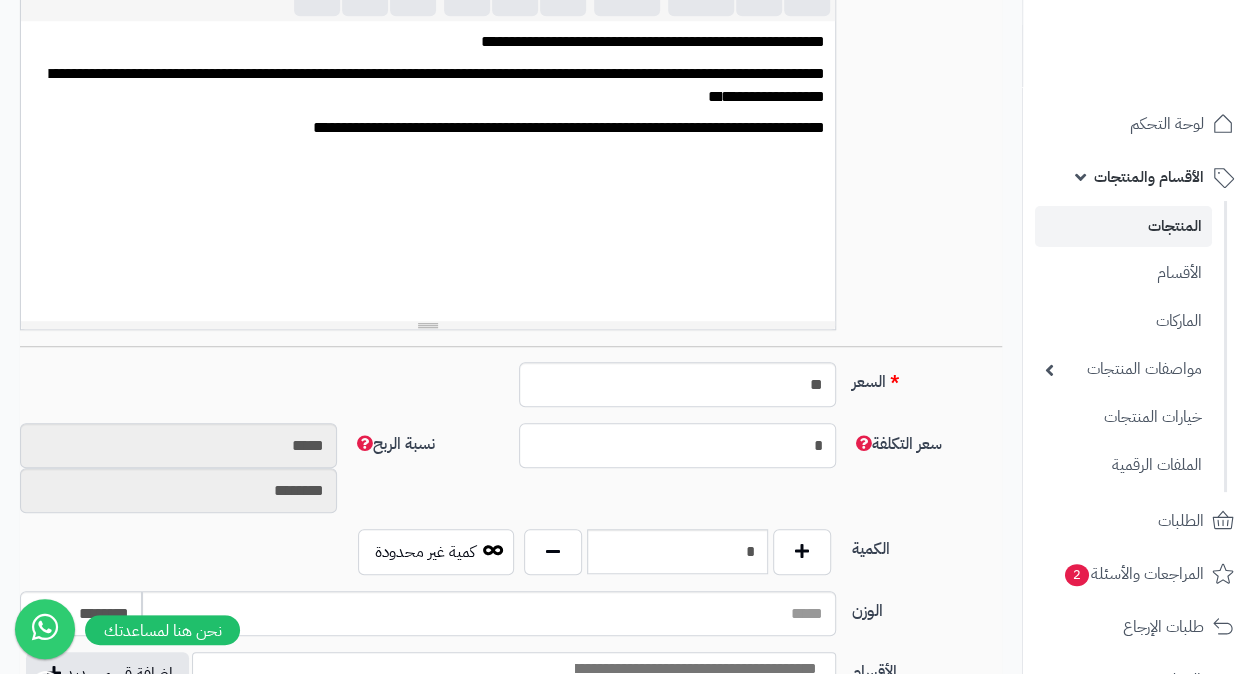 type on "********" 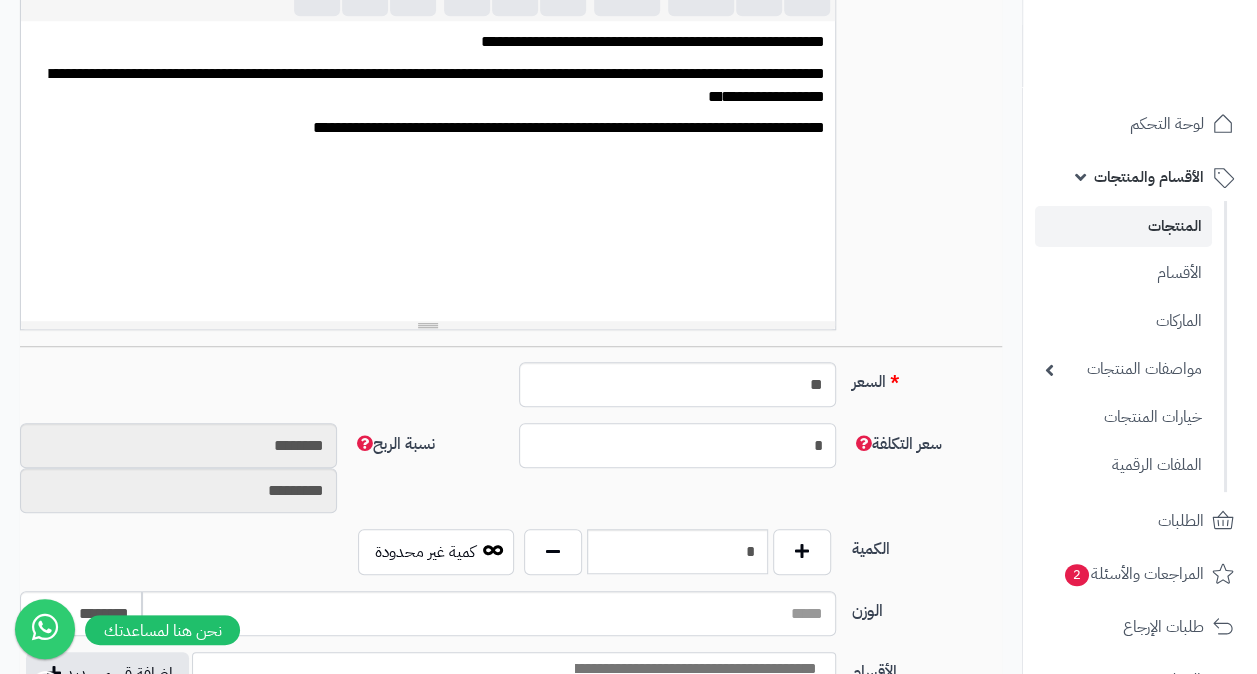 type on "**" 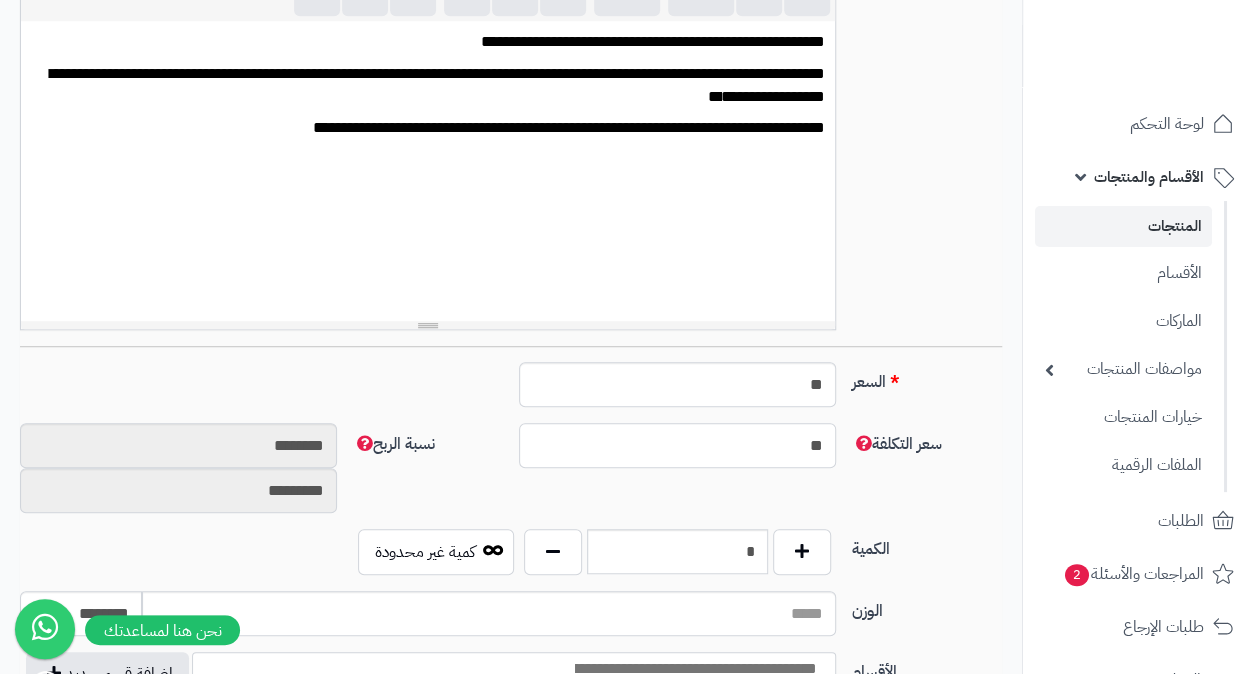 type on "******" 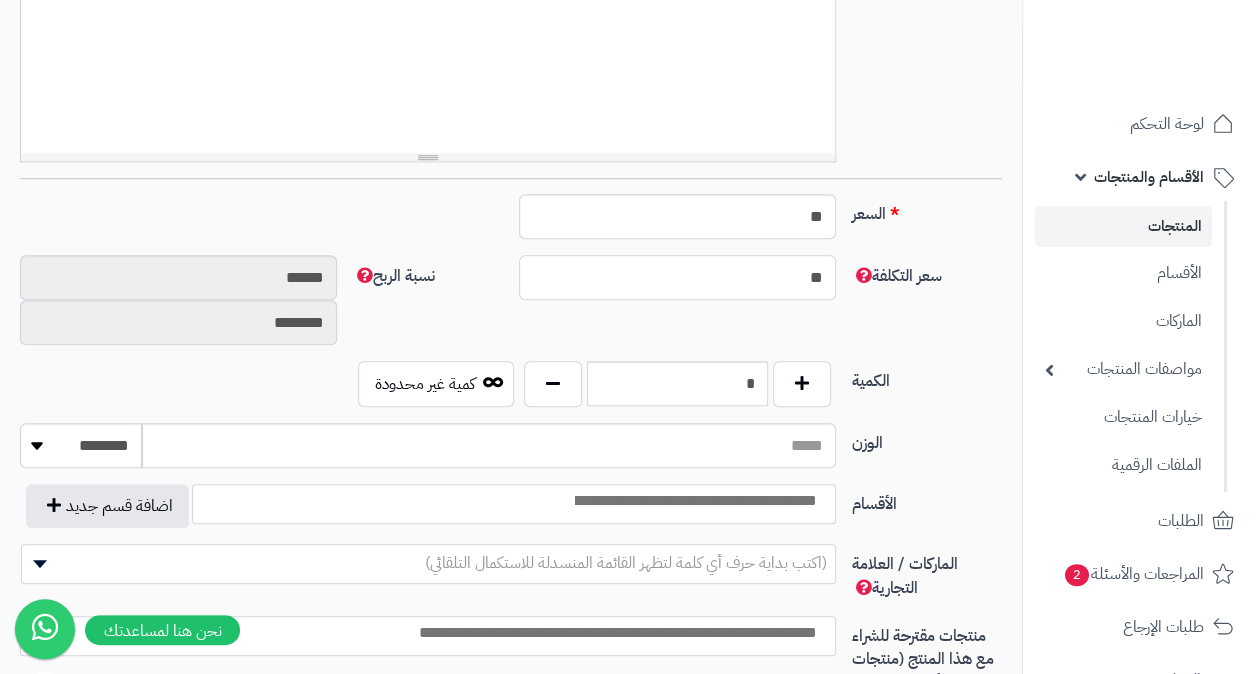 scroll, scrollTop: 700, scrollLeft: 0, axis: vertical 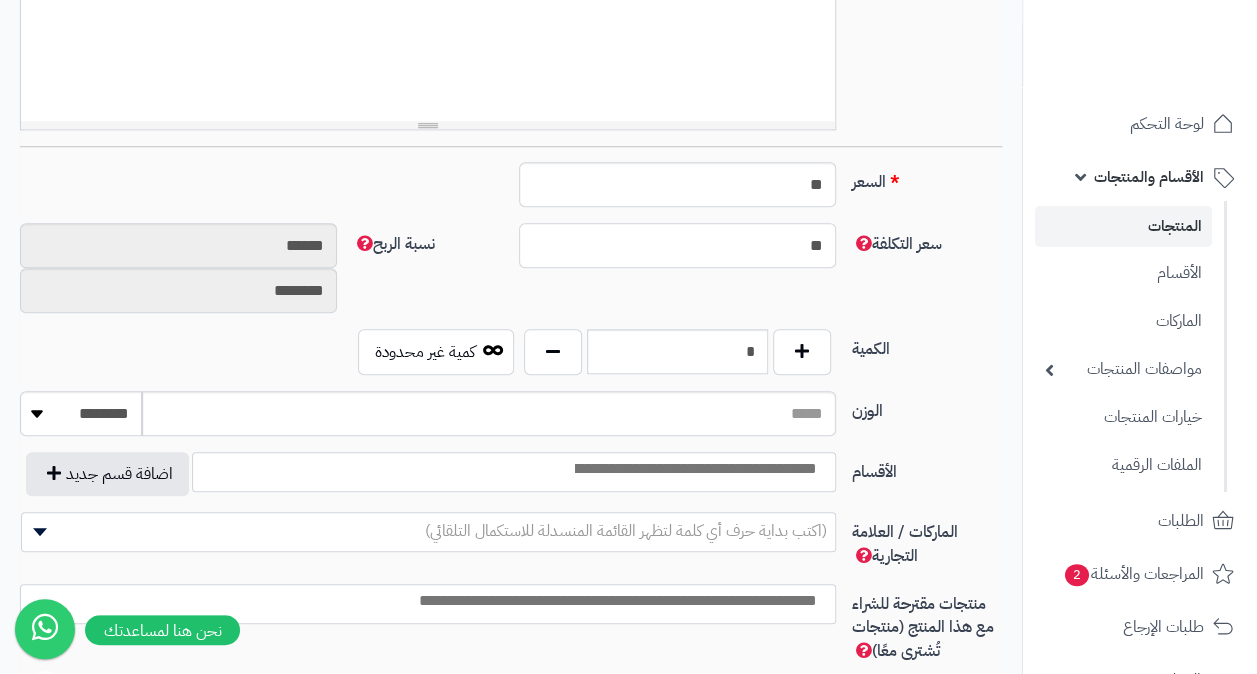 type on "**" 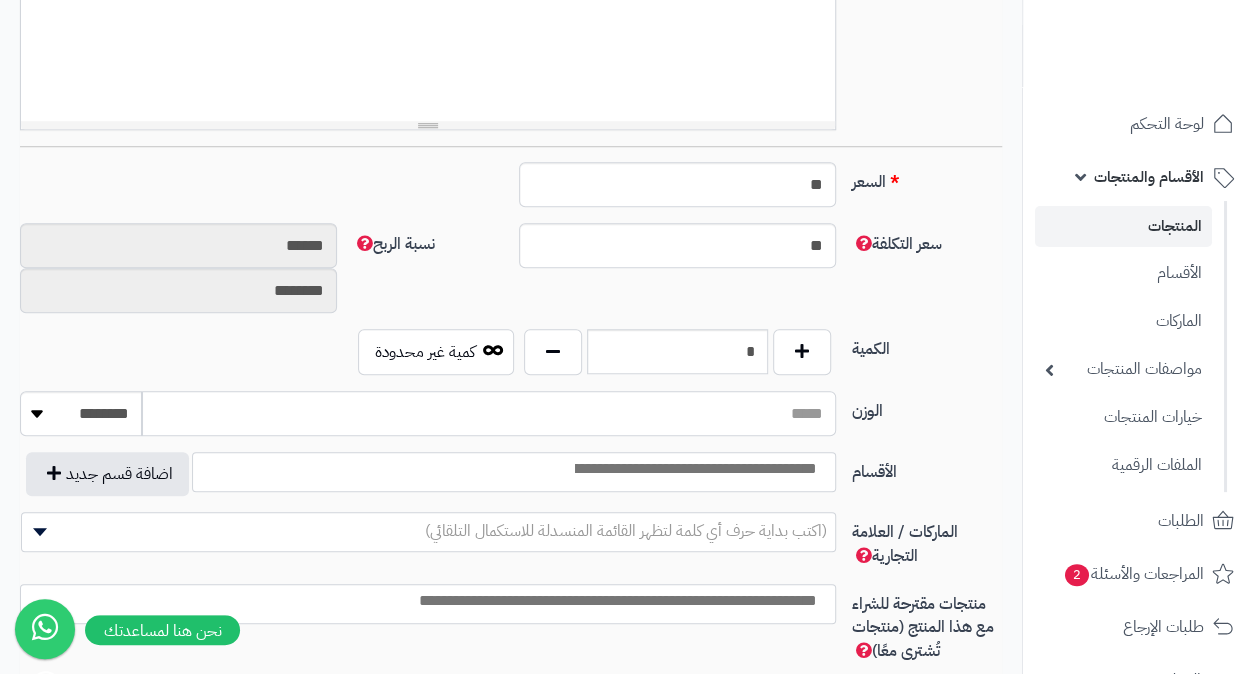 click on "الوزن" at bounding box center (488, 413) 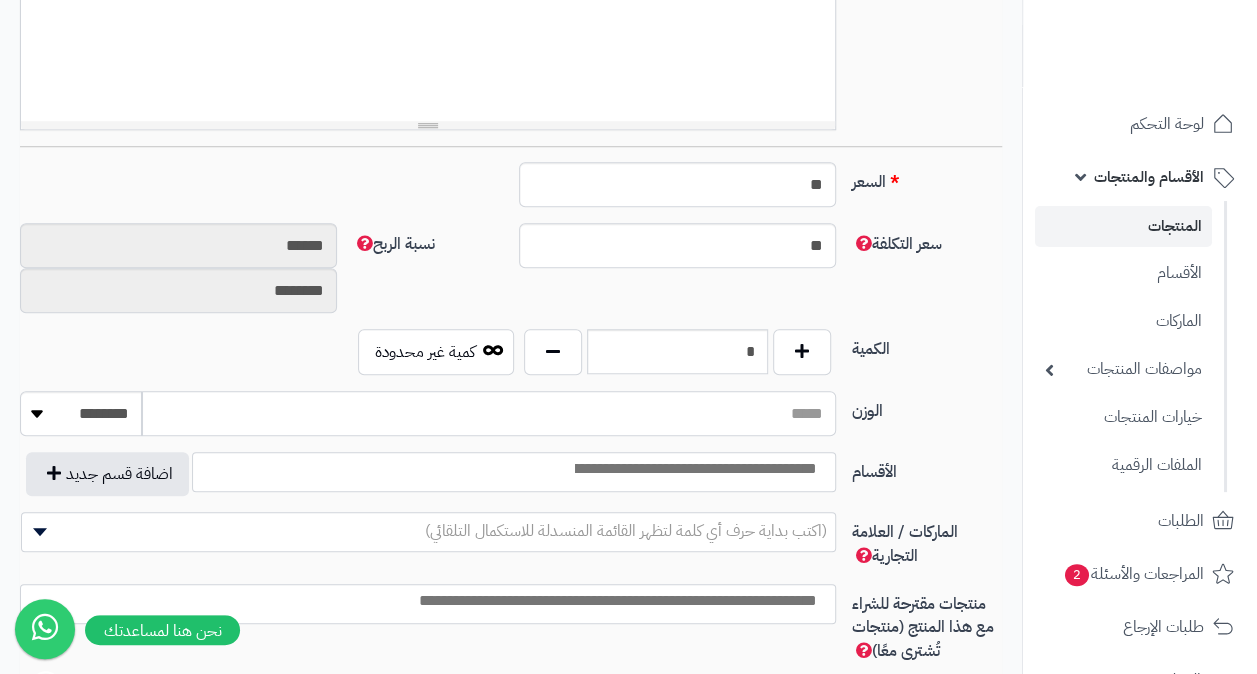 type on "***" 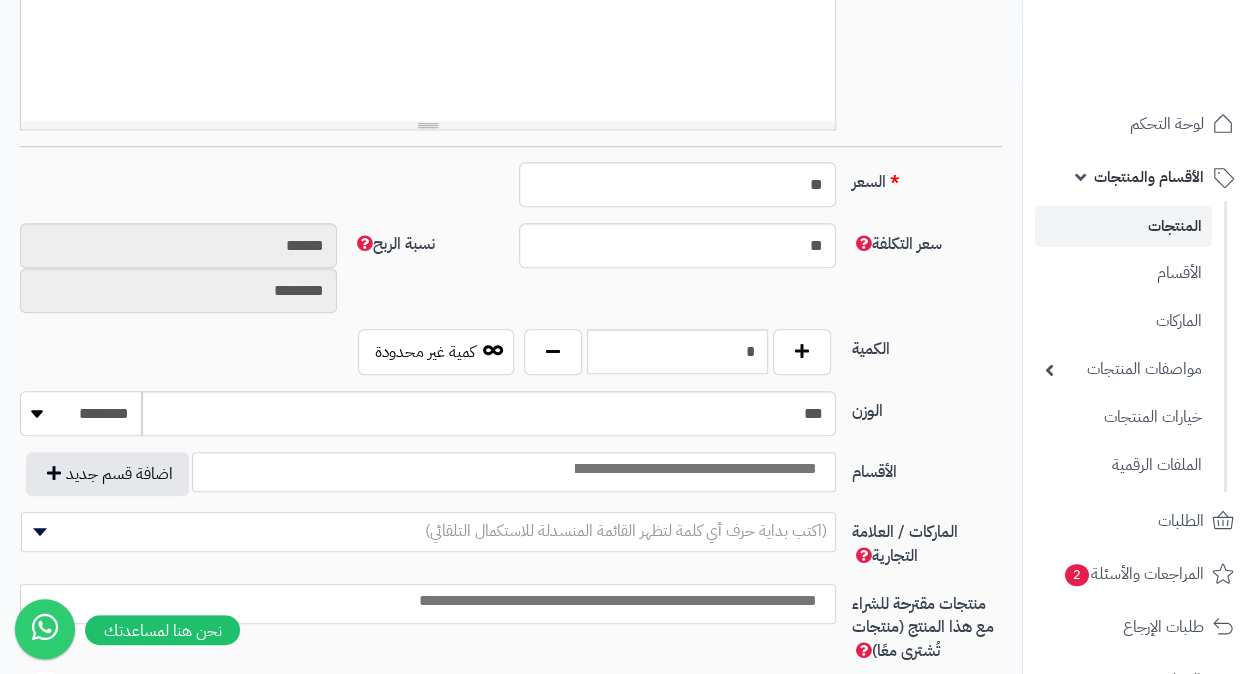 click on "******** **** ***** *****" at bounding box center [81, 413] 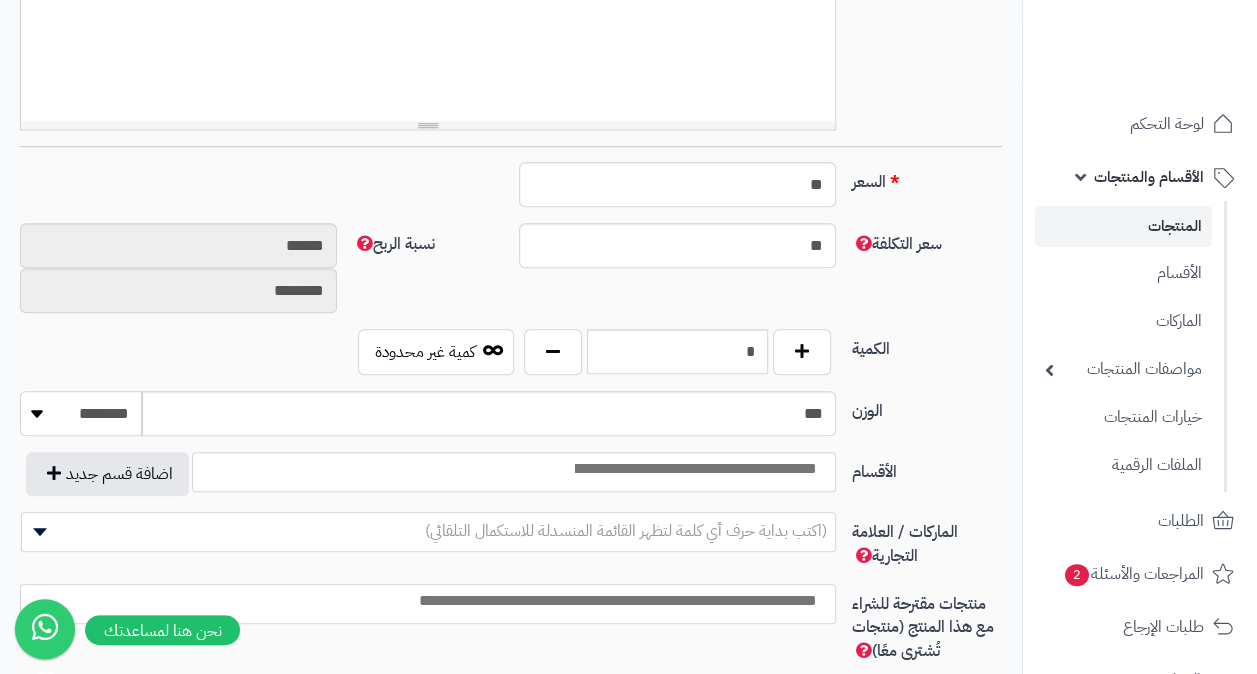 select on "*" 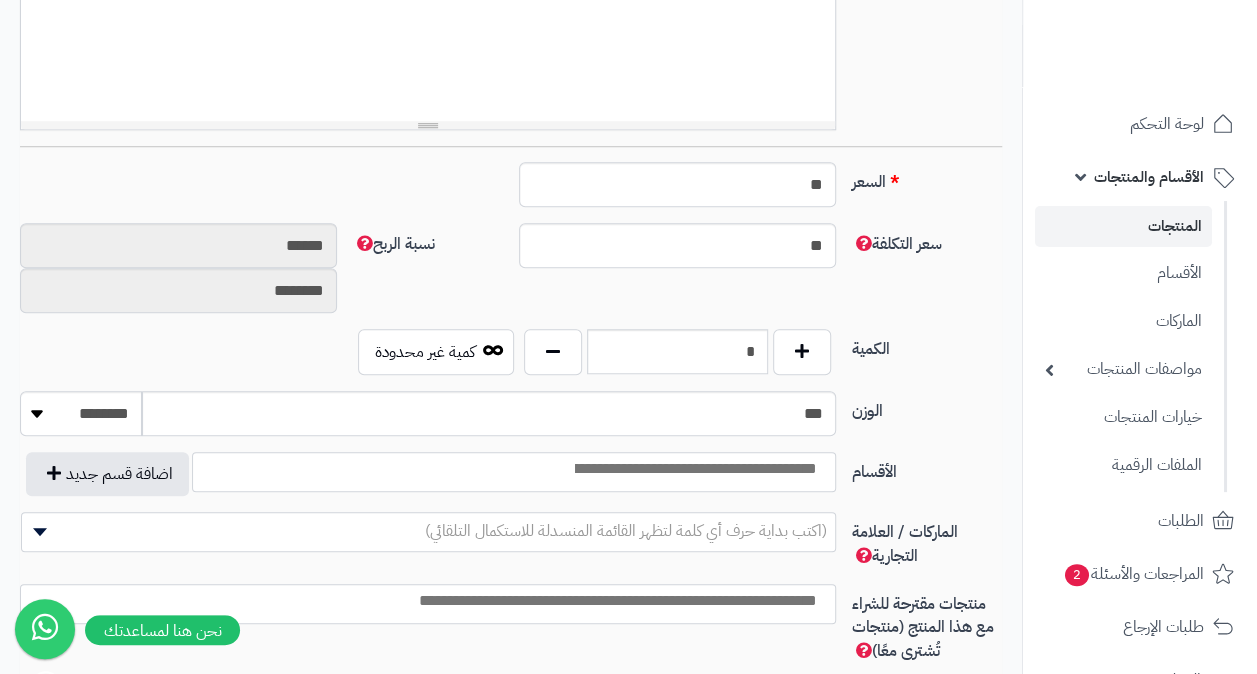 click at bounding box center [694, 469] 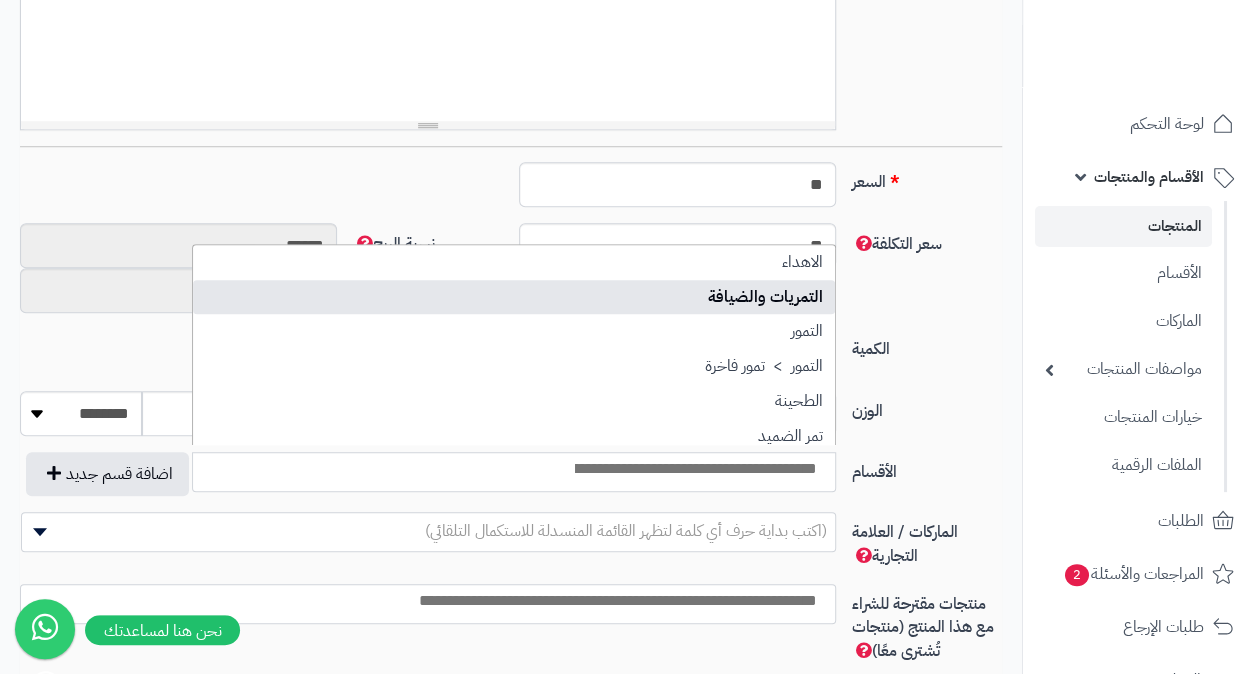 select on "***" 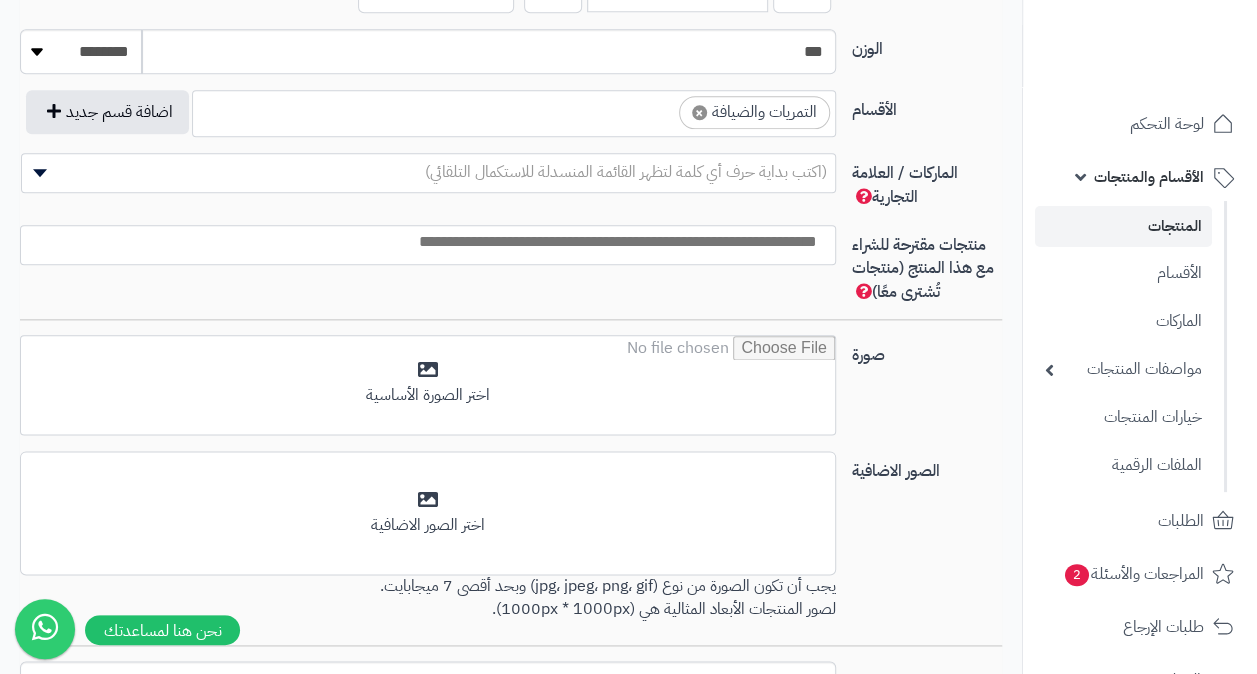 scroll, scrollTop: 1100, scrollLeft: 0, axis: vertical 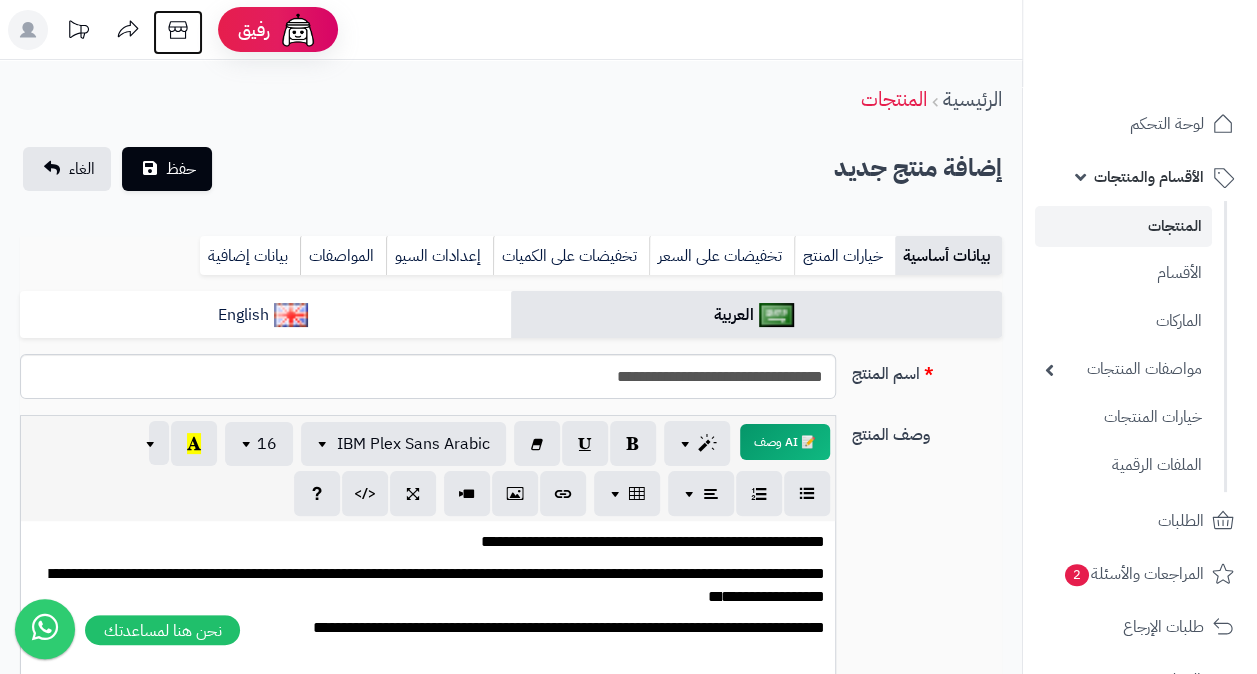 click 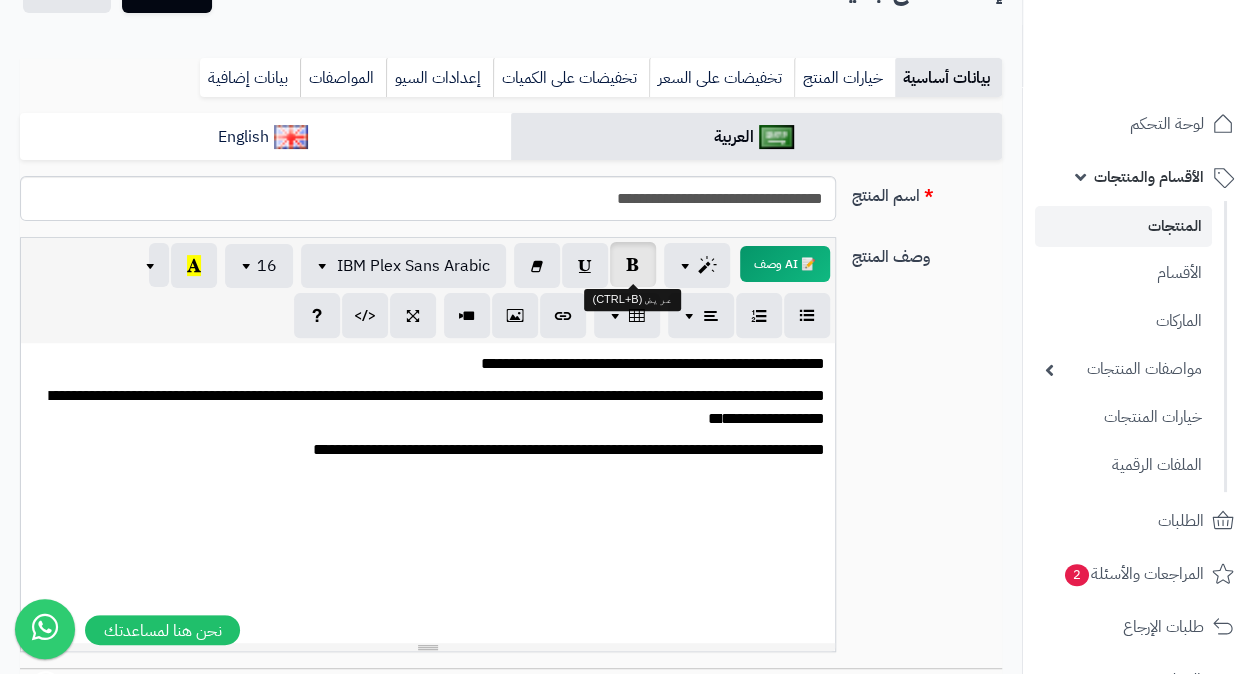 scroll, scrollTop: 300, scrollLeft: 0, axis: vertical 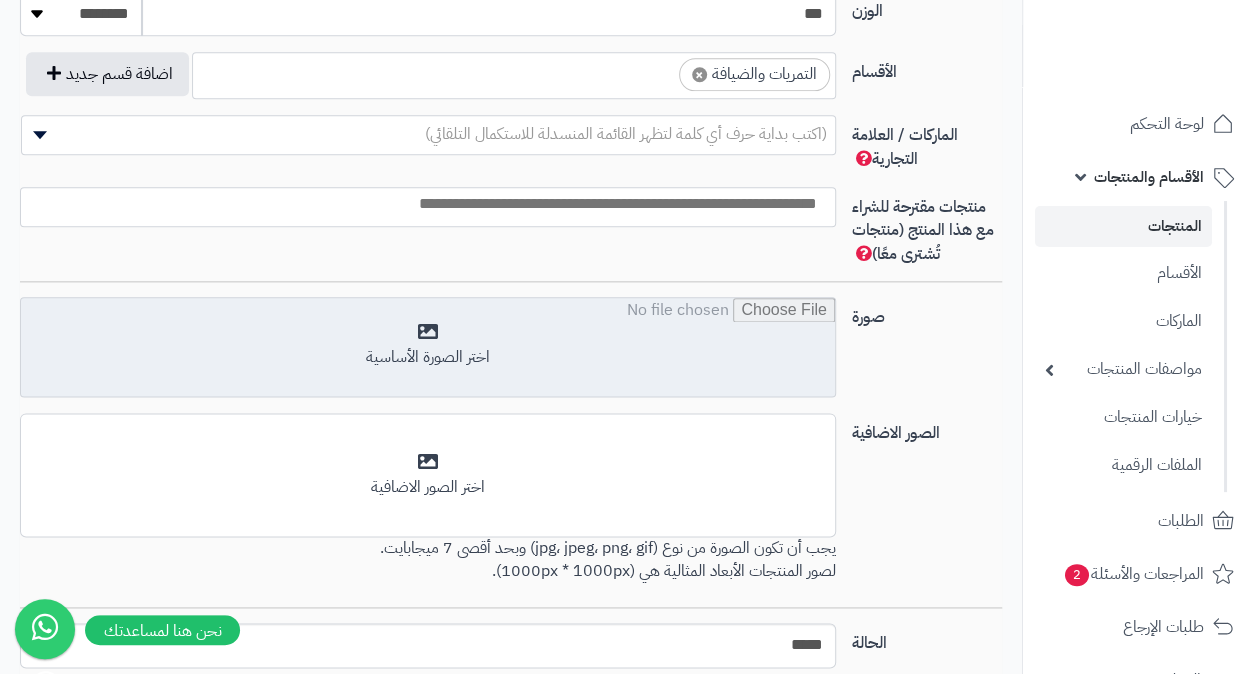 click at bounding box center [428, 348] 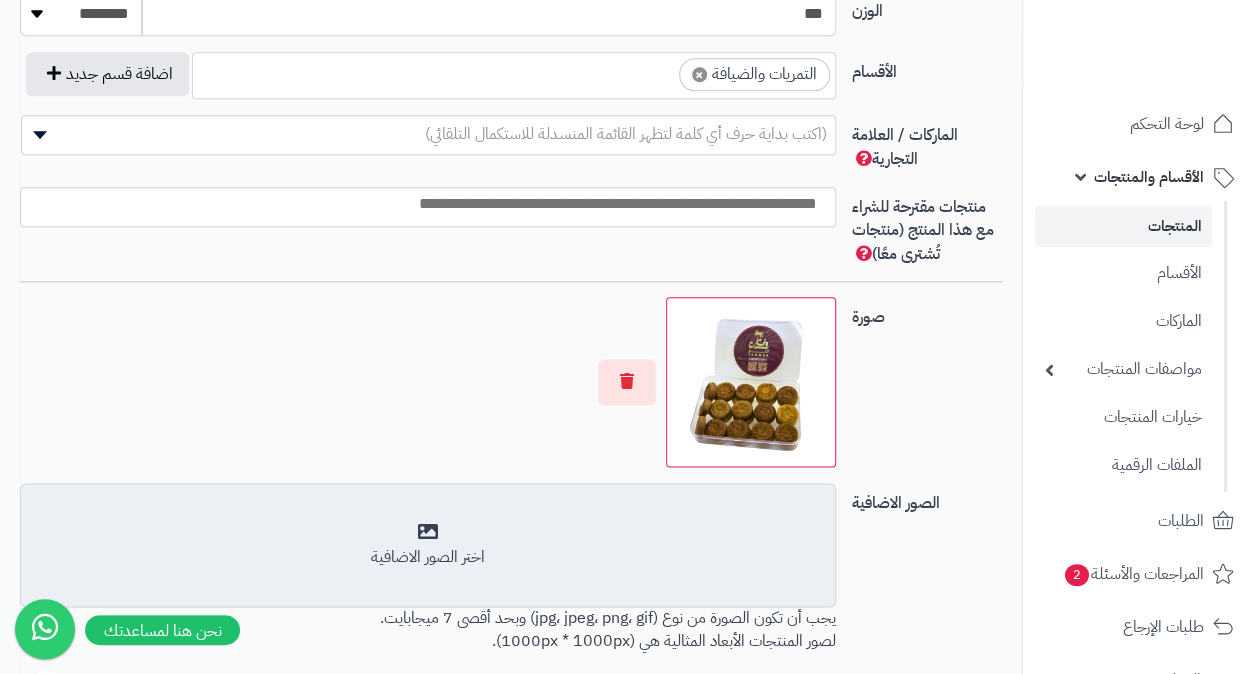 click on "اختر الصور الاضافية" at bounding box center (428, 545) 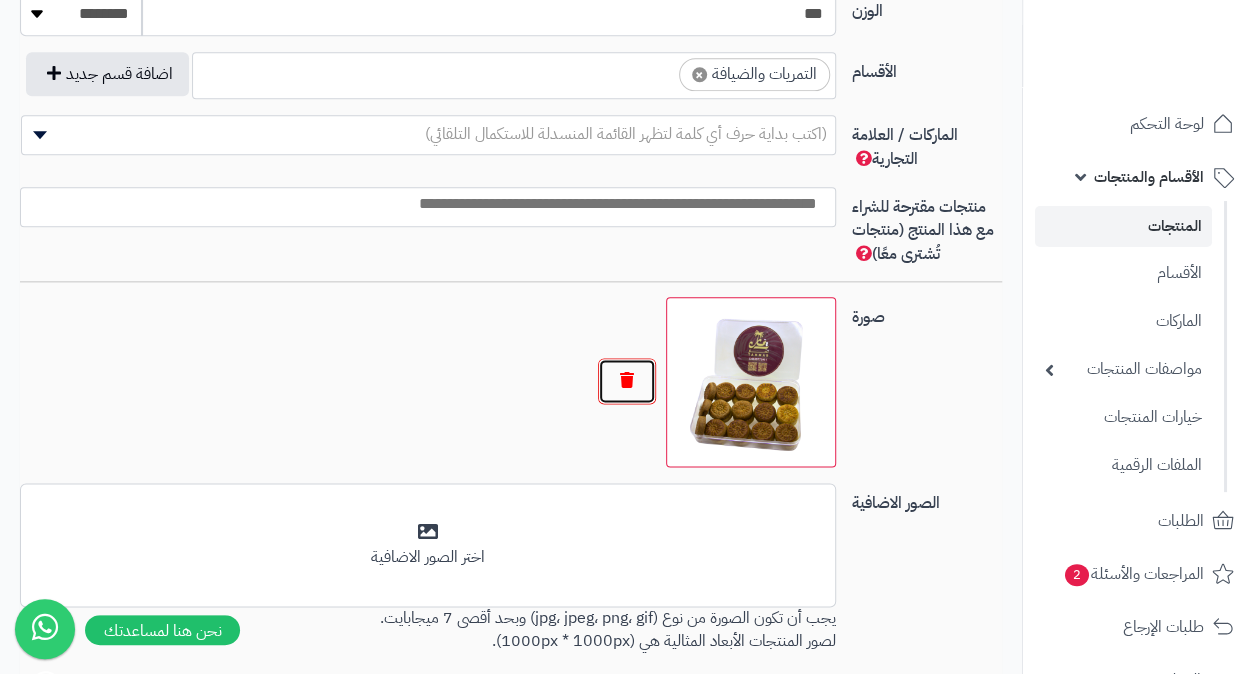 click at bounding box center (627, 381) 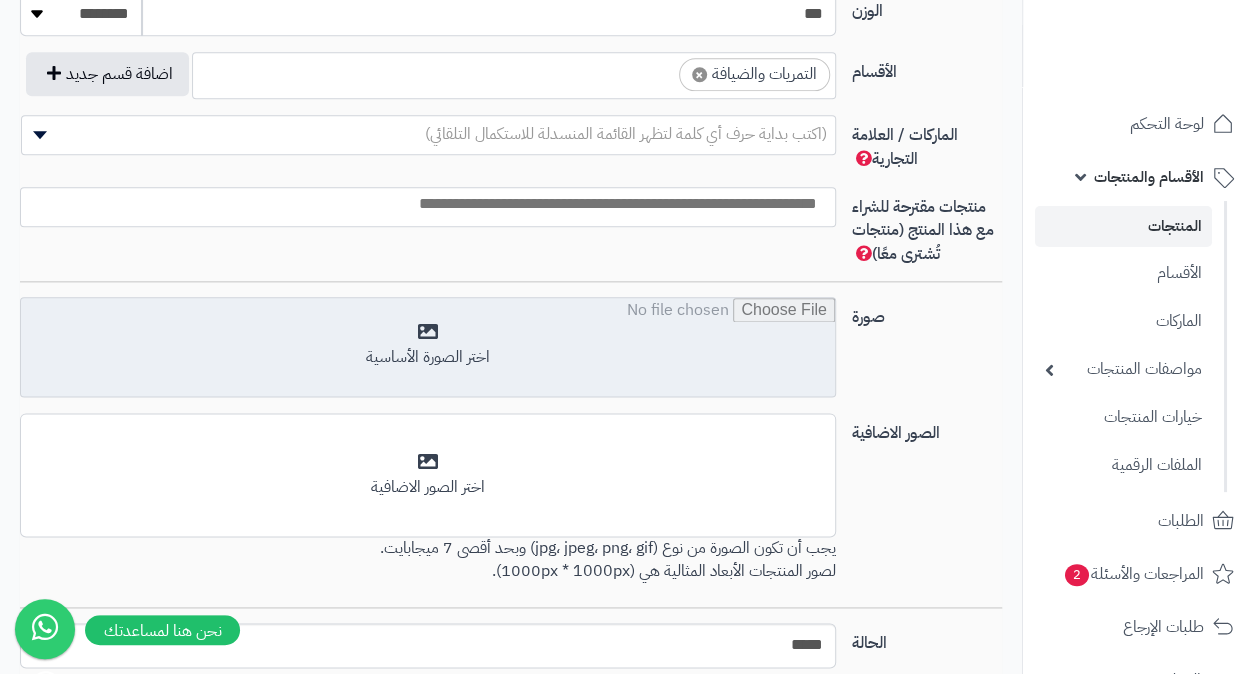 click at bounding box center [428, 348] 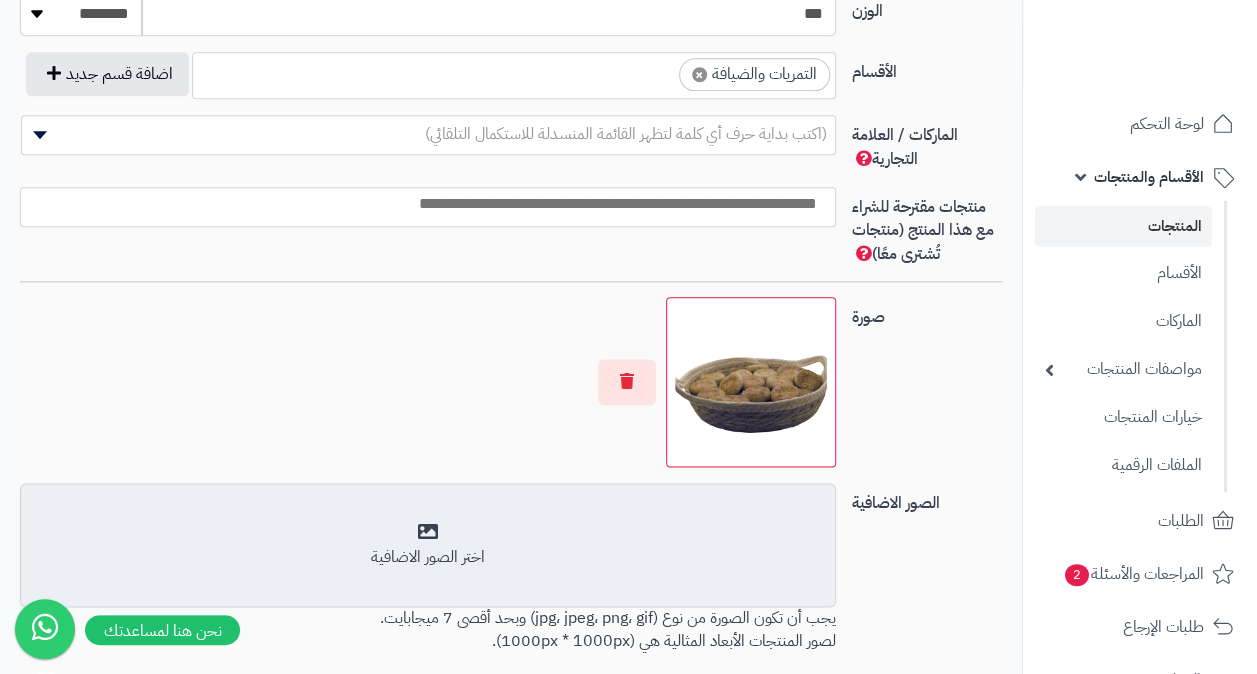 click on "اختر الصور الاضافية" at bounding box center [428, 545] 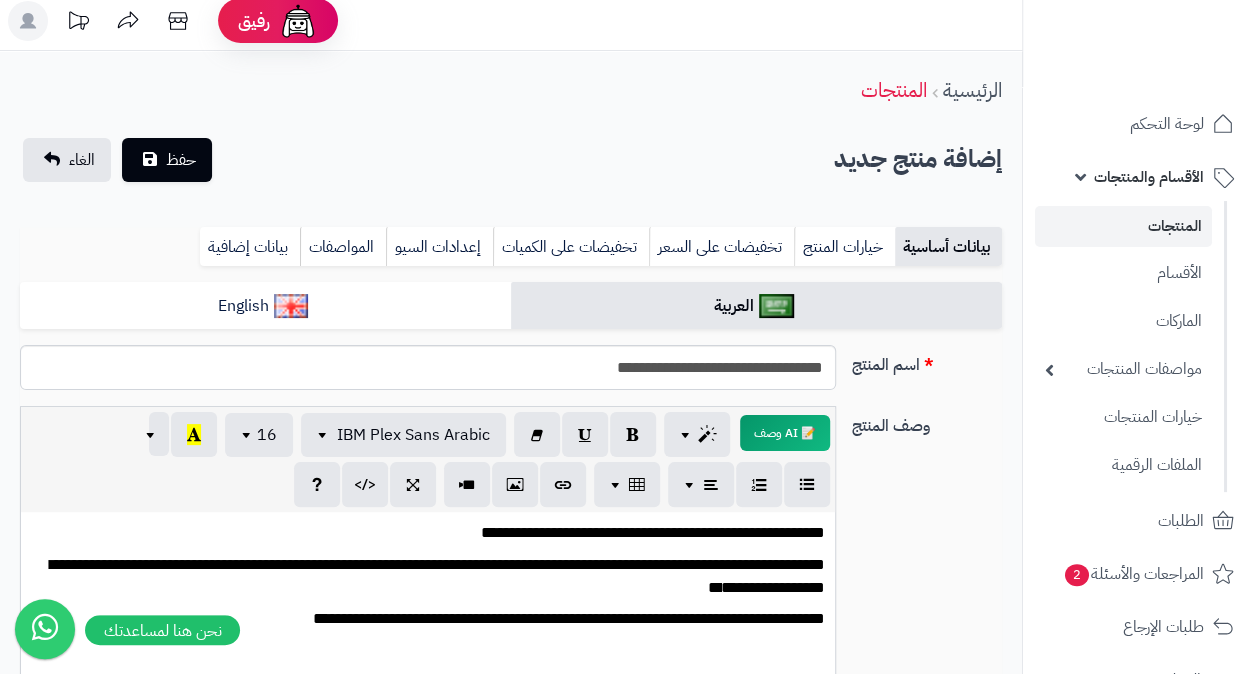scroll, scrollTop: 0, scrollLeft: 0, axis: both 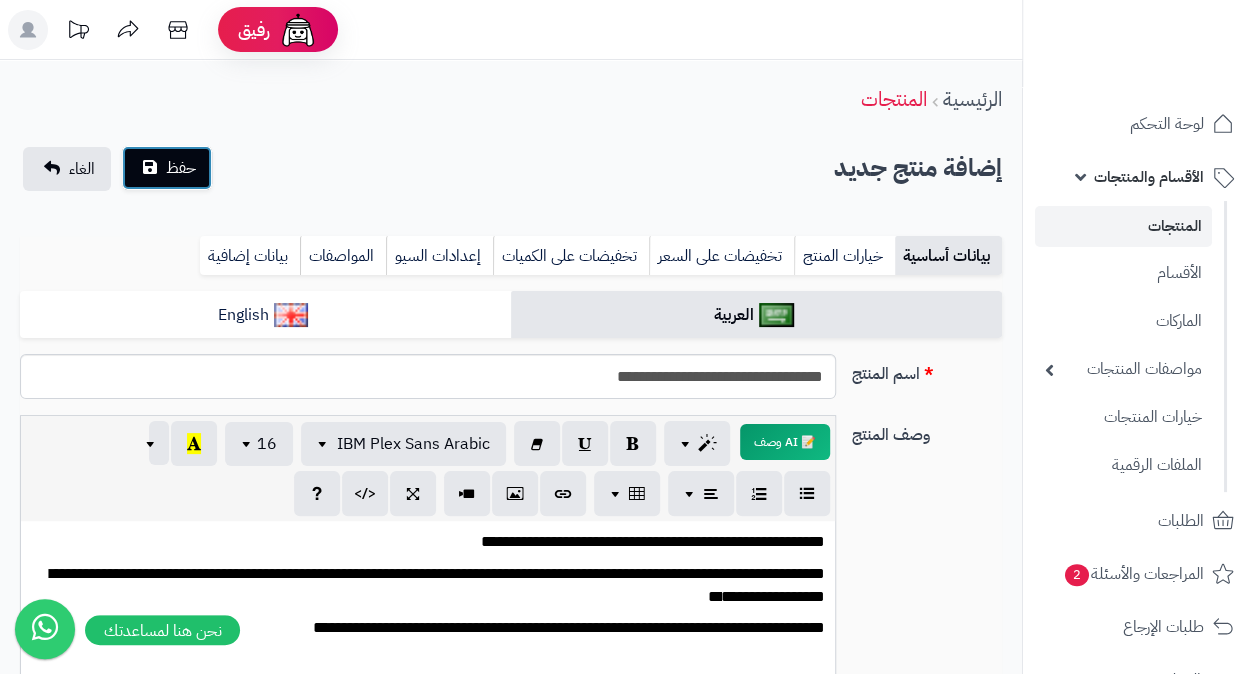 click on "حفظ" at bounding box center [181, 168] 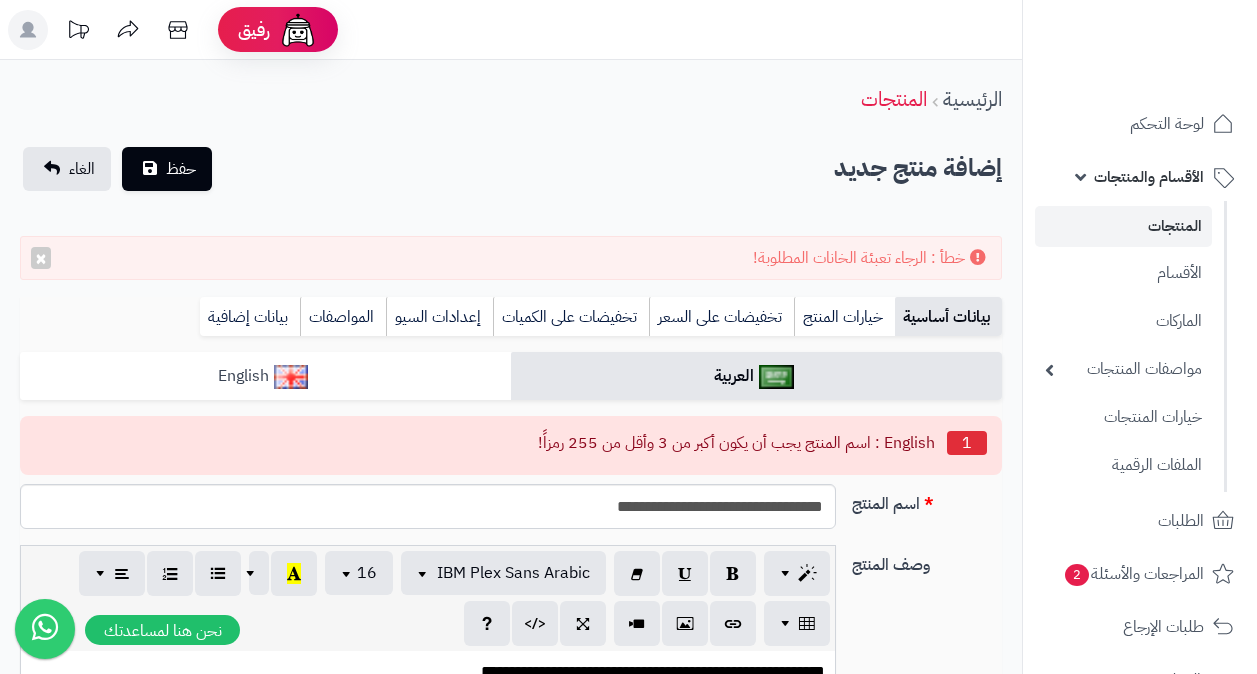 scroll, scrollTop: 0, scrollLeft: 0, axis: both 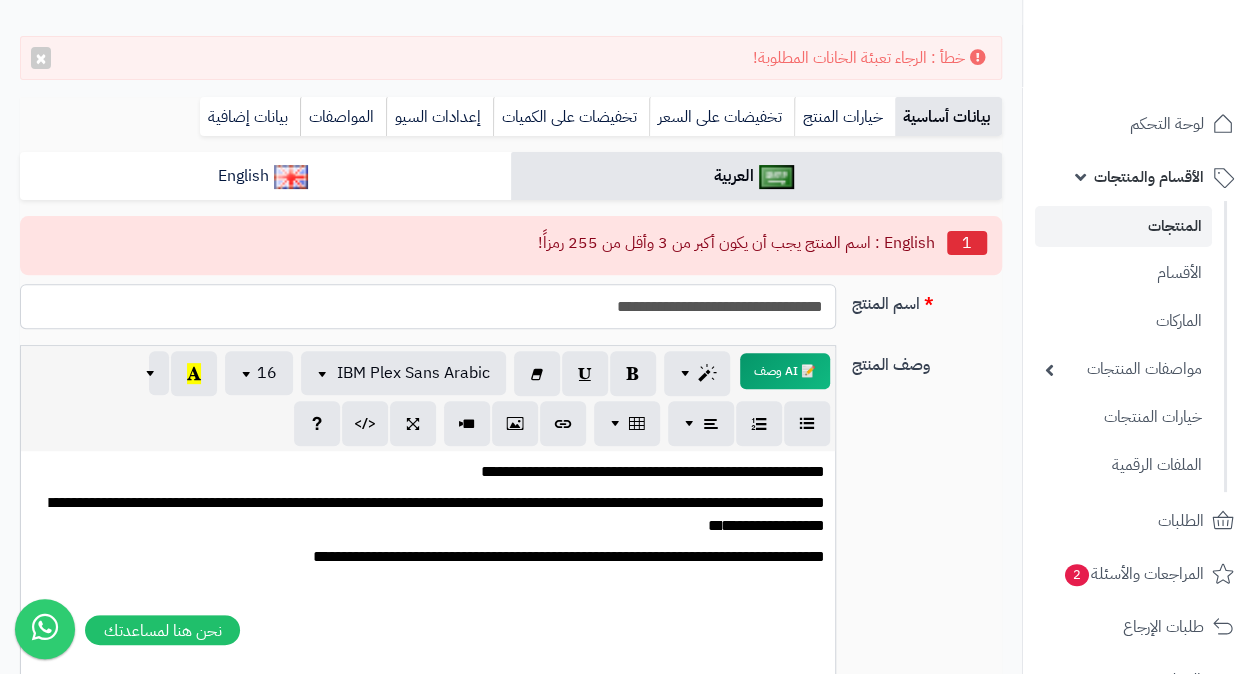 click on "**********" at bounding box center [428, 306] 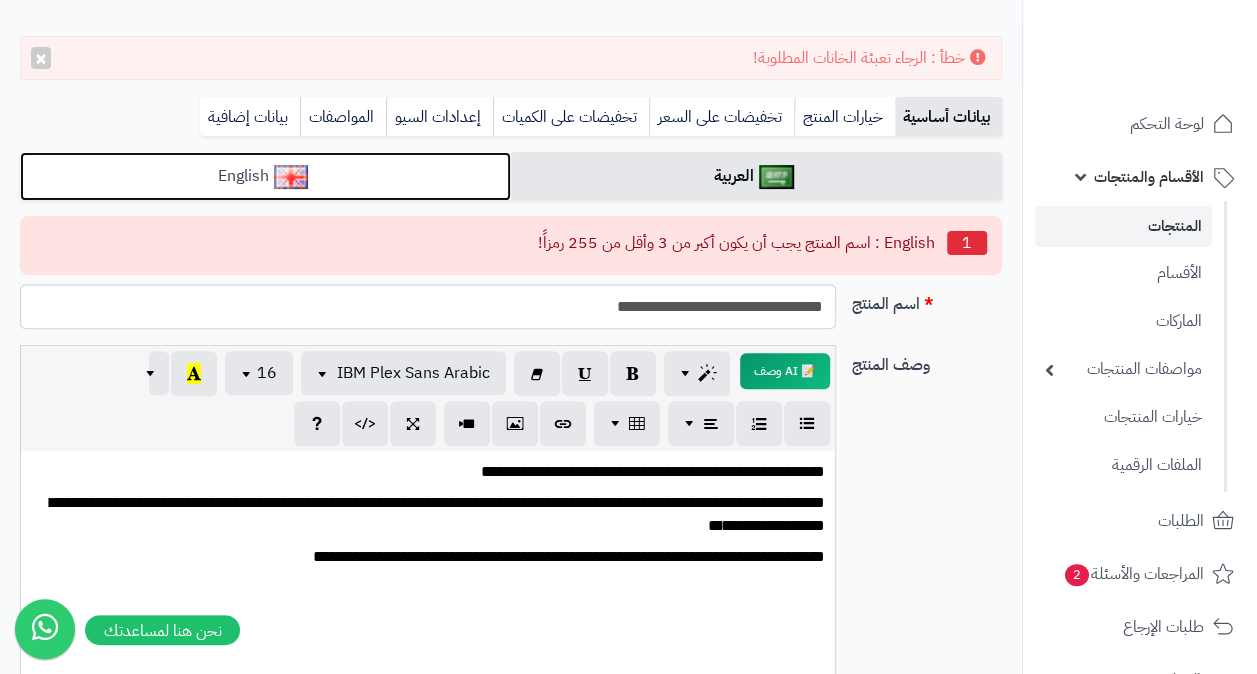 click on "English" at bounding box center [265, 176] 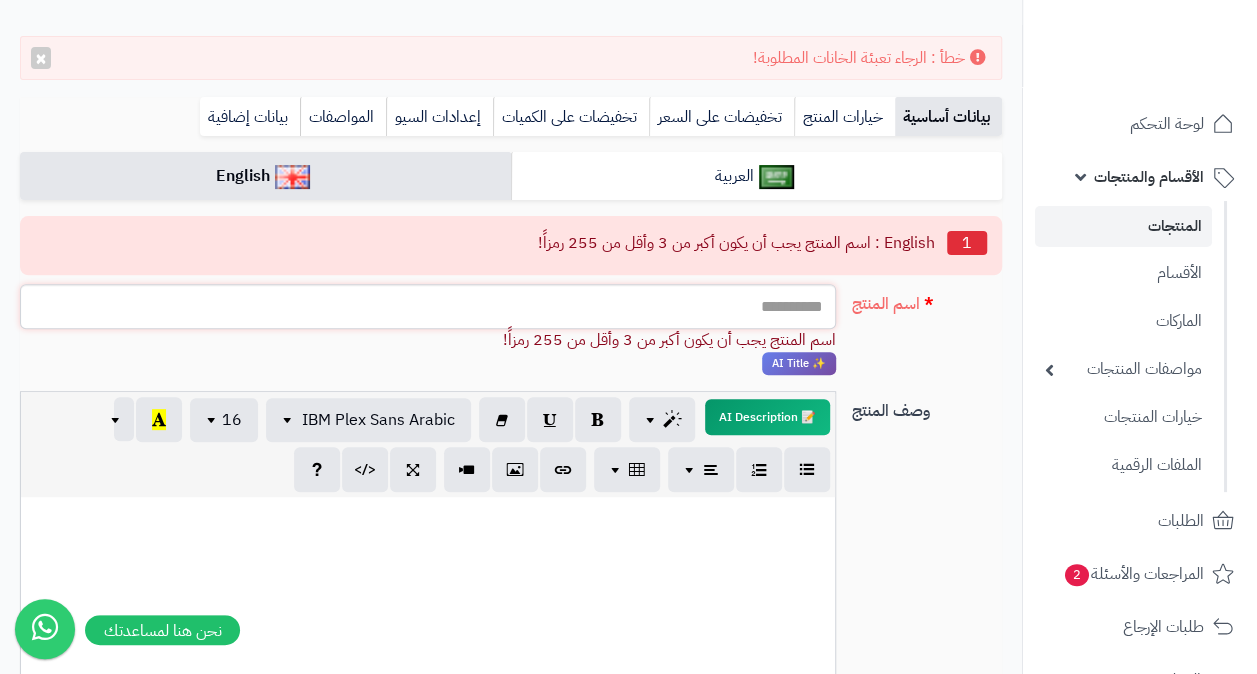 click on "اسم المنتج" at bounding box center [428, 306] 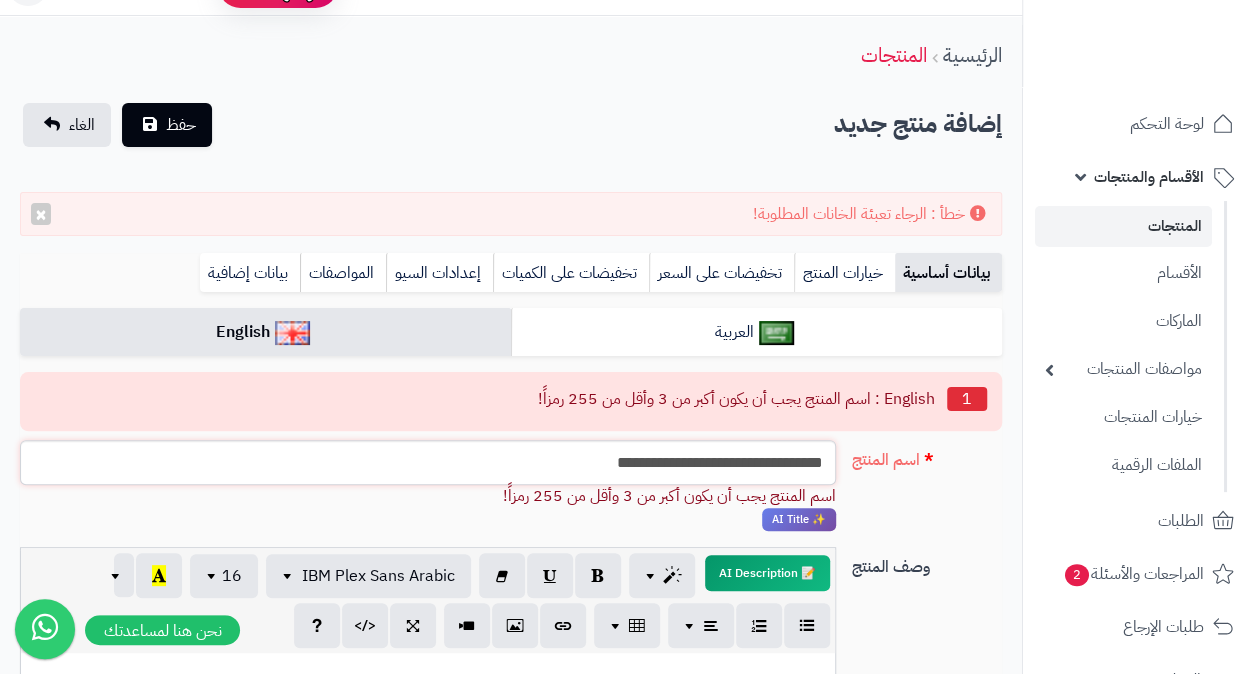 scroll, scrollTop: 0, scrollLeft: 0, axis: both 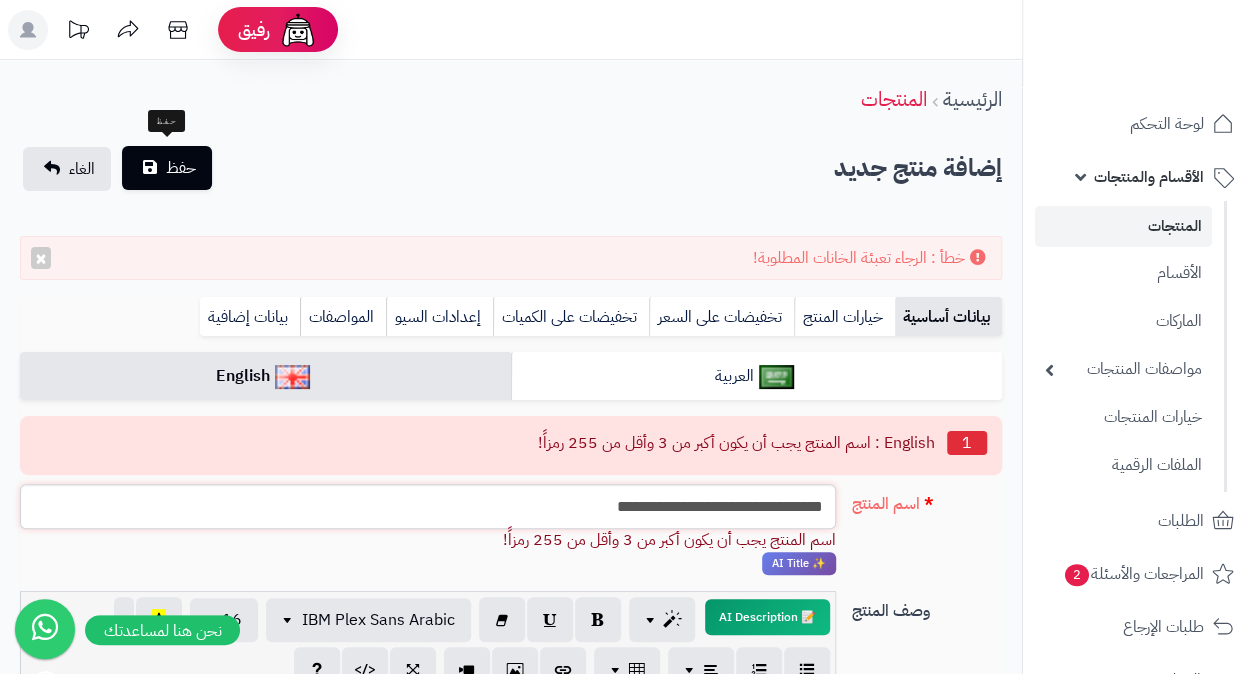 type on "**********" 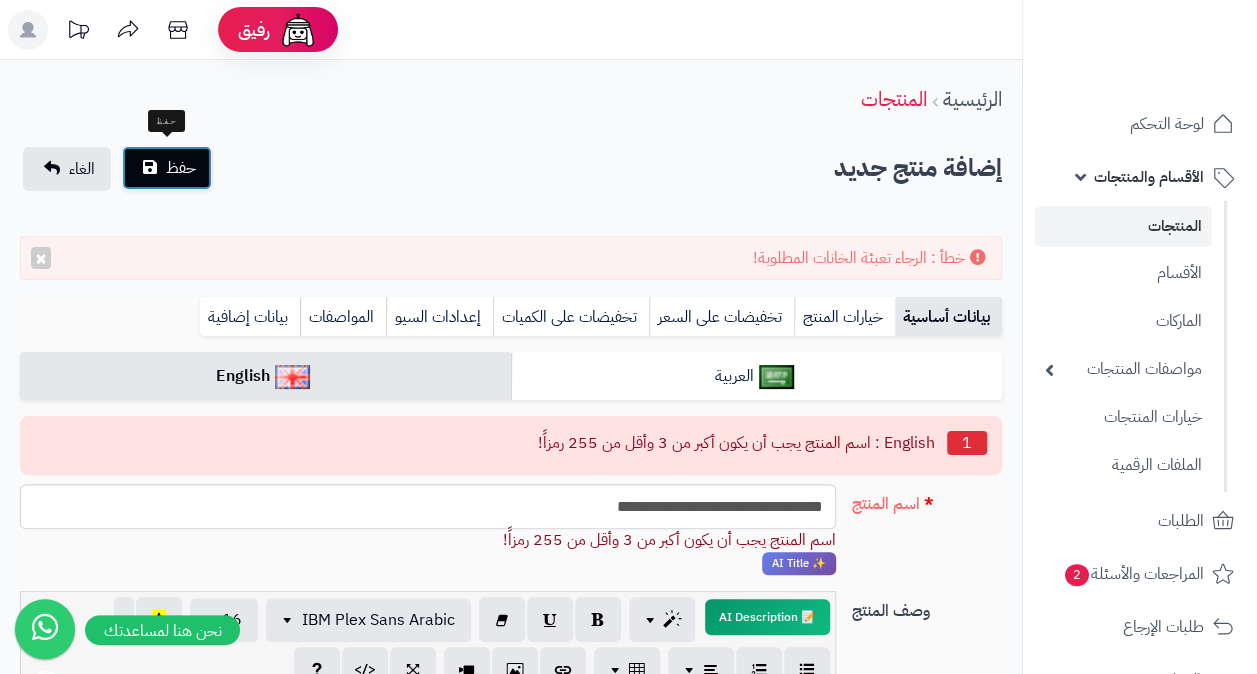 click on "حفظ" at bounding box center [181, 168] 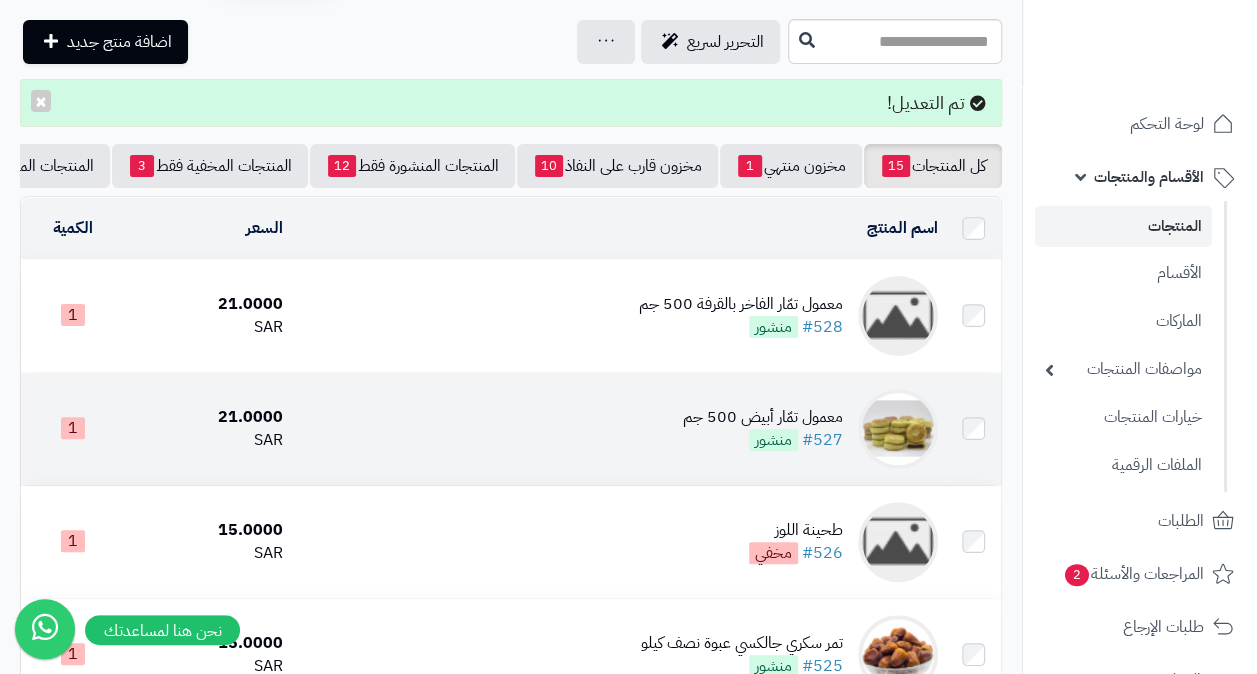 scroll, scrollTop: 100, scrollLeft: 0, axis: vertical 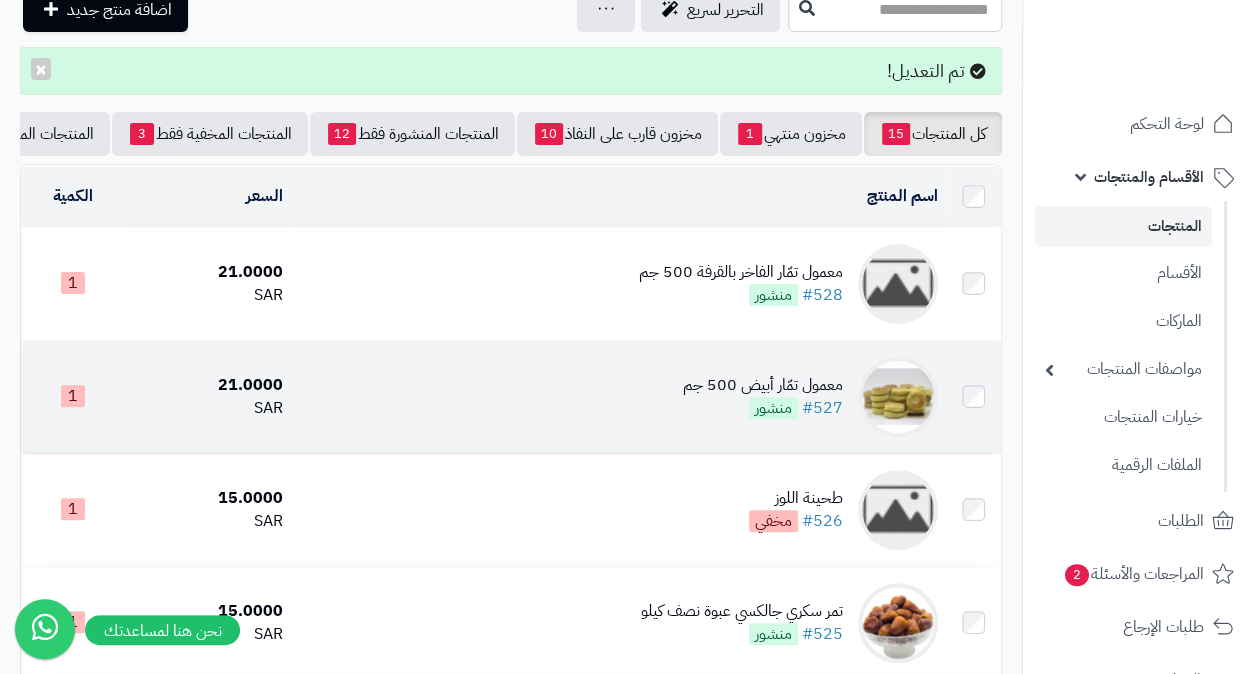 click on "معمول تمّار أبيض  500 جم" at bounding box center (763, 385) 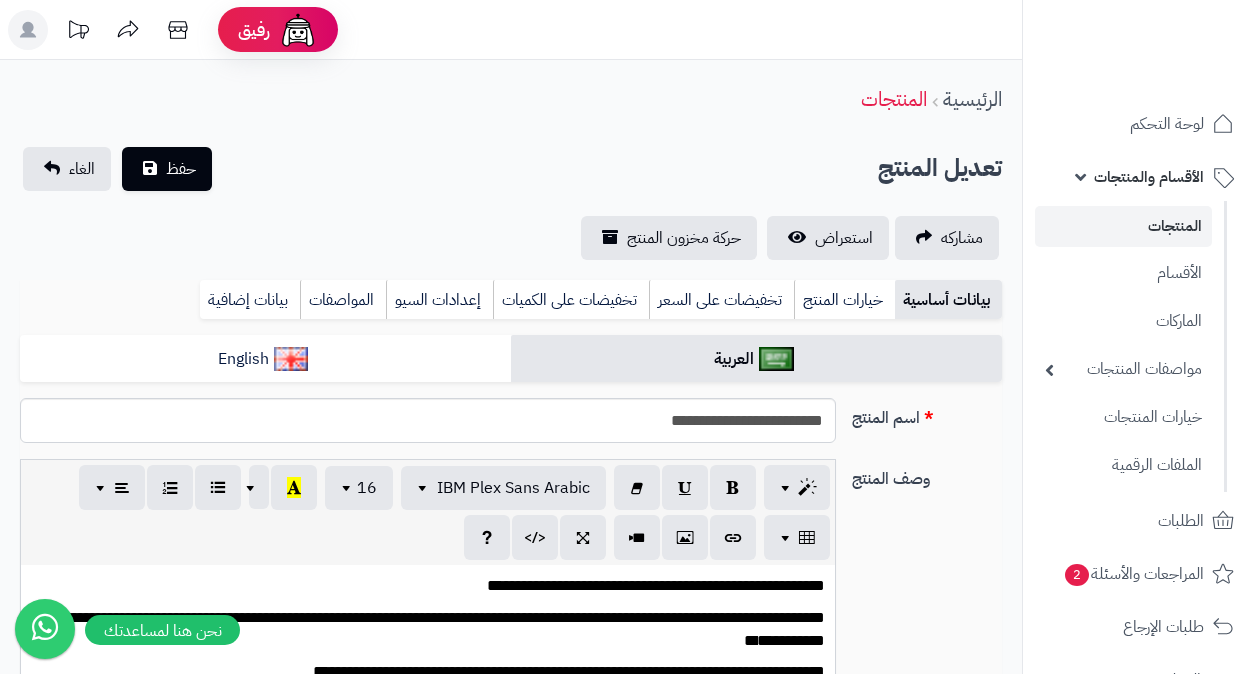 scroll, scrollTop: 0, scrollLeft: 0, axis: both 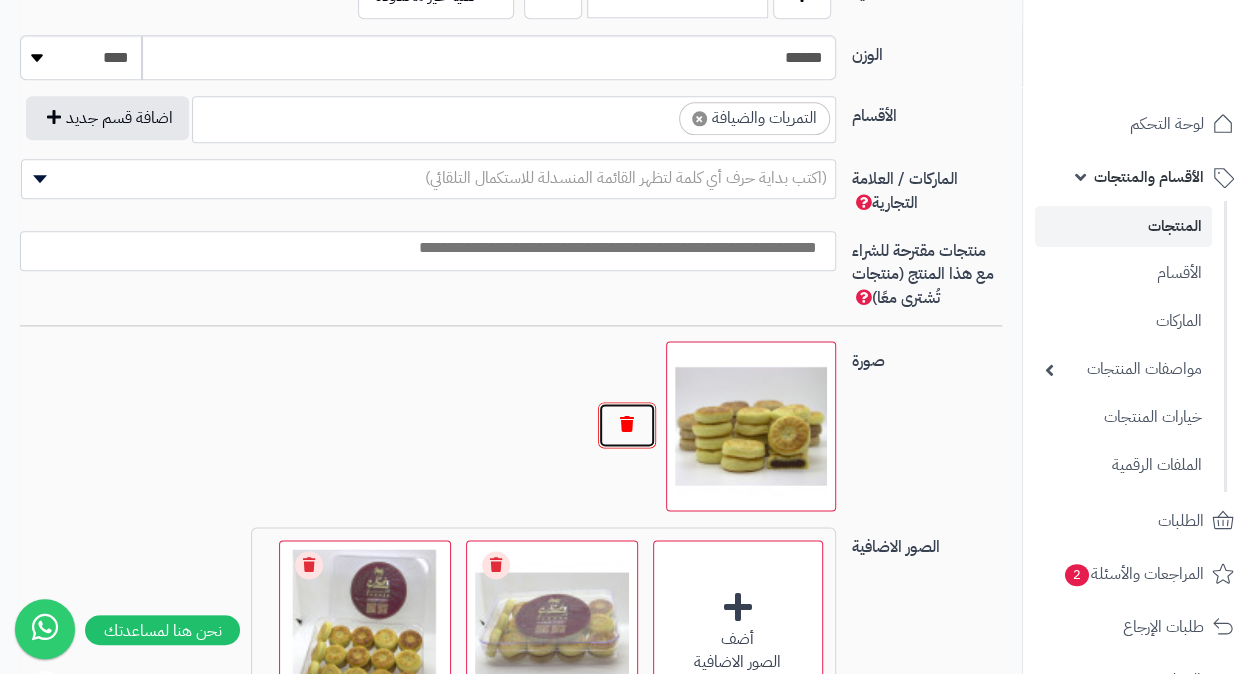 click at bounding box center (627, 425) 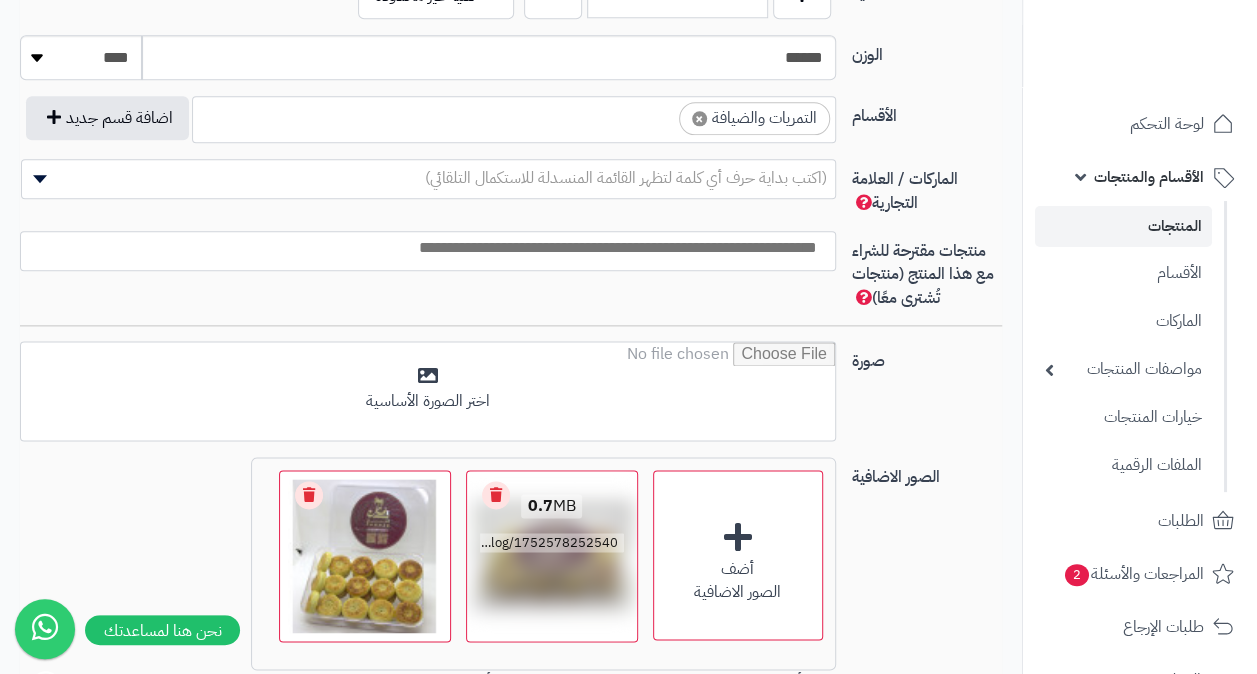 click on "Remove file" at bounding box center (496, 495) 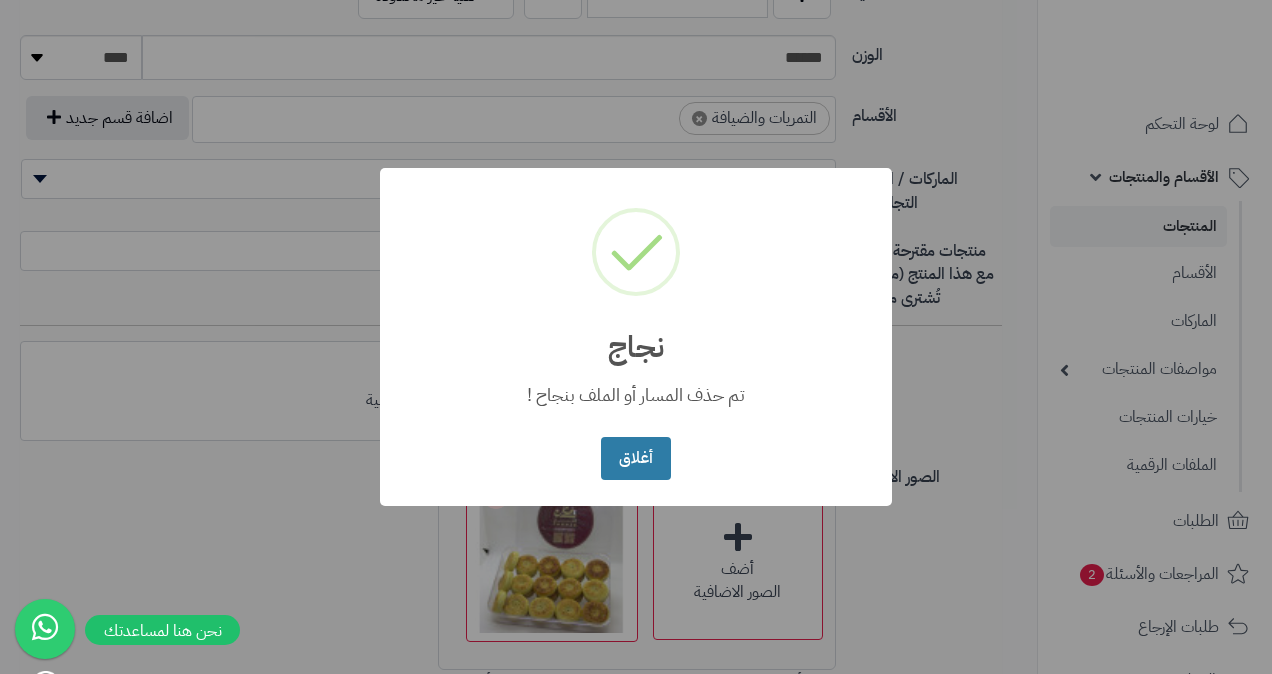 click on "أغلاق" at bounding box center (635, 458) 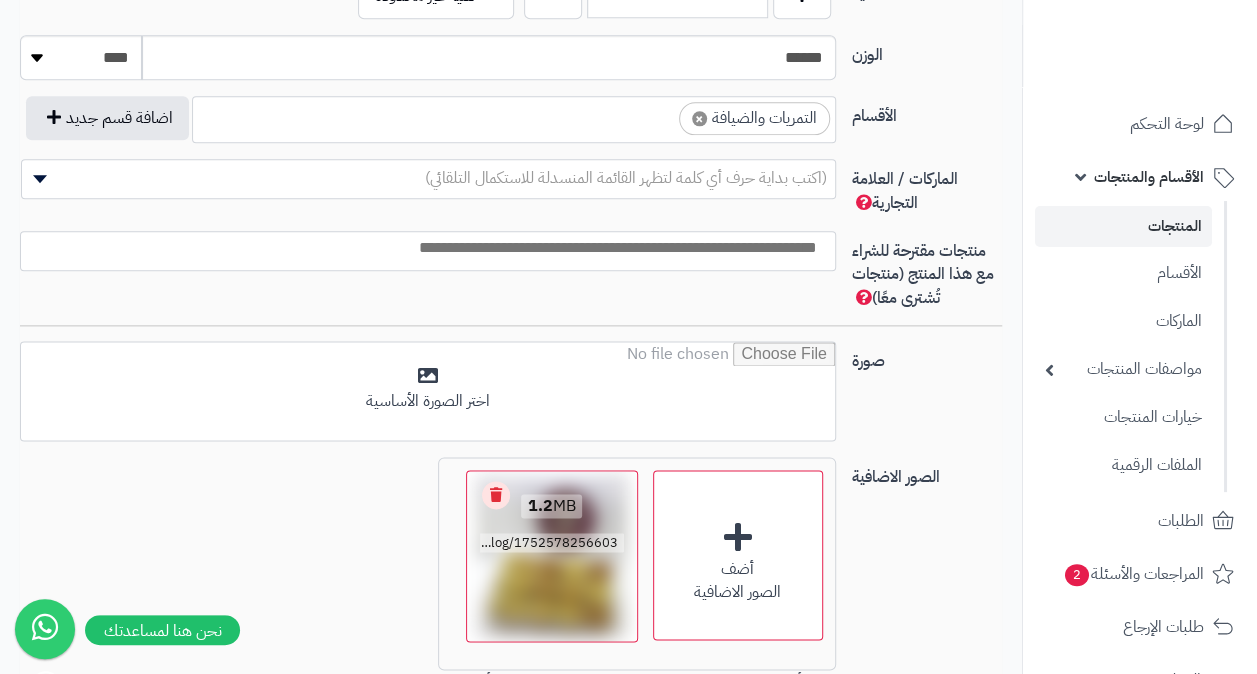 click on "Remove file" at bounding box center [496, 495] 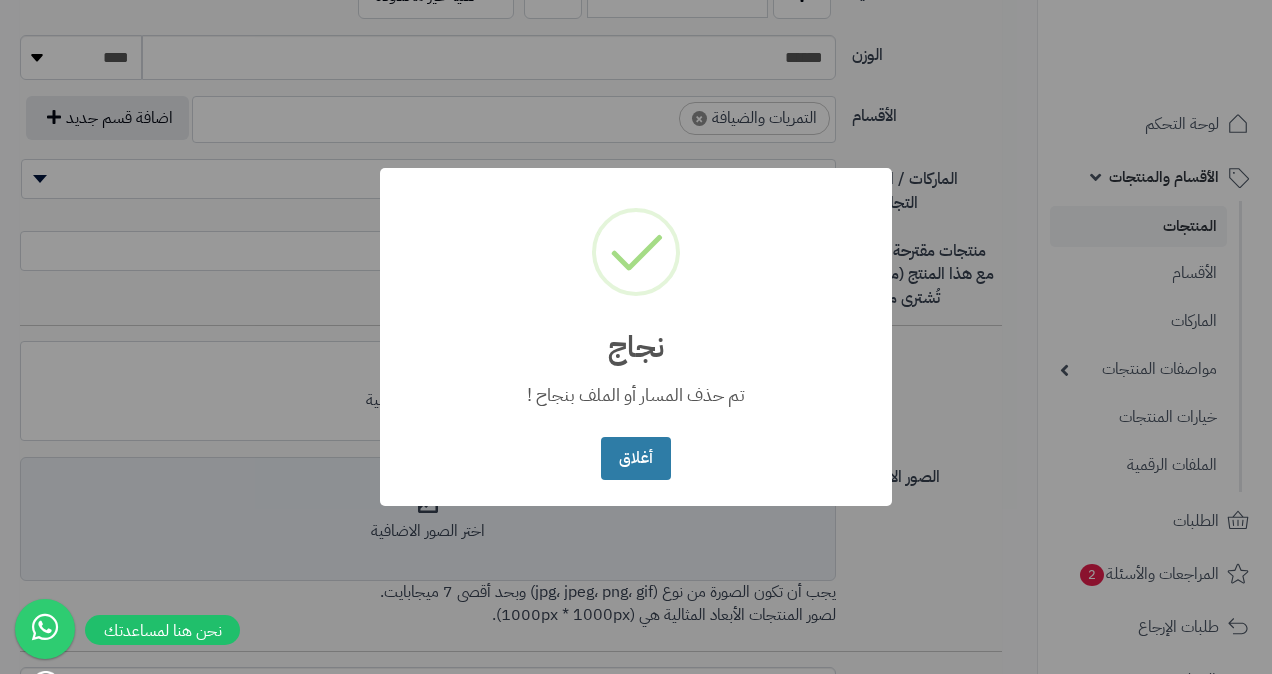 click on "أغلاق" at bounding box center [635, 458] 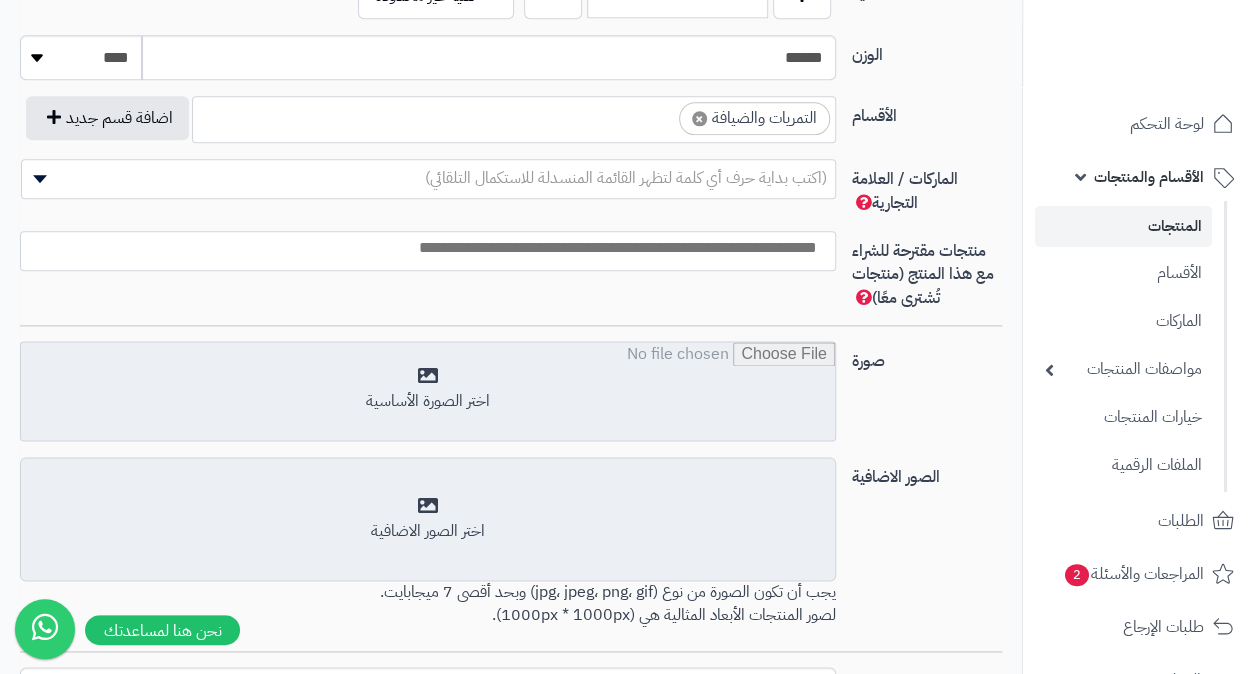 click at bounding box center [428, 392] 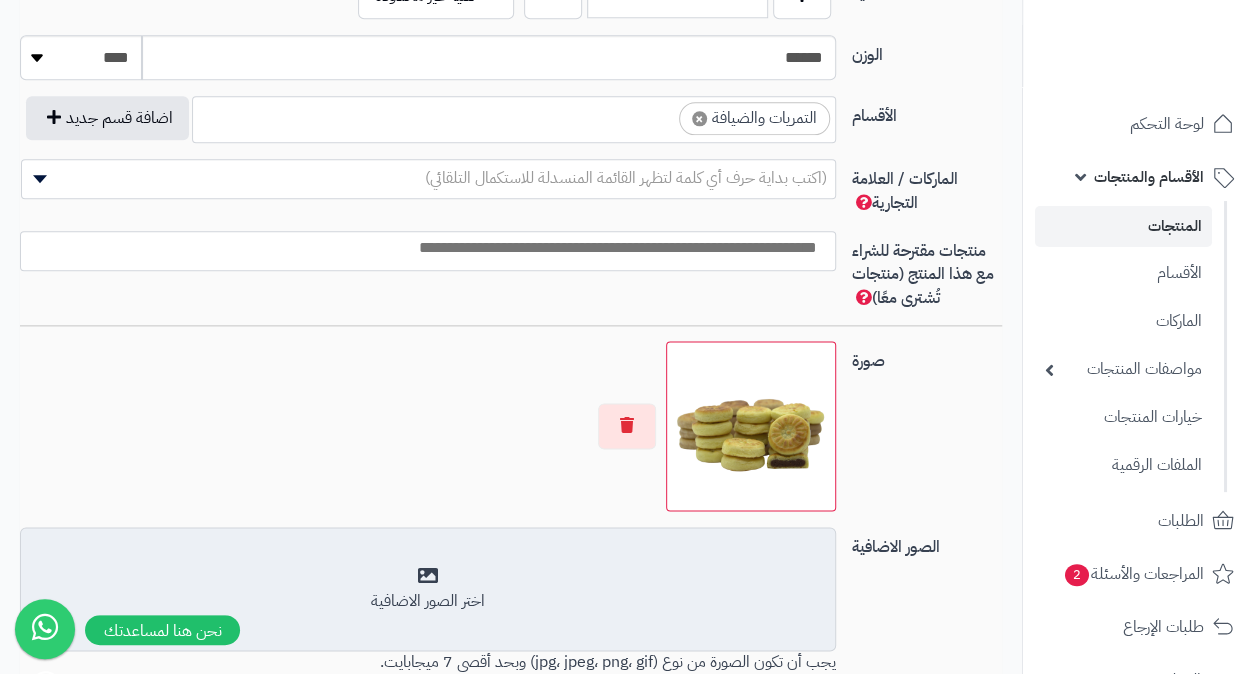 click on "اختر الصور الاضافية" at bounding box center (428, 589) 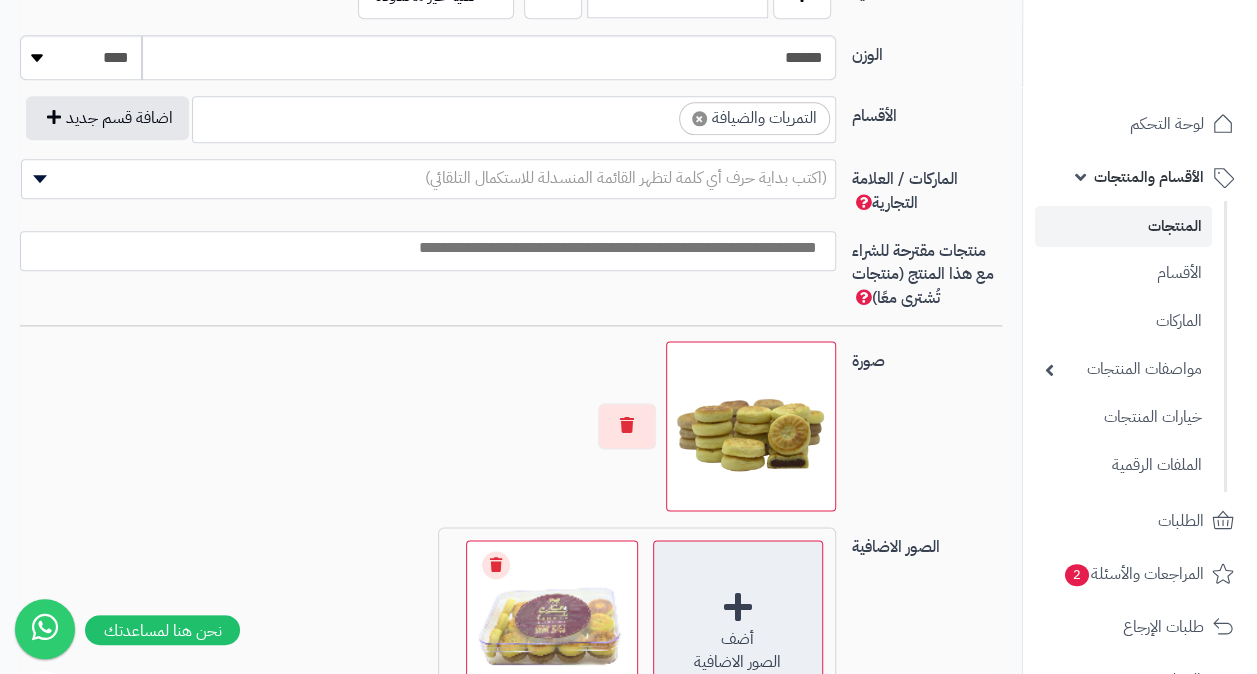 click on "أضف الصور الاضافية" at bounding box center (738, 625) 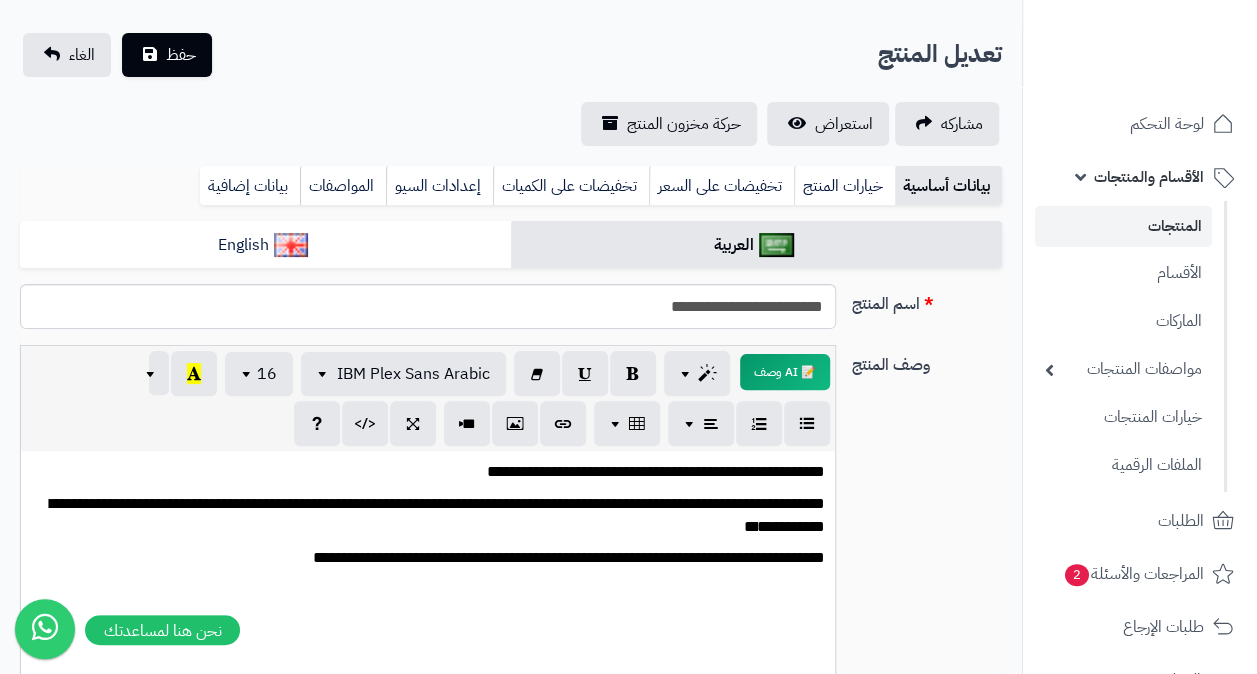 scroll, scrollTop: 0, scrollLeft: 0, axis: both 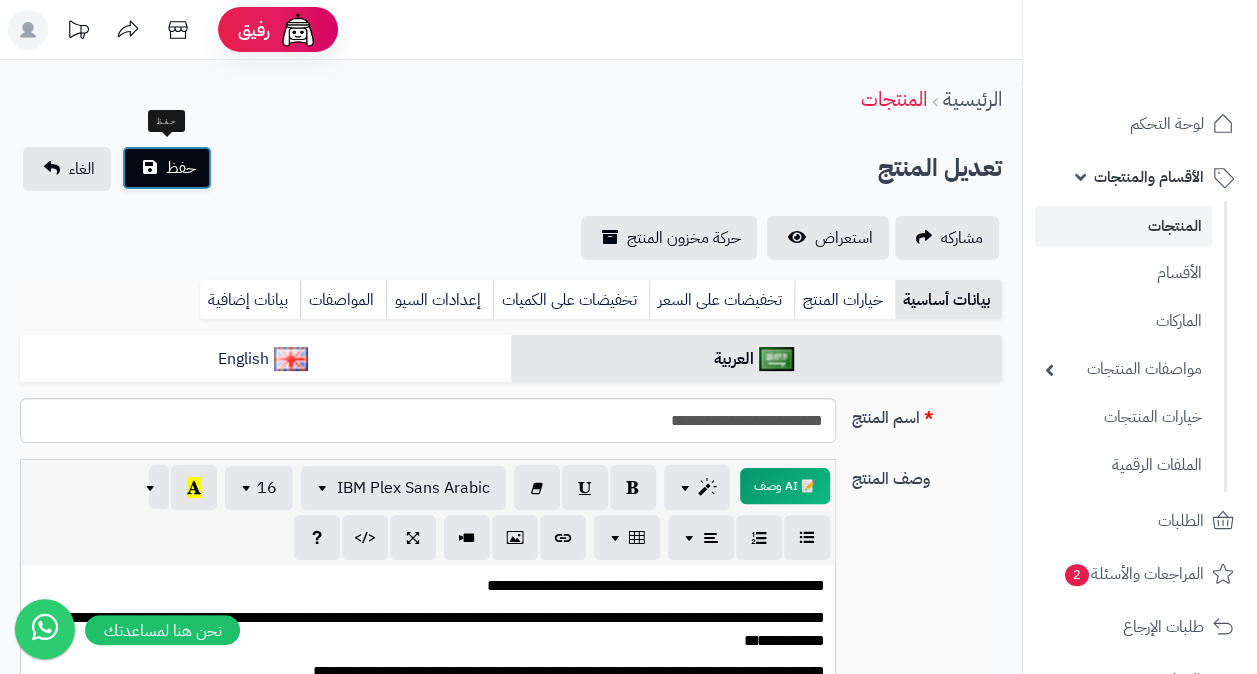 click on "حفظ" at bounding box center [181, 168] 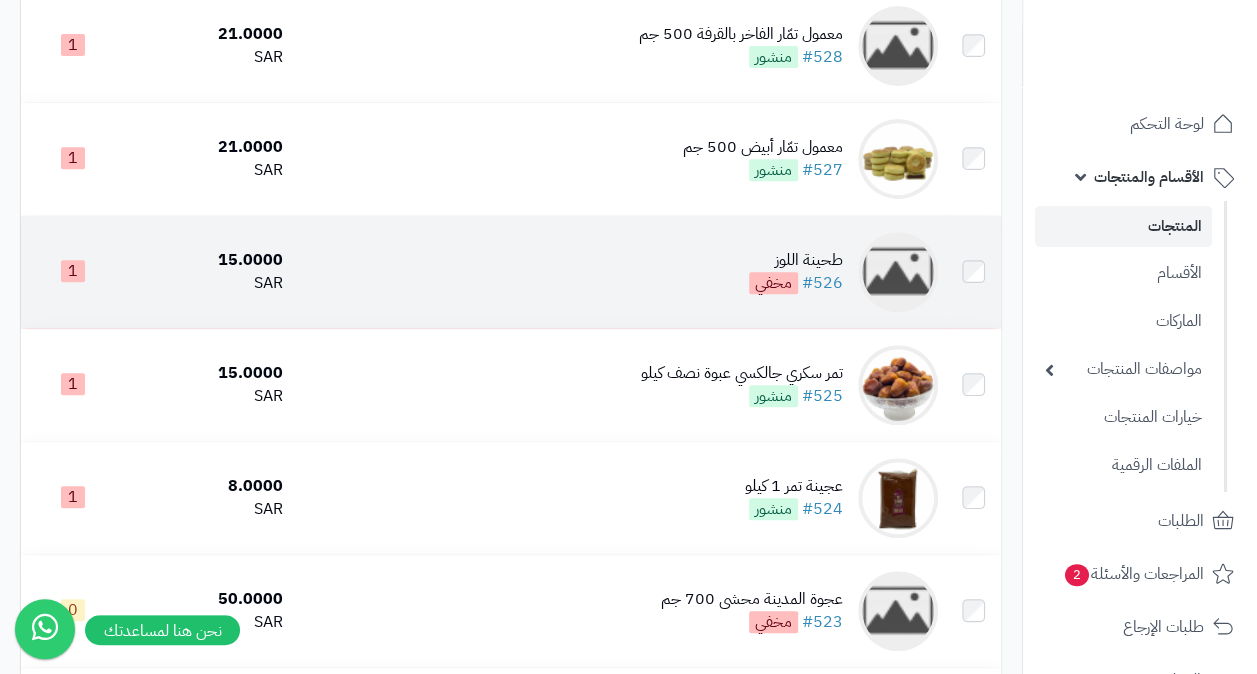 scroll, scrollTop: 0, scrollLeft: 0, axis: both 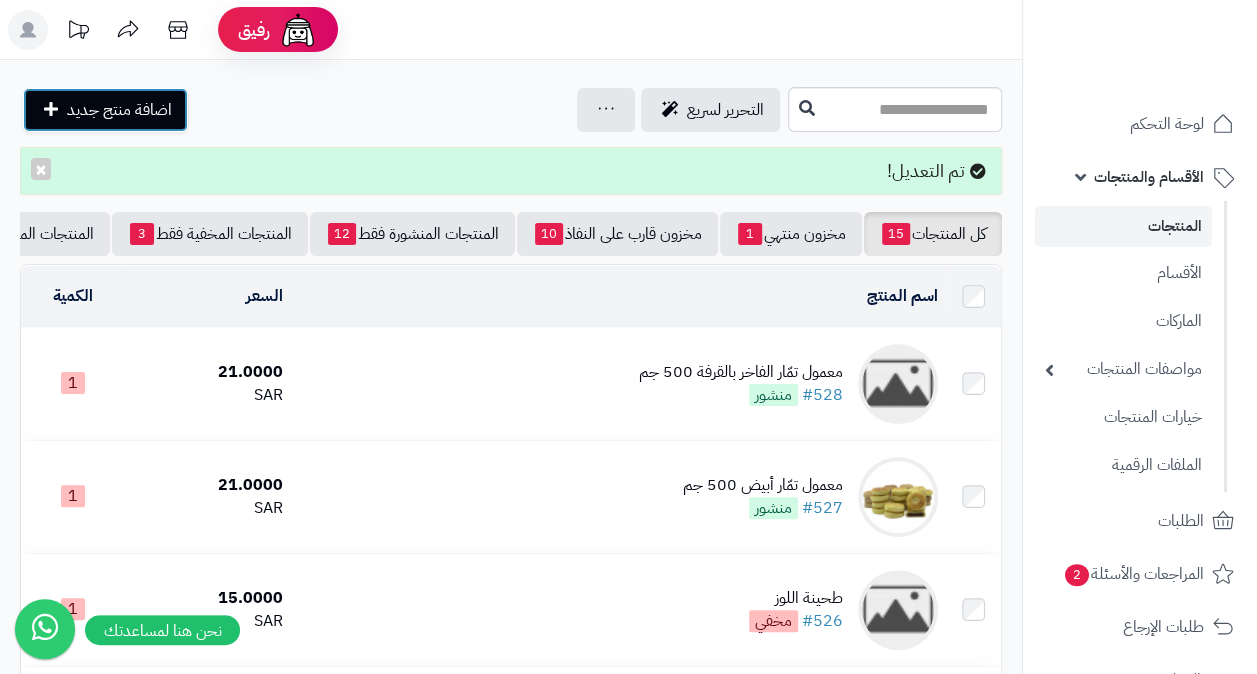 click on "اضافة منتج جديد" at bounding box center (119, 110) 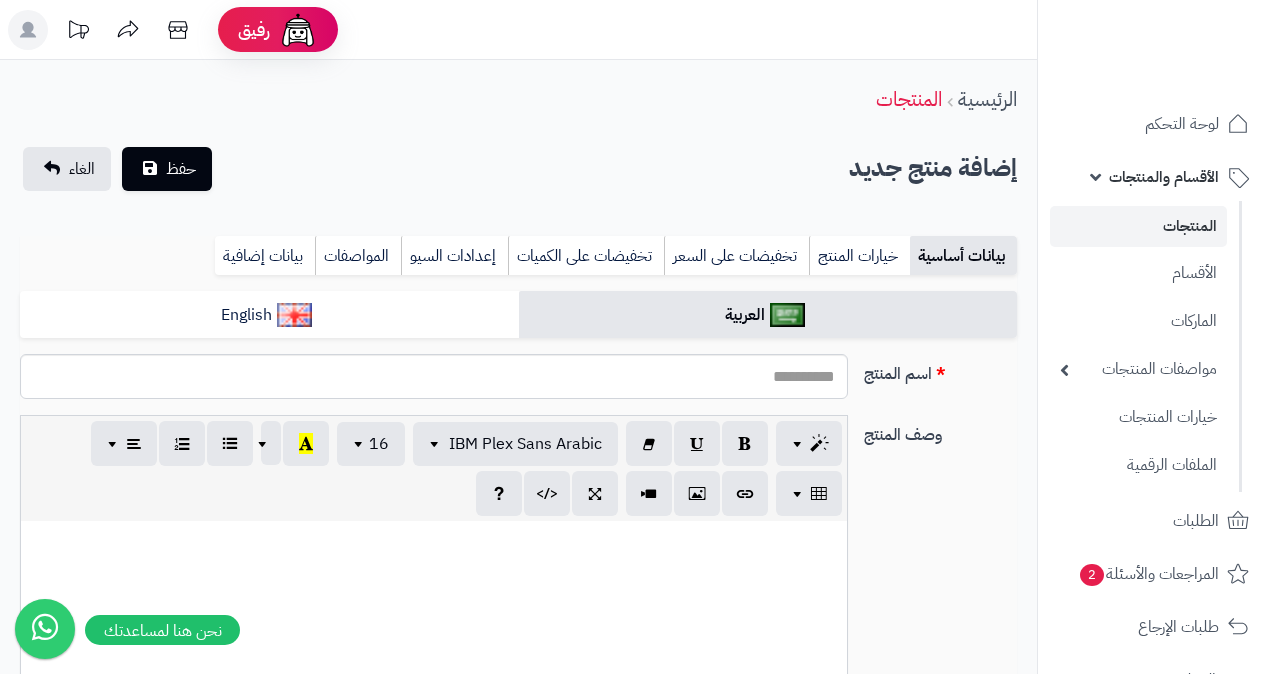 select 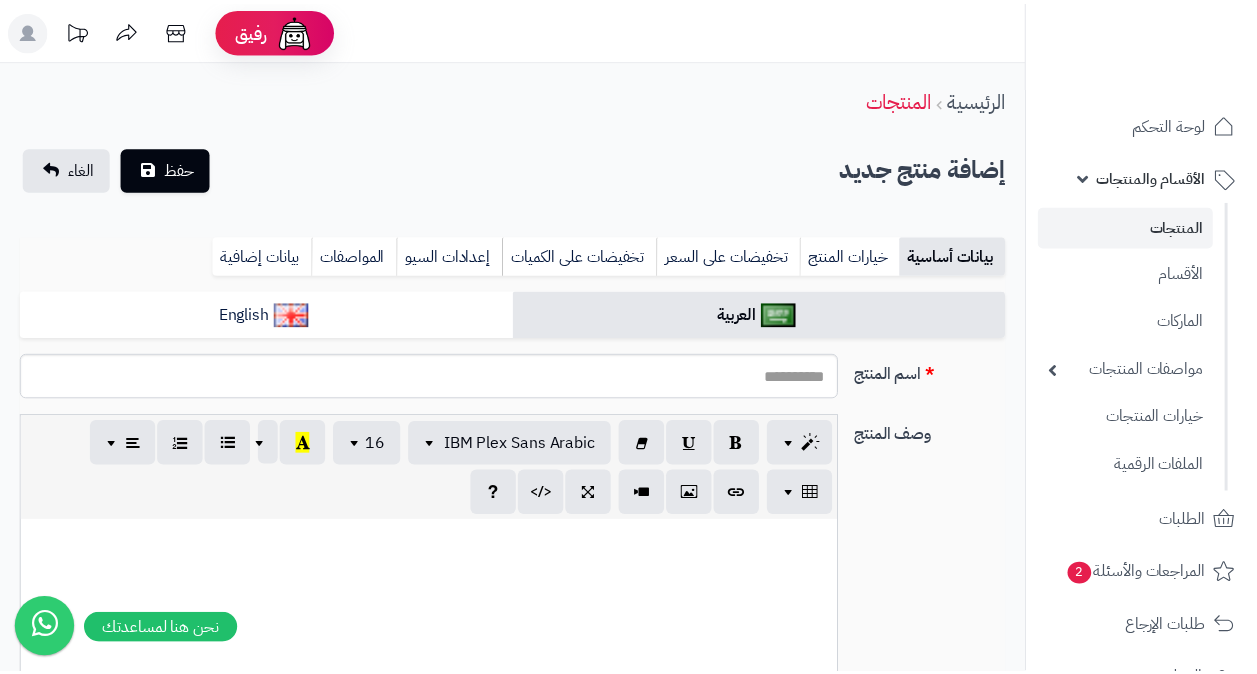 scroll, scrollTop: 0, scrollLeft: 0, axis: both 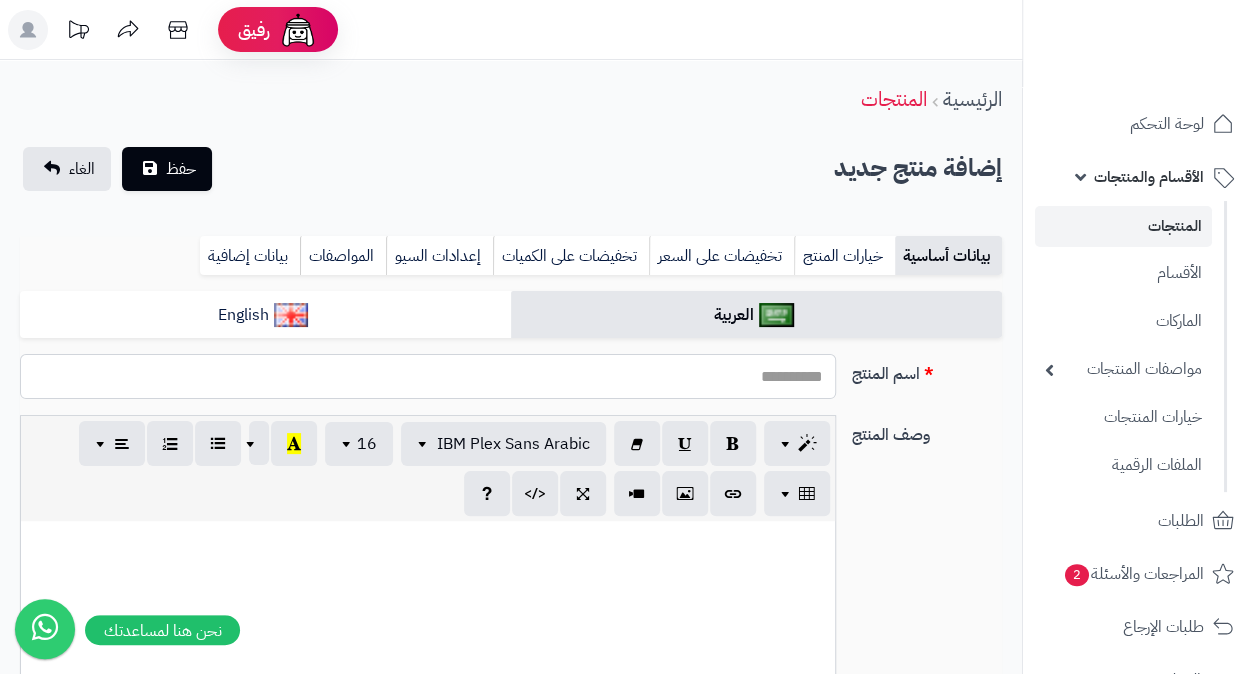 click on "اسم المنتج" at bounding box center [428, 376] 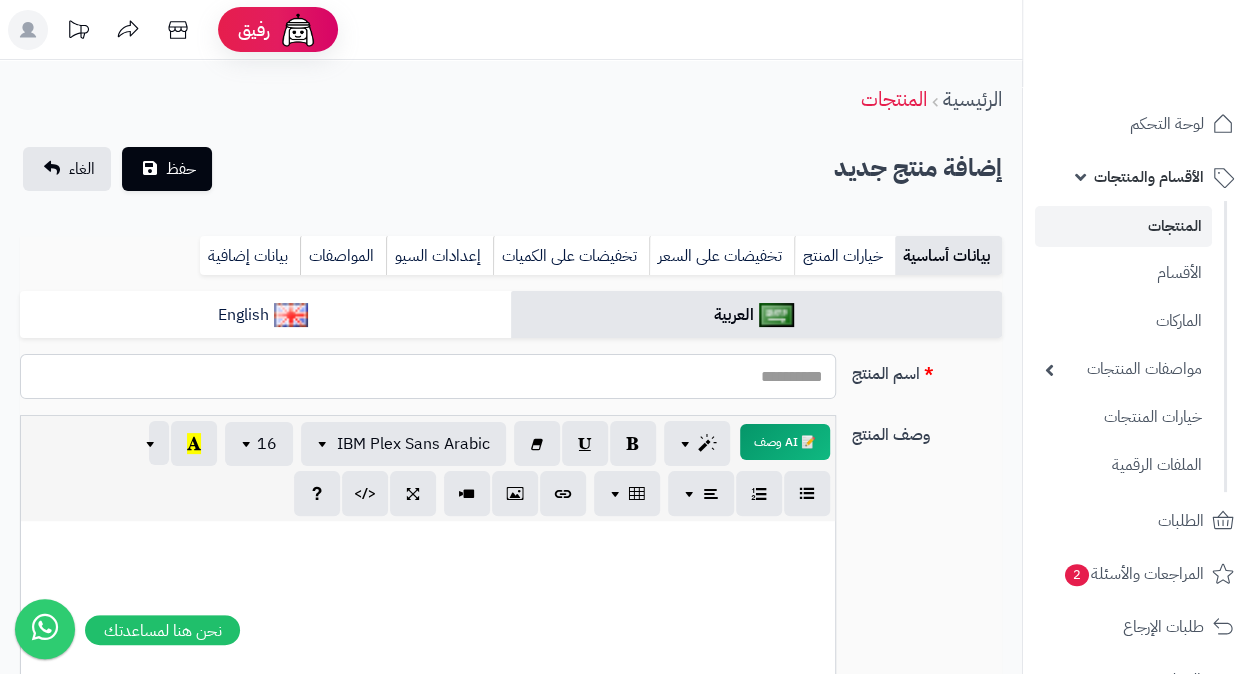click on "اسم المنتج" at bounding box center [428, 376] 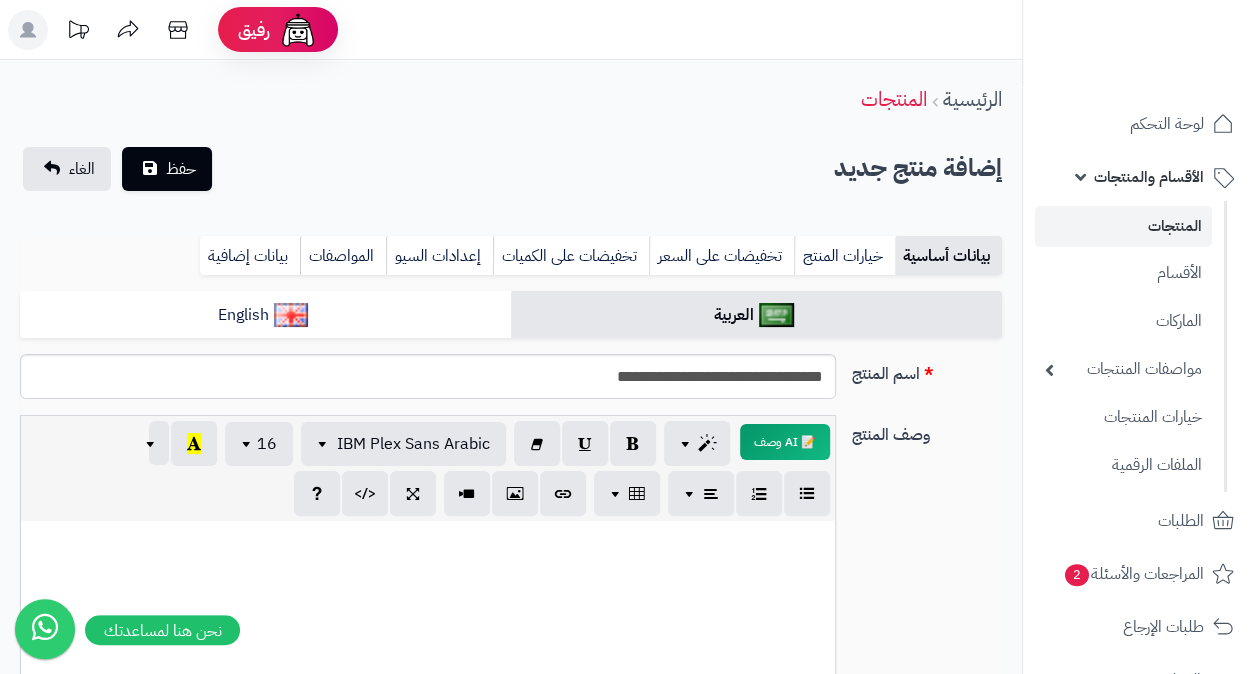 type on "**" 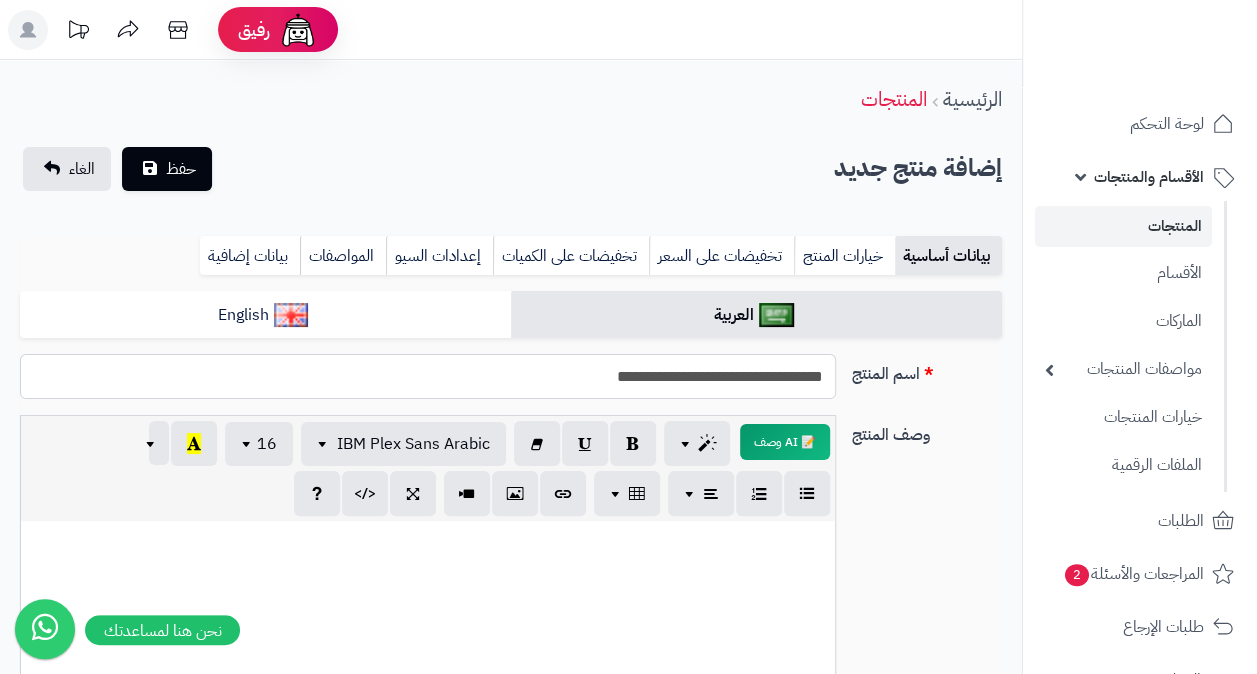 type on "********" 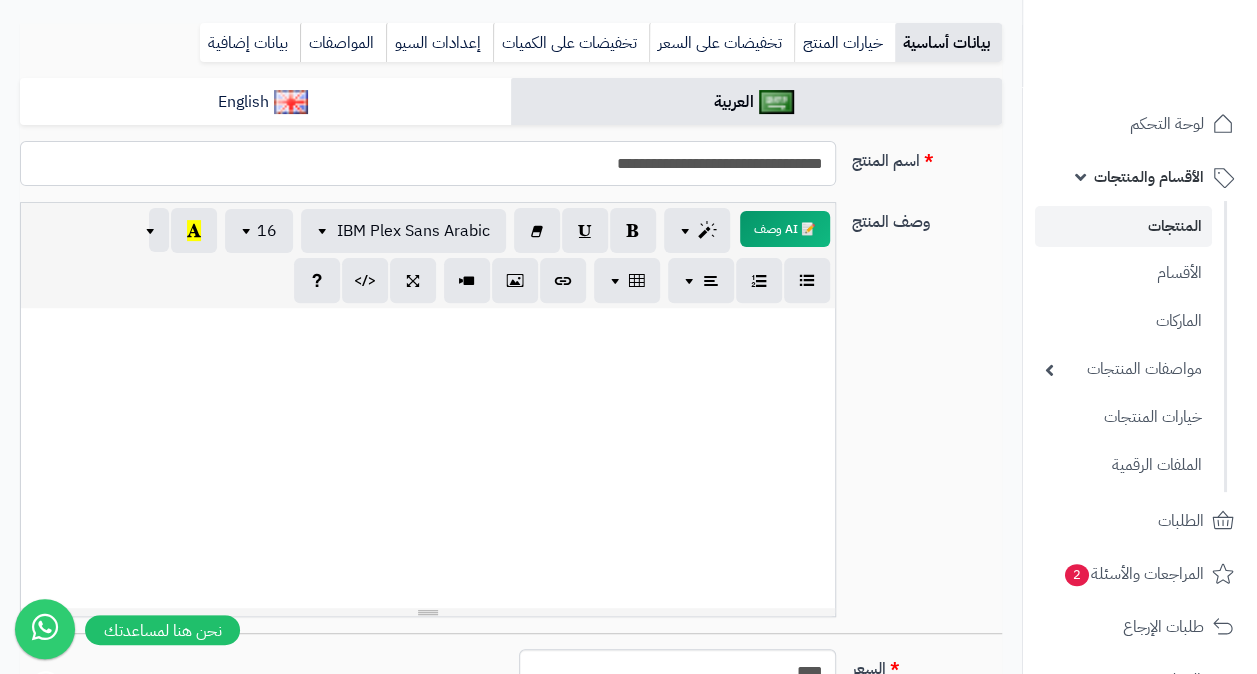 scroll, scrollTop: 24, scrollLeft: 0, axis: vertical 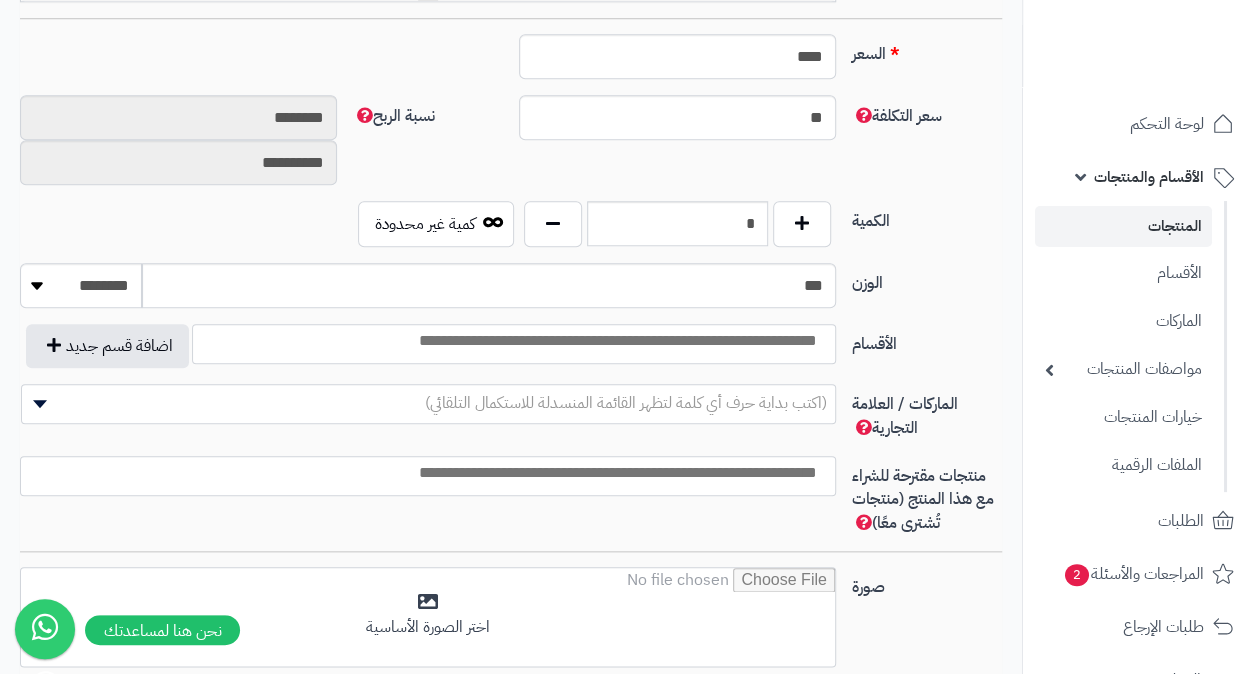 click on "**********" at bounding box center [511, 208] 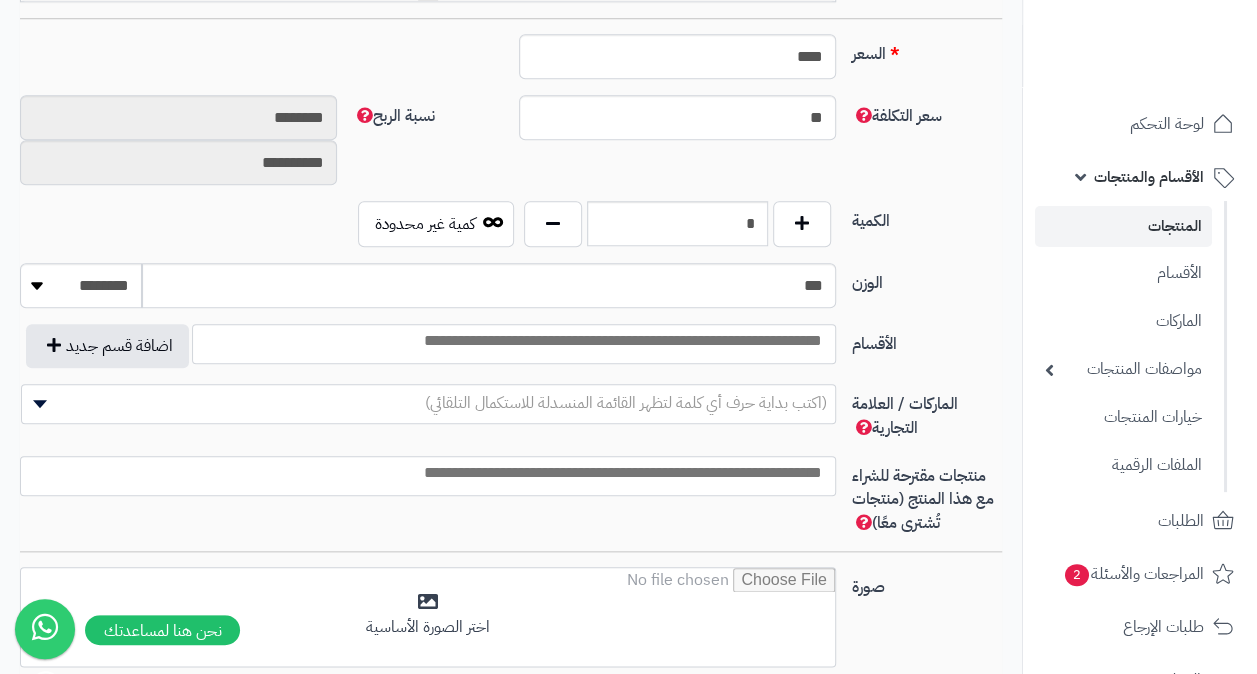 click at bounding box center [514, 344] 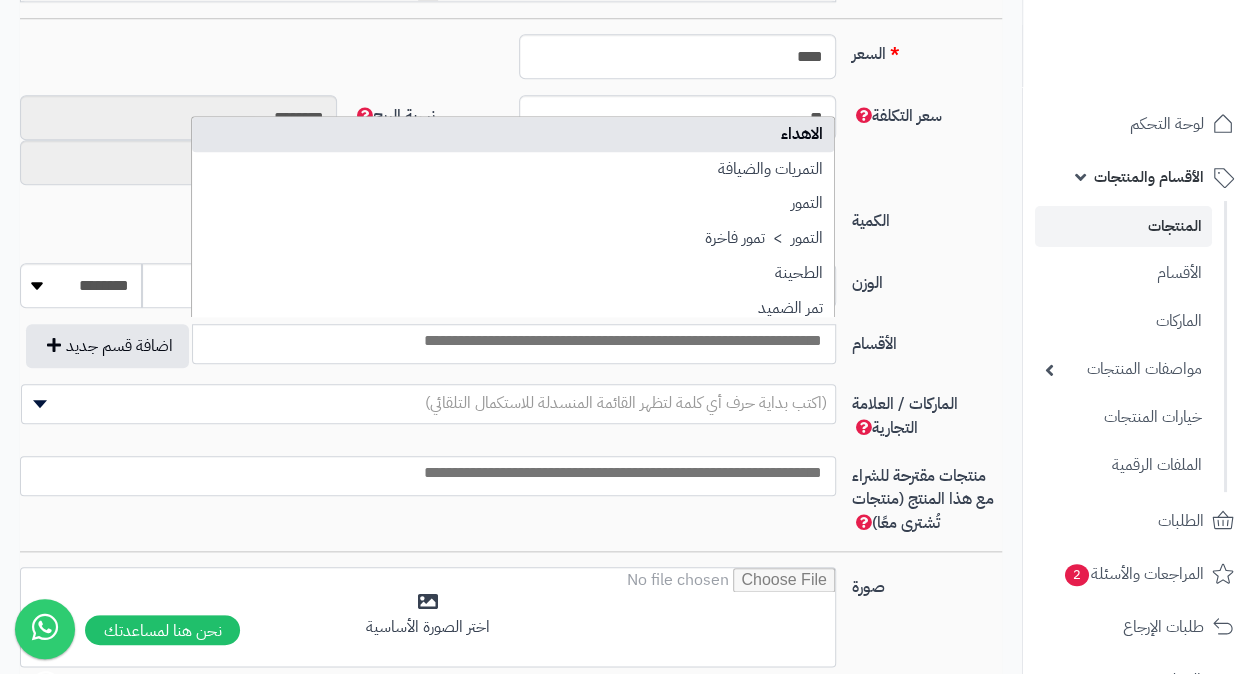 click on "الأقسام" at bounding box center (927, 340) 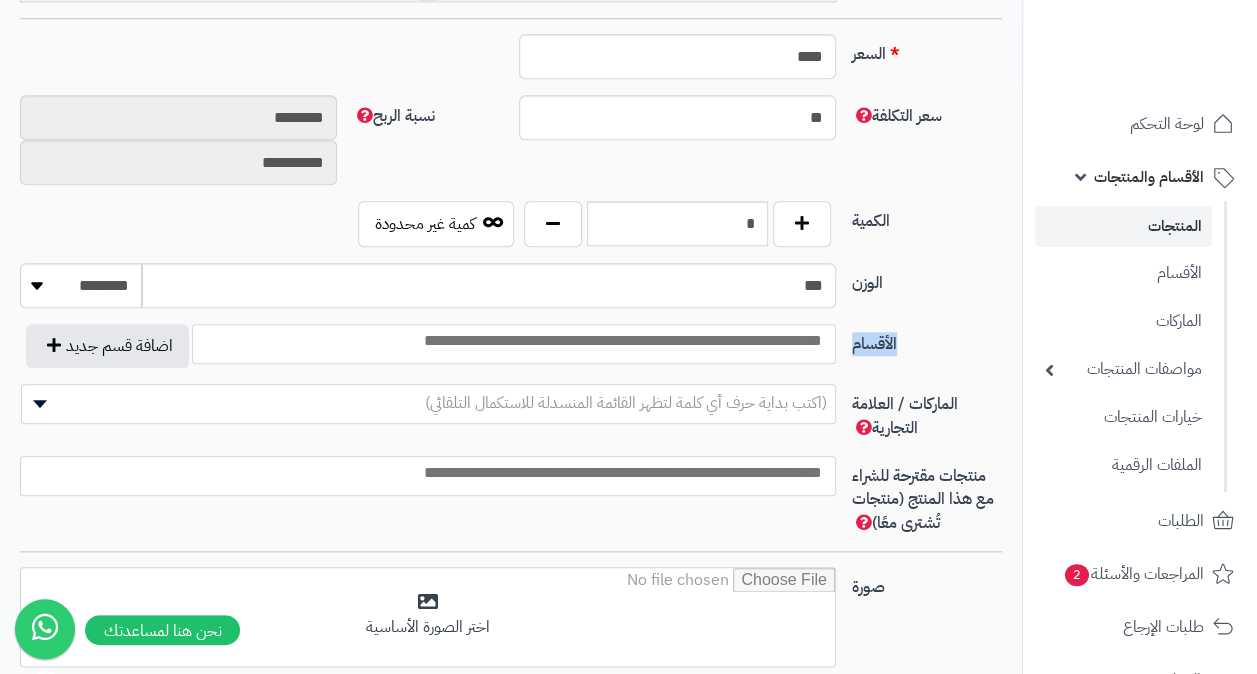 click on "الأقسام" at bounding box center [927, 340] 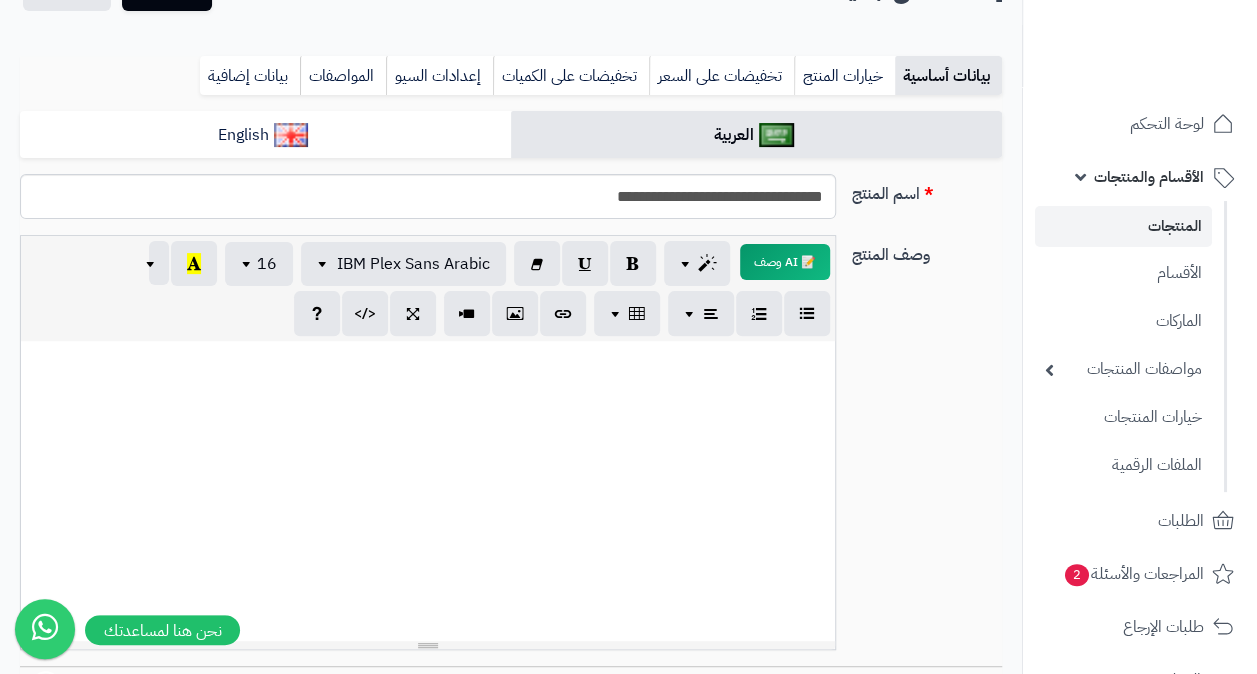 scroll, scrollTop: 28, scrollLeft: 0, axis: vertical 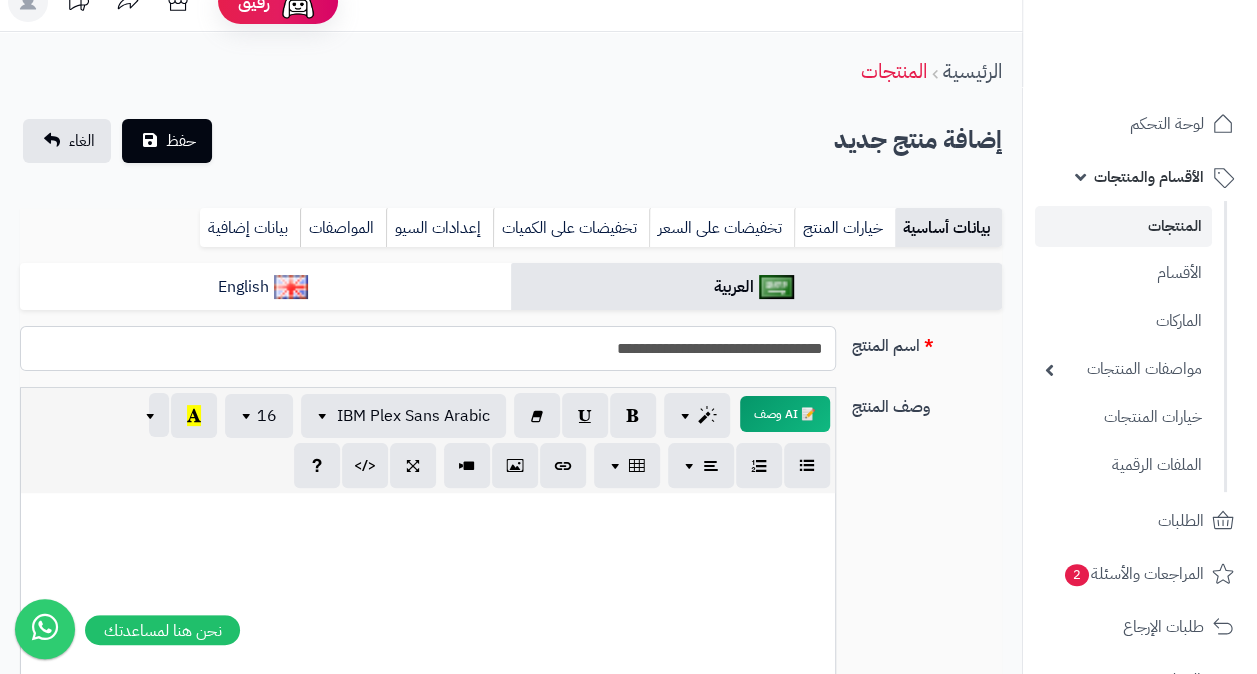 click on "**********" at bounding box center [428, 348] 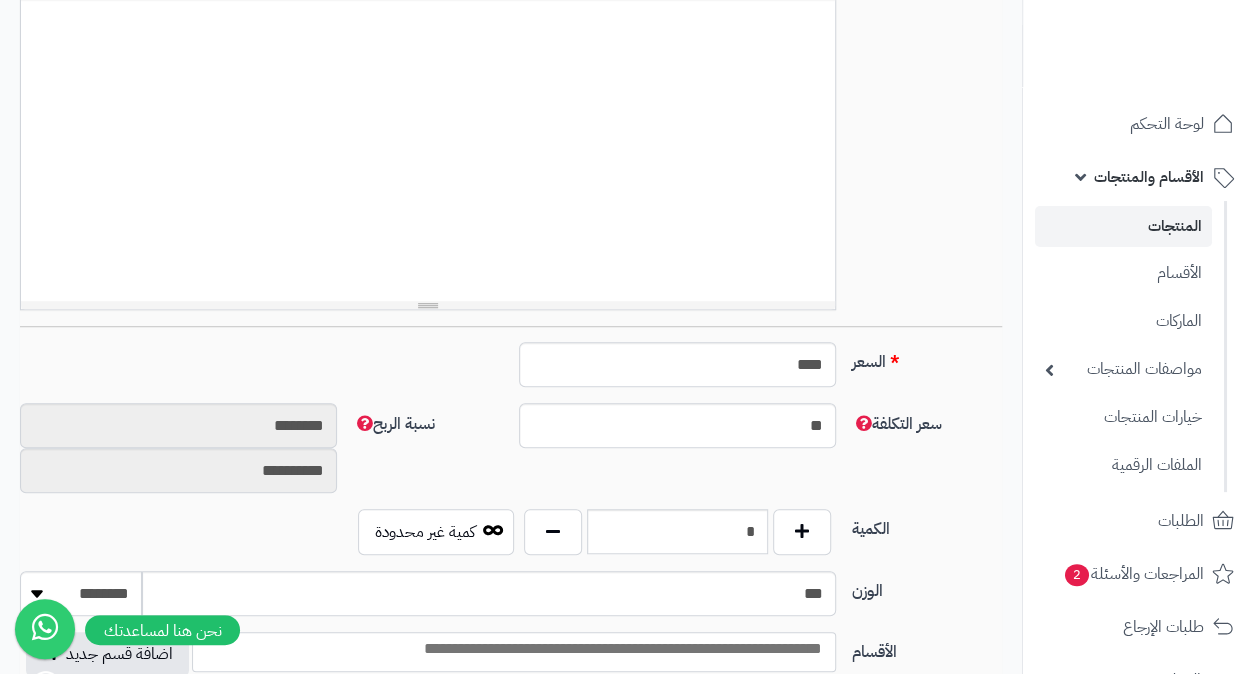 scroll, scrollTop: 528, scrollLeft: 0, axis: vertical 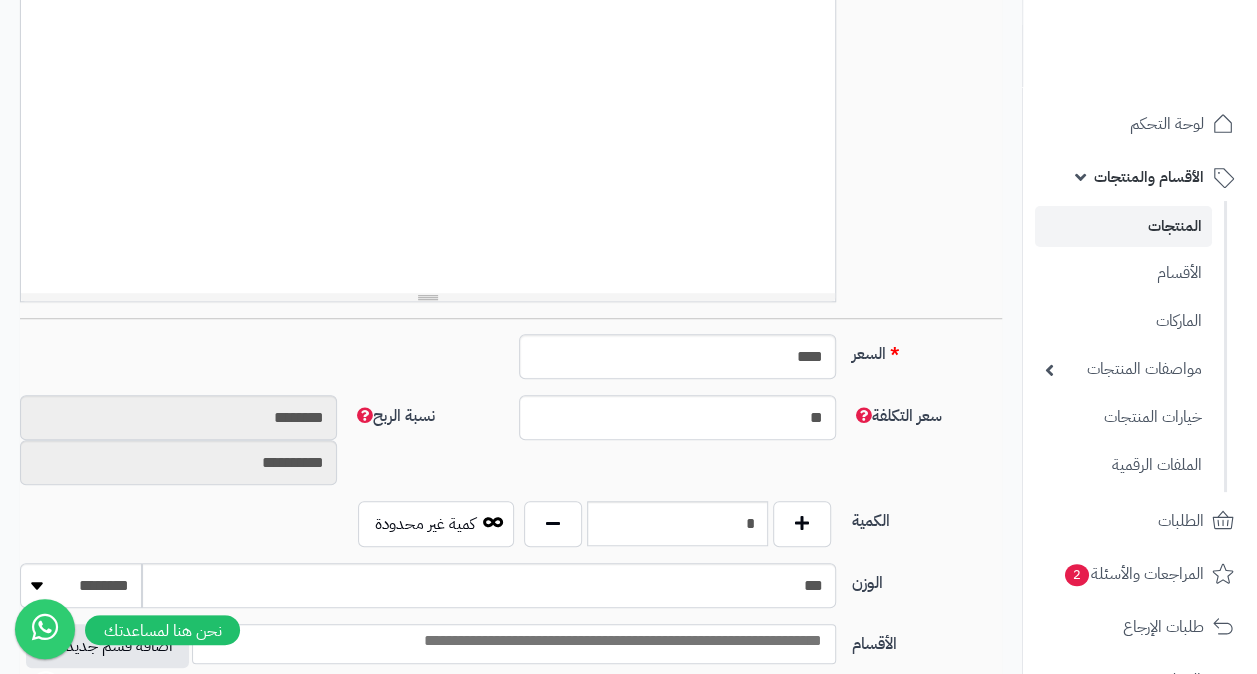 type on "**********" 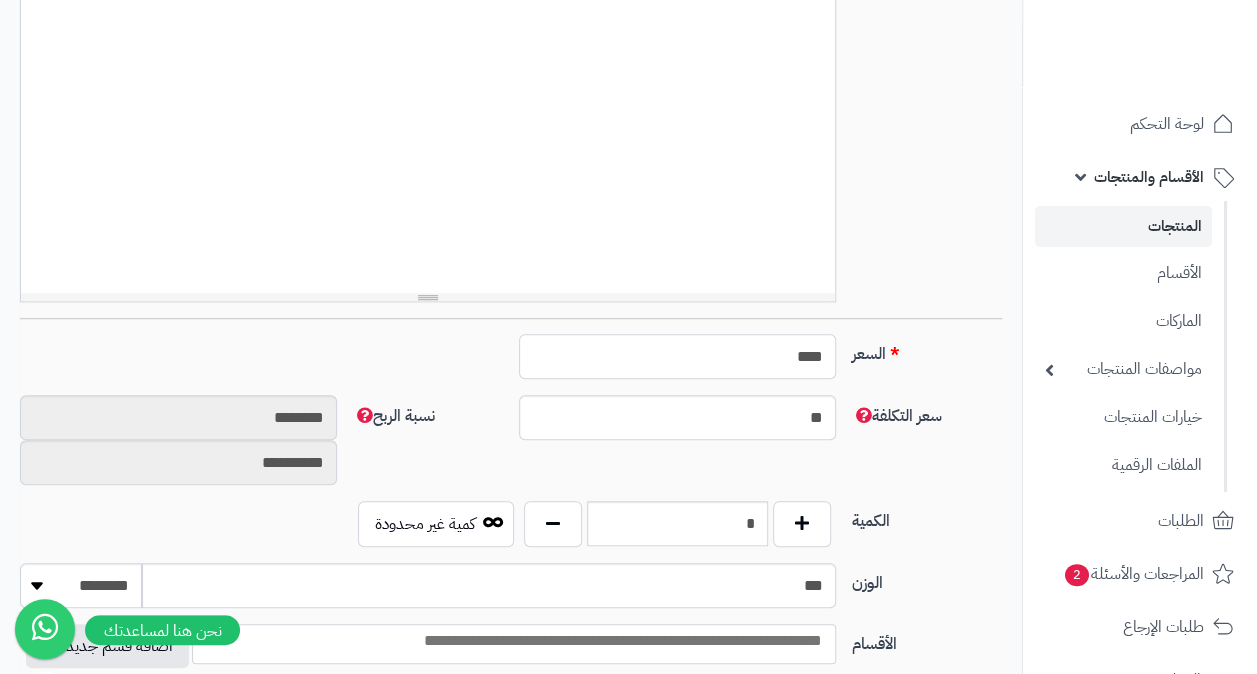 click on "****" at bounding box center (677, 356) 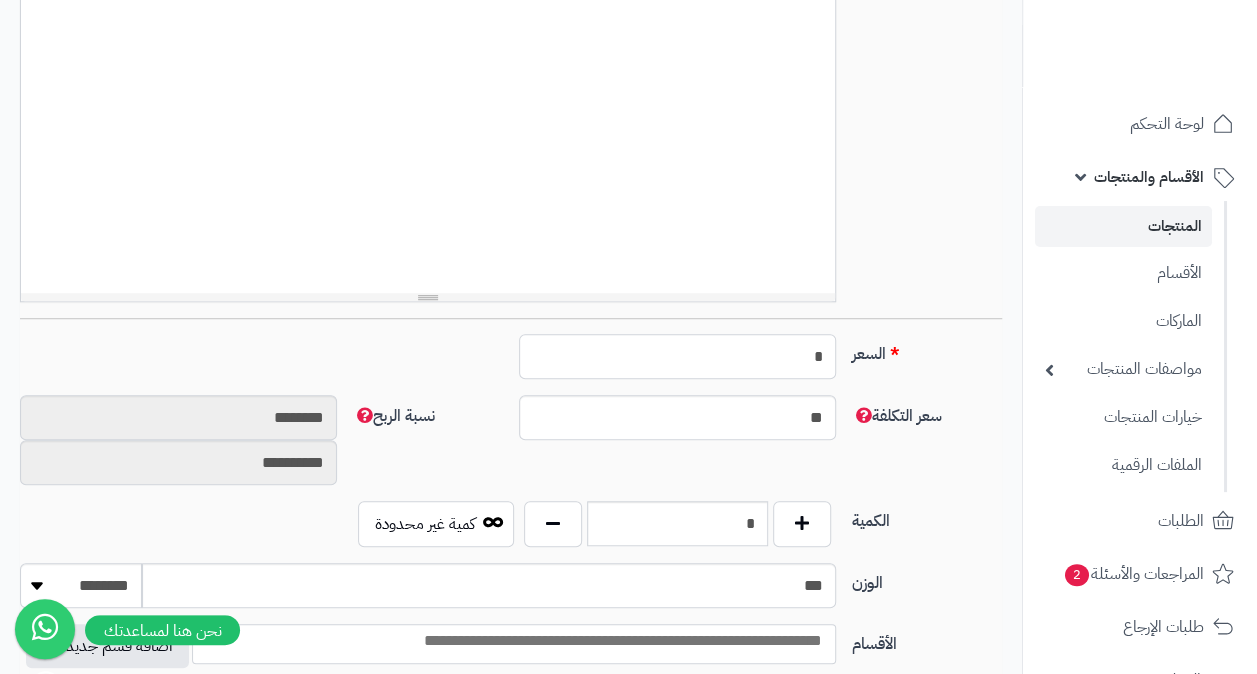 type on "**" 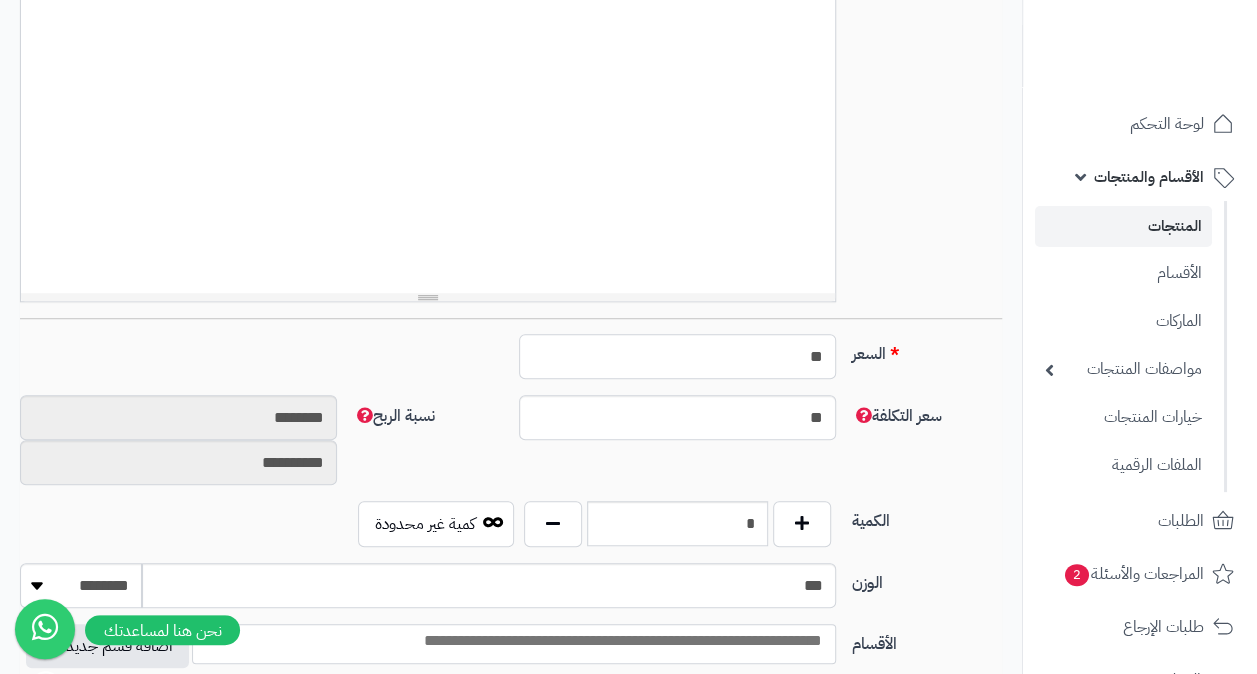 type on "******" 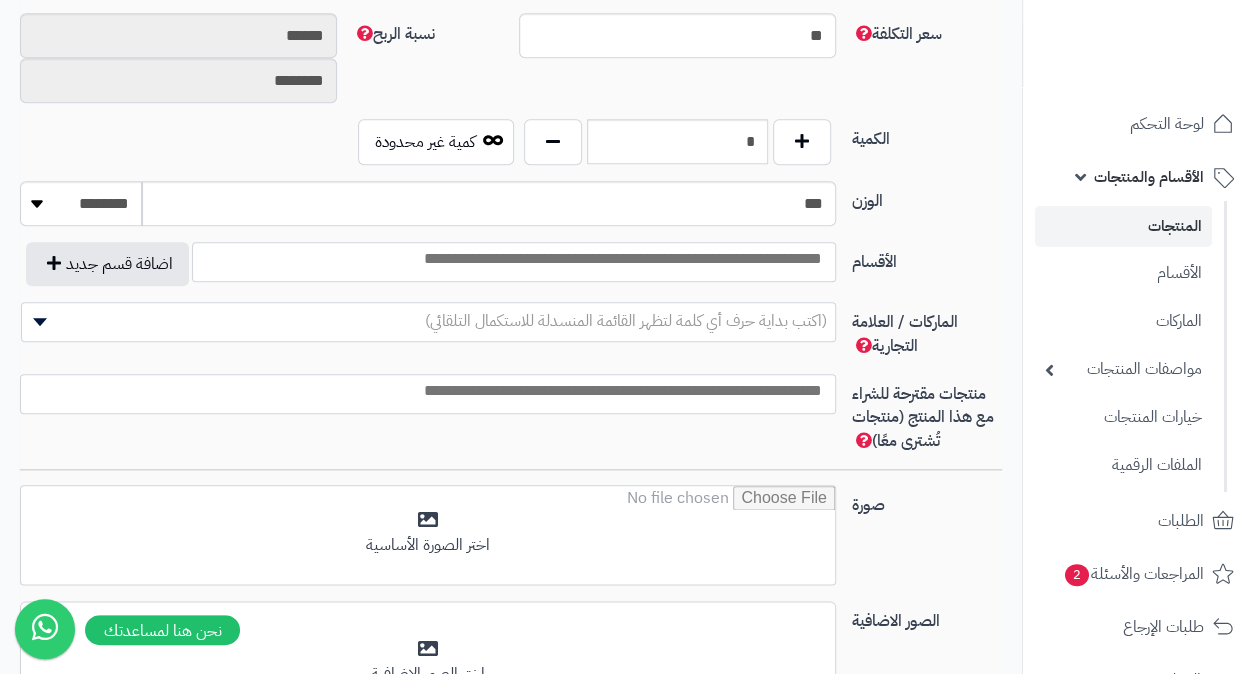 scroll, scrollTop: 928, scrollLeft: 0, axis: vertical 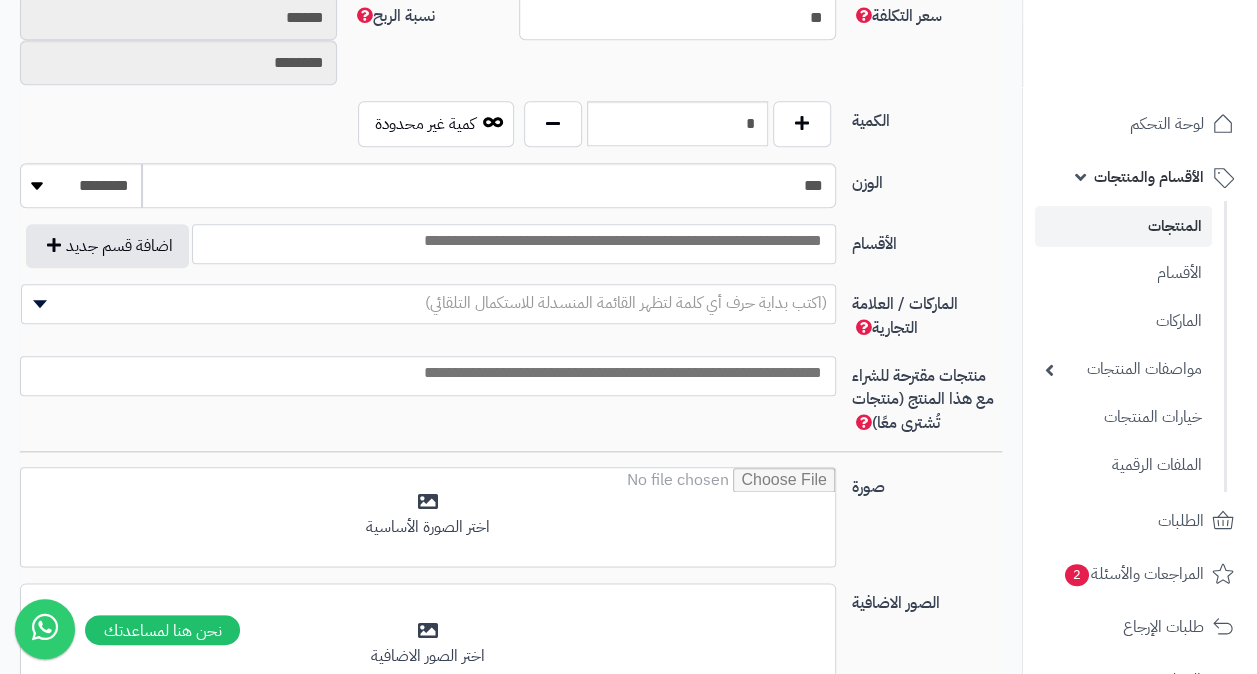 type on "**" 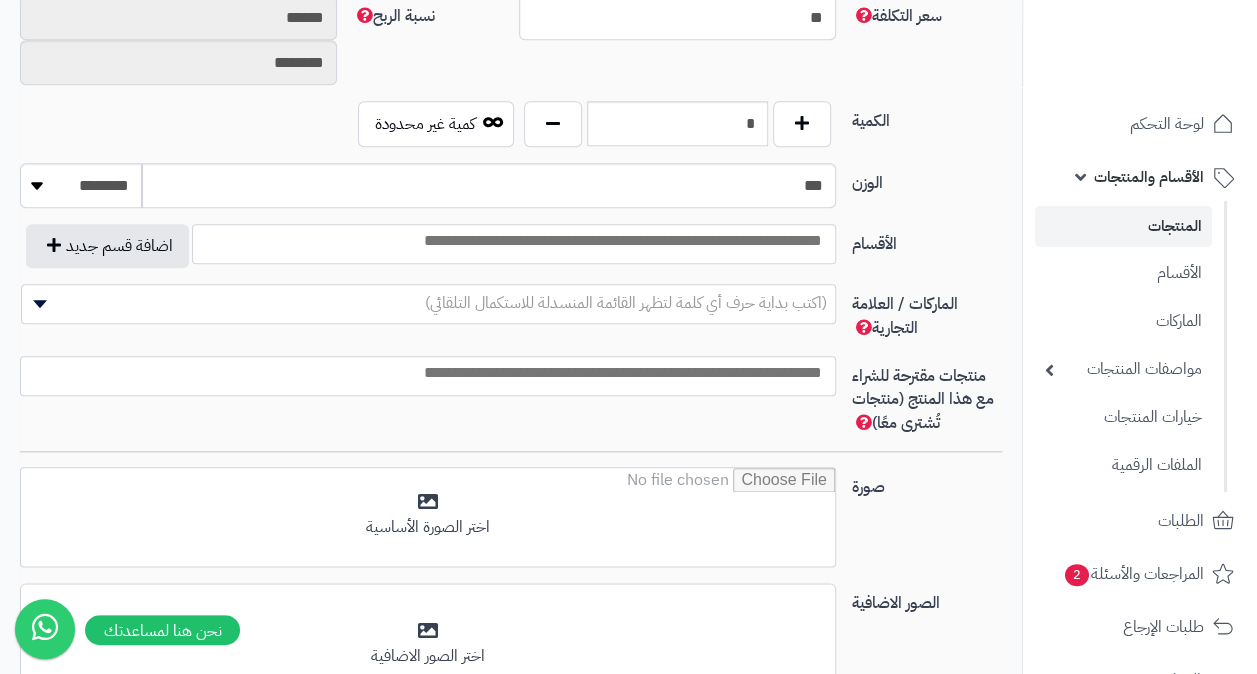 click at bounding box center [514, 241] 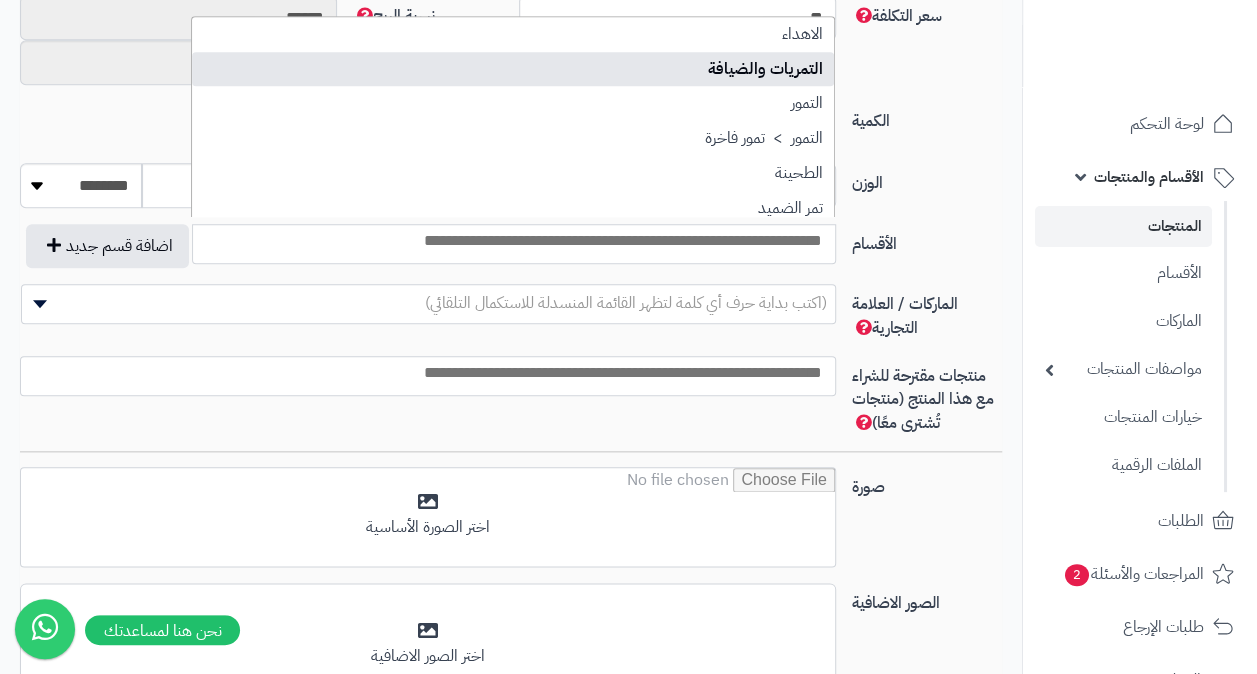 select on "***" 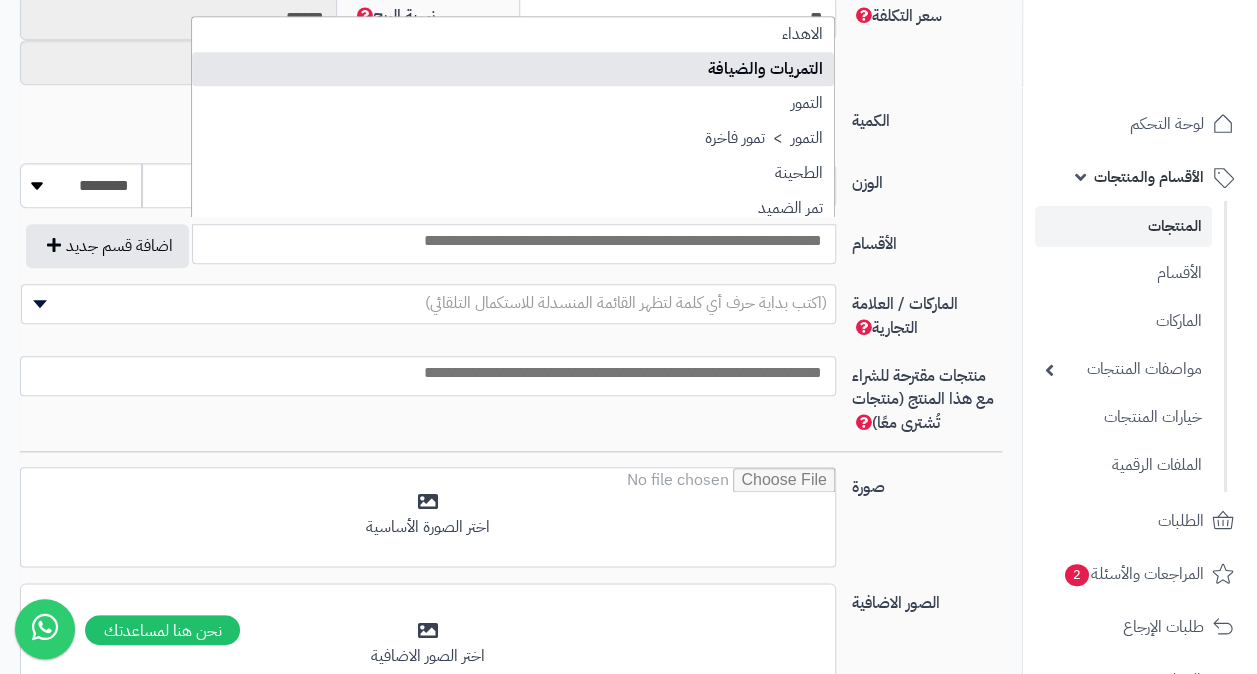 scroll, scrollTop: 0, scrollLeft: 0, axis: both 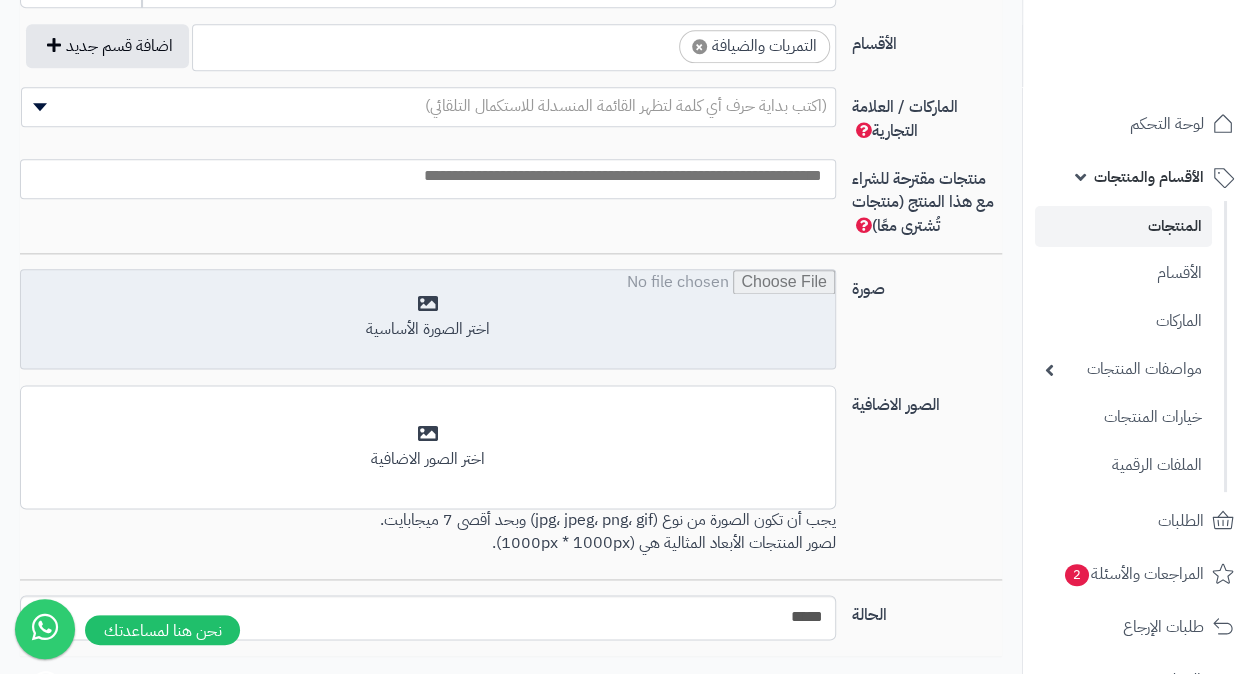click at bounding box center (428, 320) 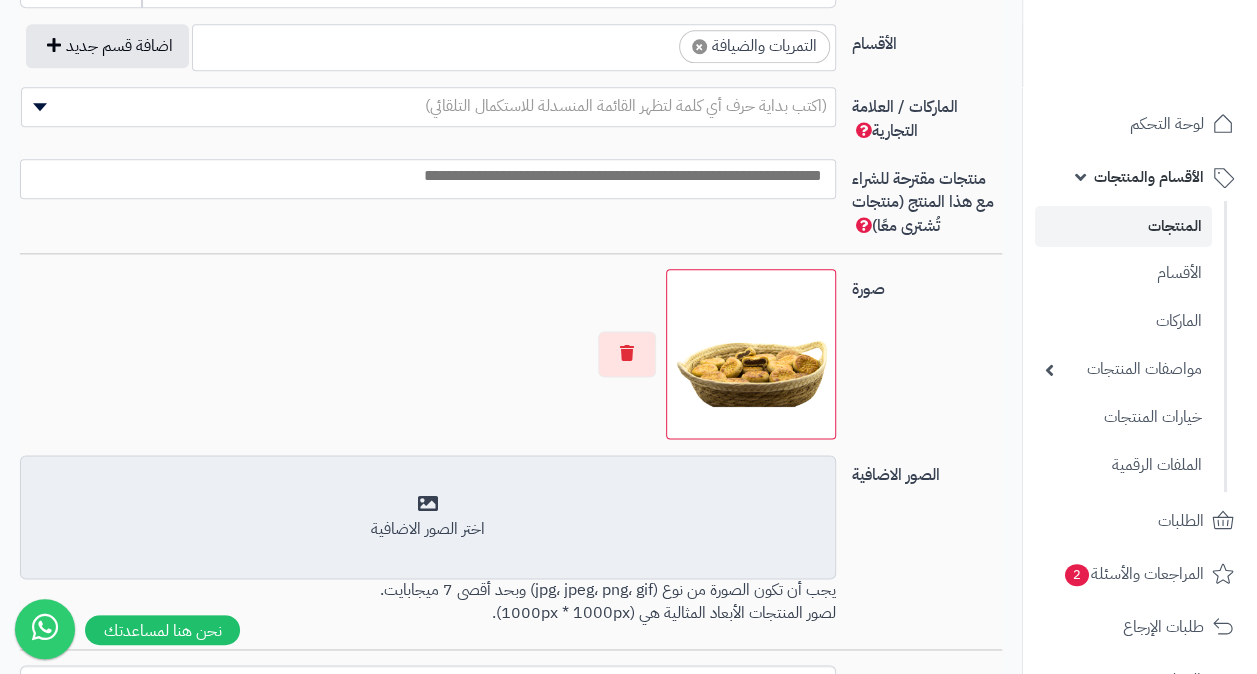 click on "اختر الصور الاضافية" at bounding box center (428, 517) 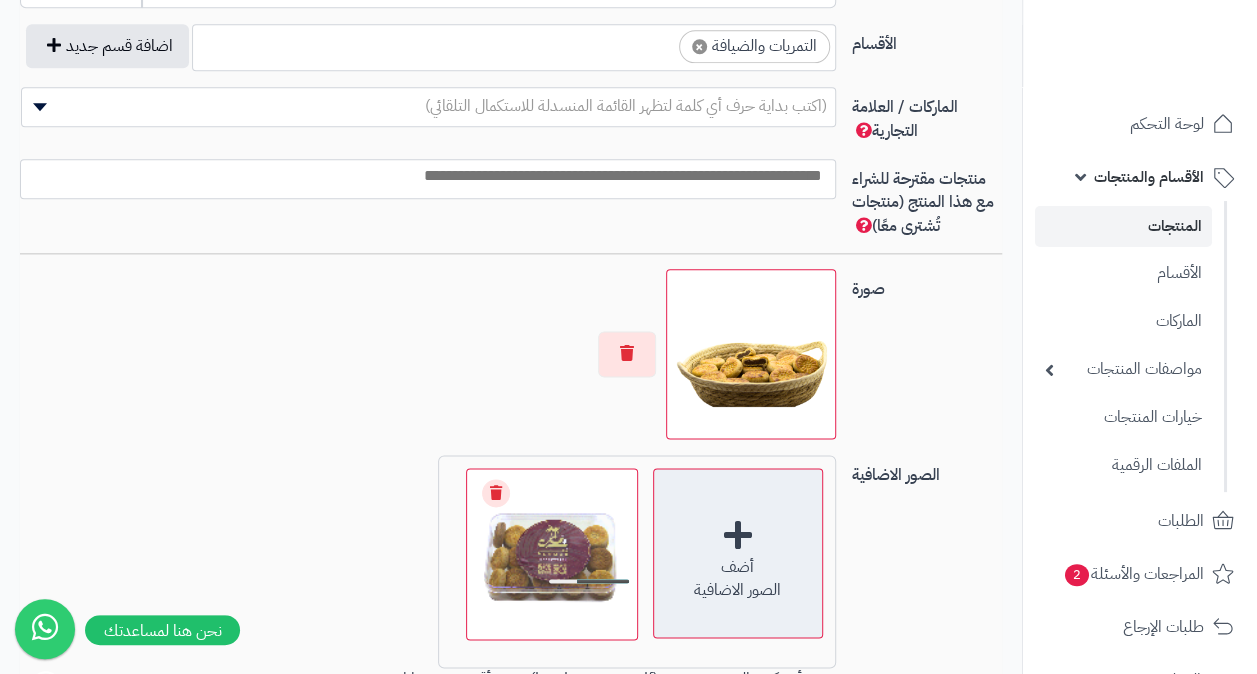 click on "أضف الصور الاضافية" at bounding box center [738, 553] 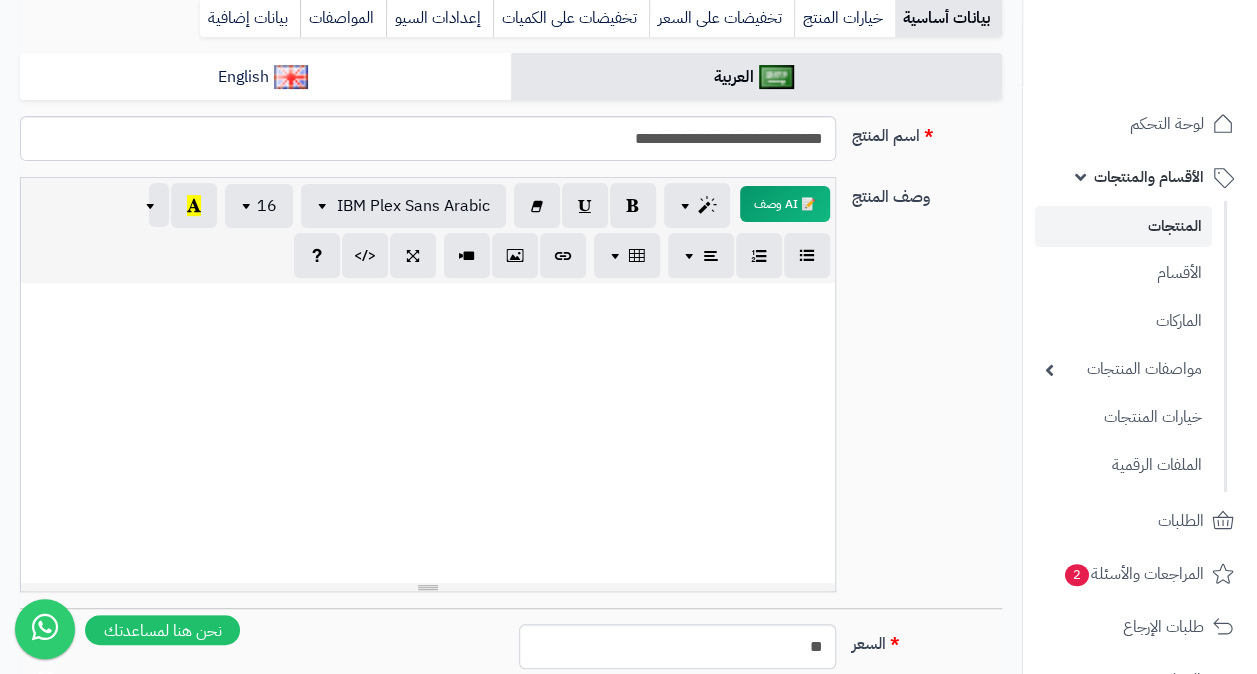 scroll, scrollTop: 228, scrollLeft: 0, axis: vertical 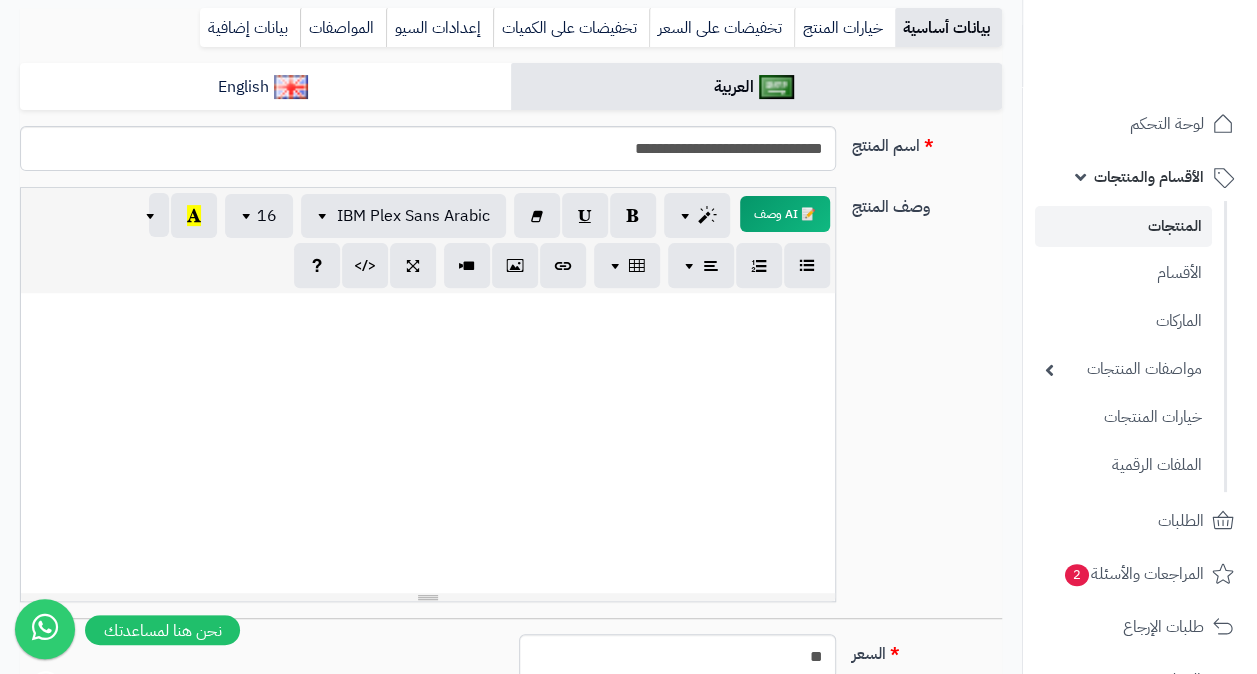 click at bounding box center (428, 443) 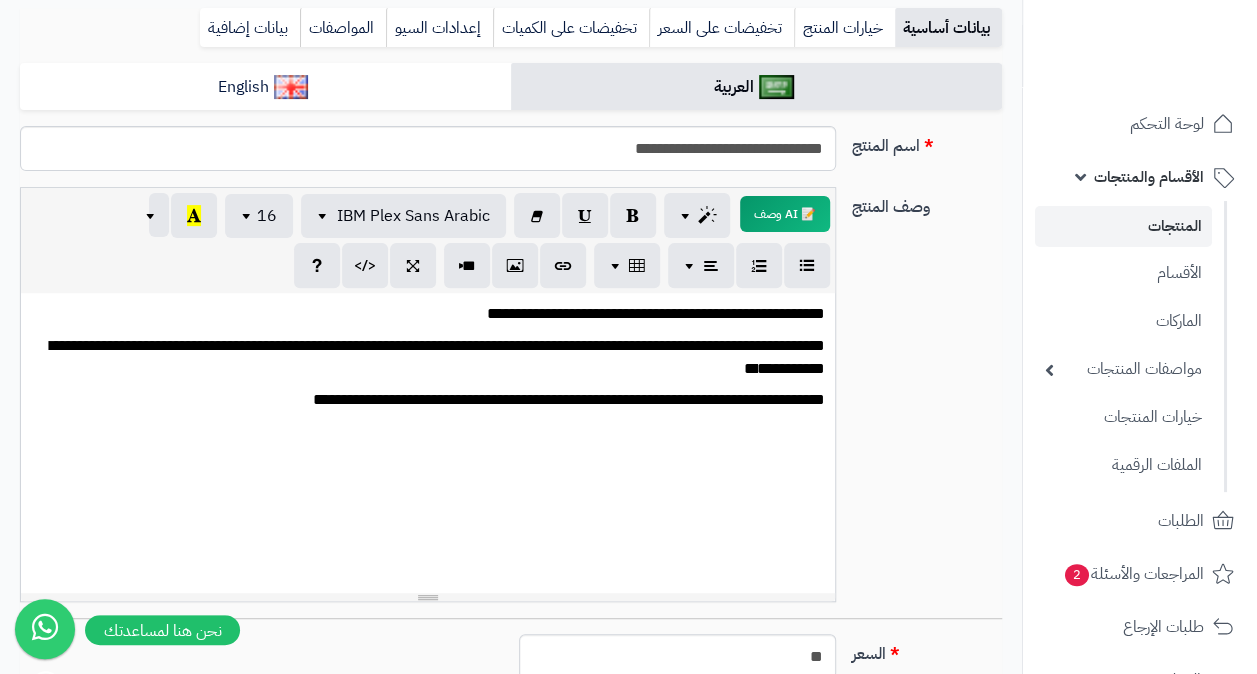 click on "**********" at bounding box center [428, 314] 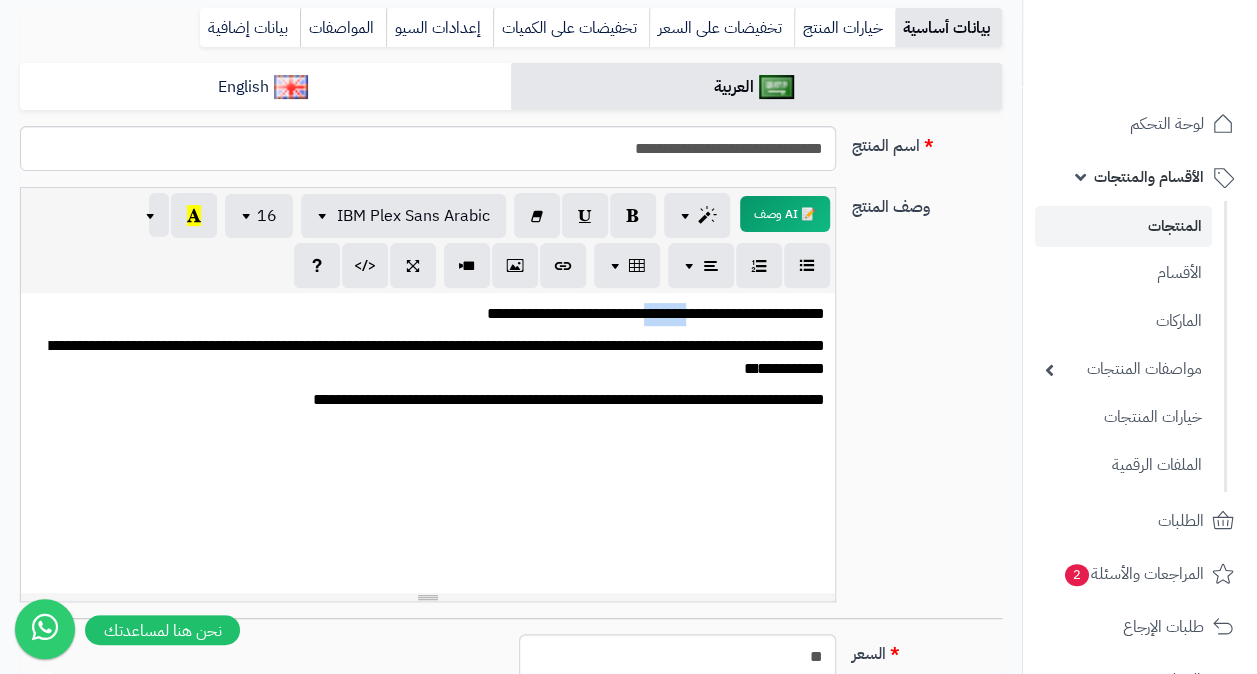 click on "**********" at bounding box center [428, 314] 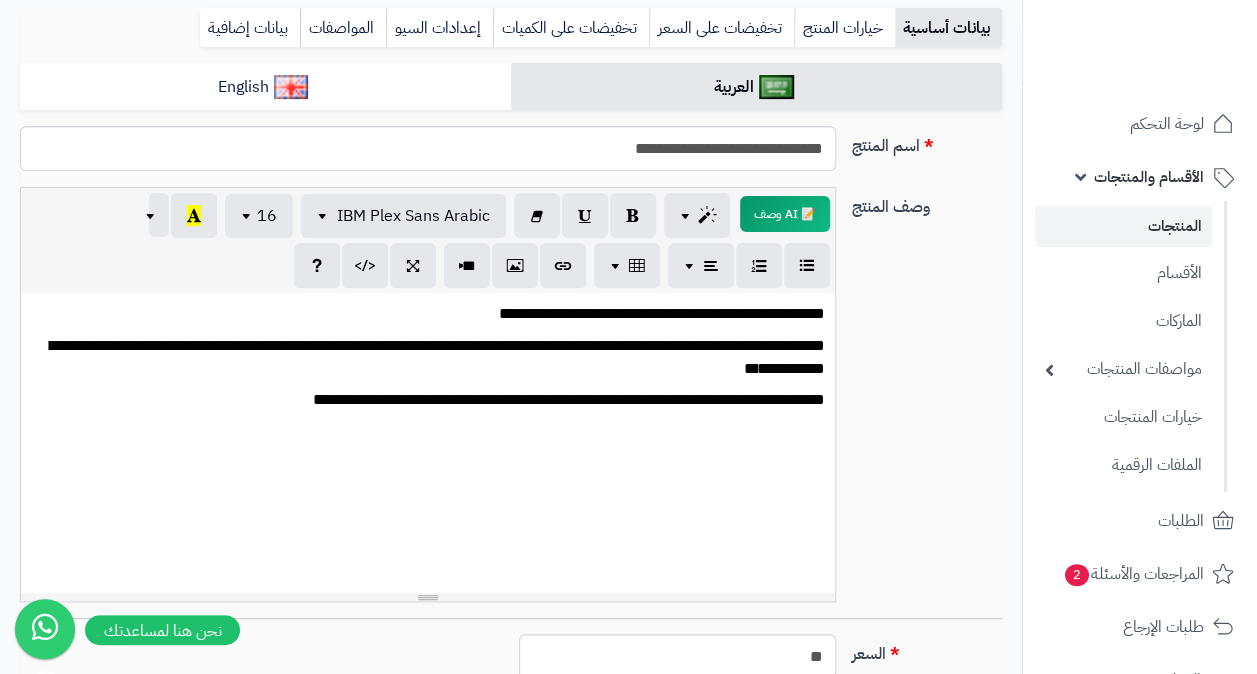 click on "**********" at bounding box center [428, 358] 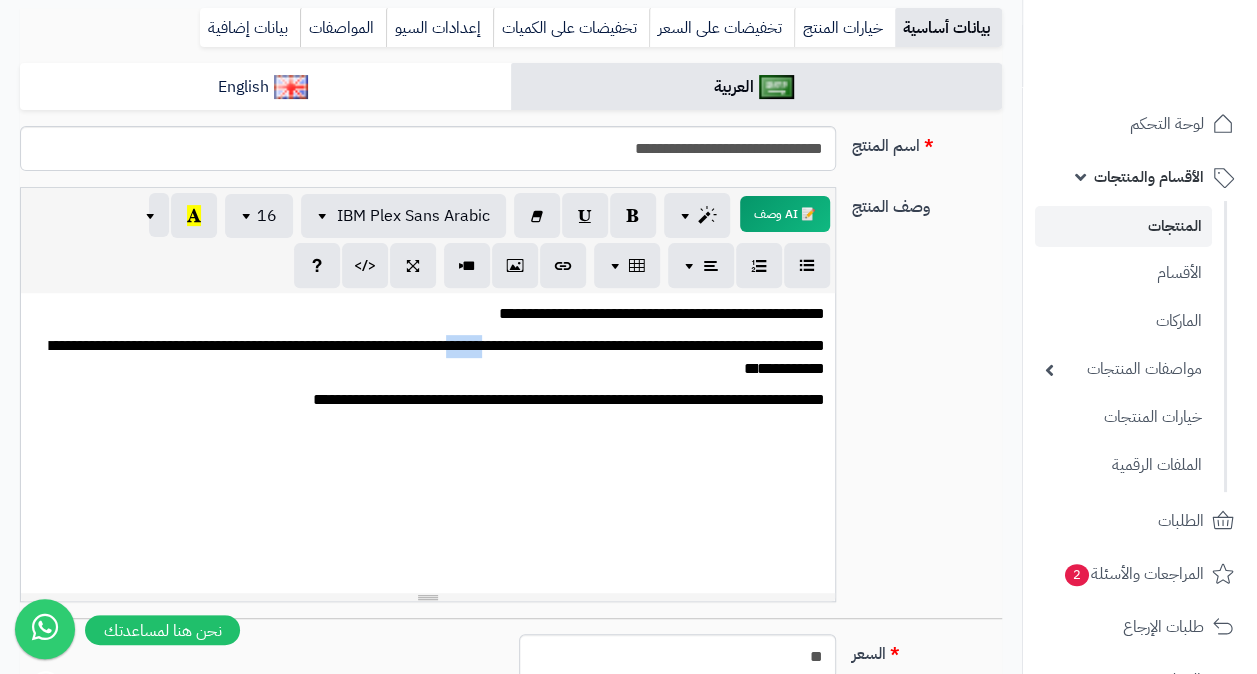 click on "**********" at bounding box center [428, 358] 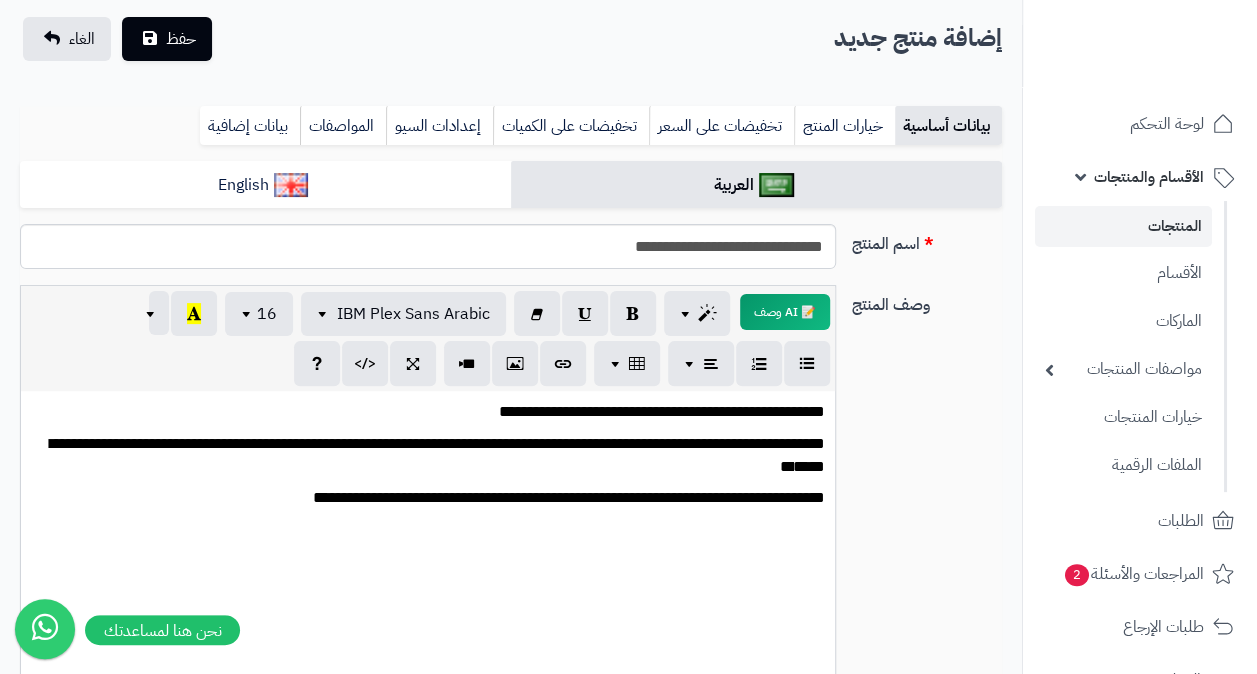 scroll, scrollTop: 128, scrollLeft: 0, axis: vertical 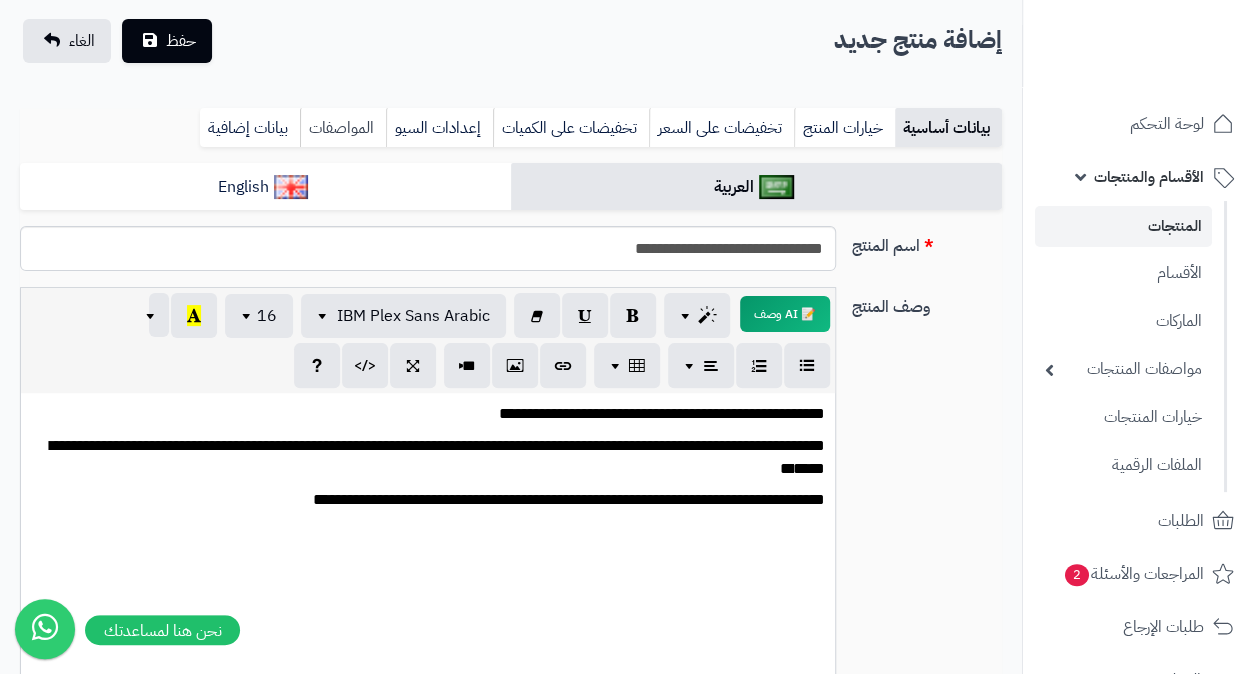 click on "المواصفات" at bounding box center [343, 128] 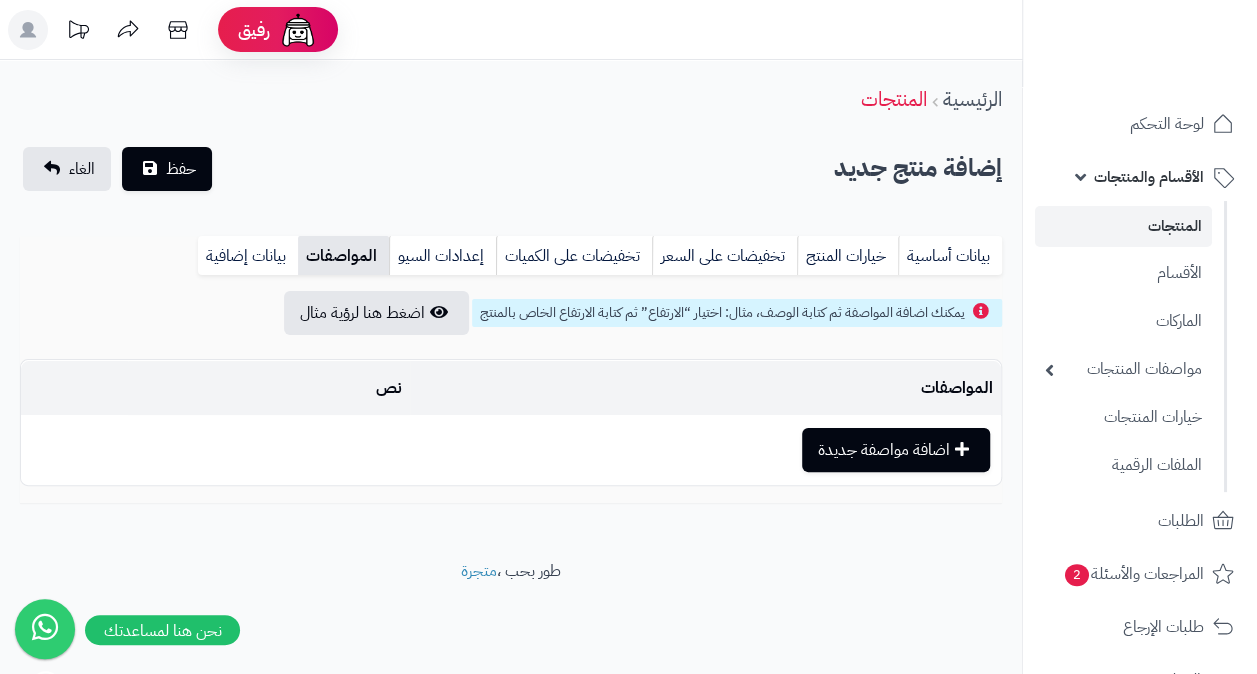 scroll, scrollTop: 0, scrollLeft: 0, axis: both 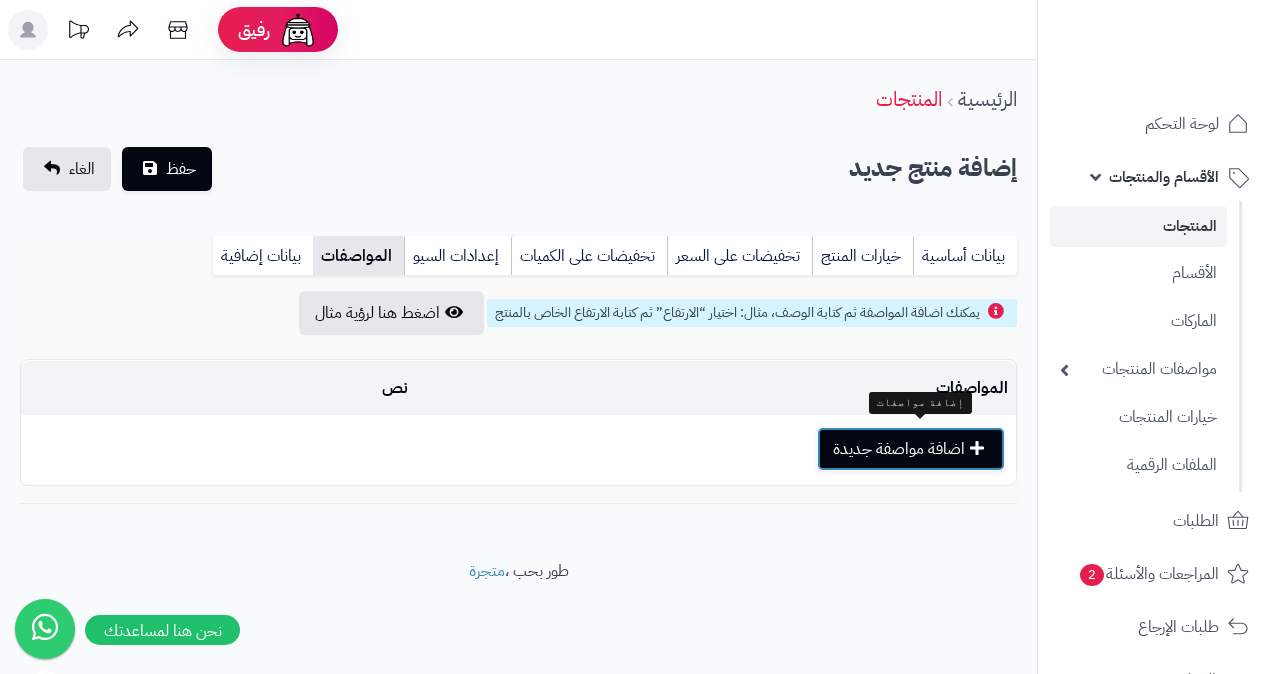 click on "اضافة مواصفة جديدة" at bounding box center [911, 449] 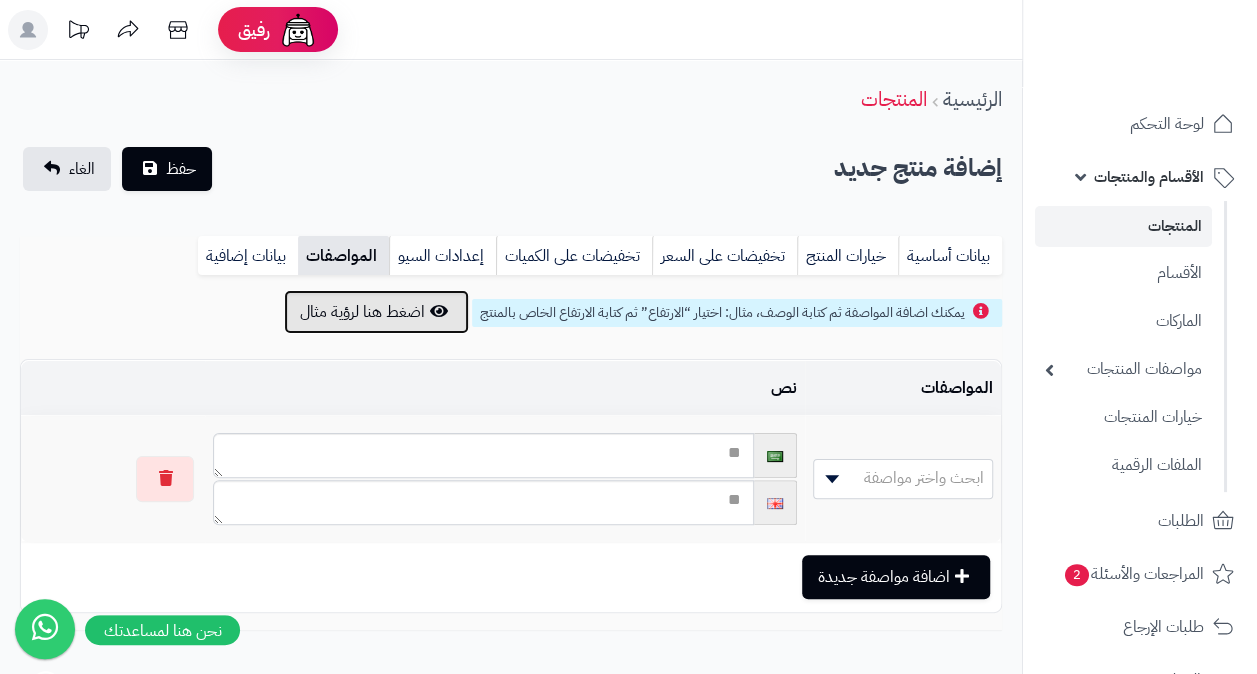 click on "اضغط هنا لرؤية مثال" at bounding box center [376, 312] 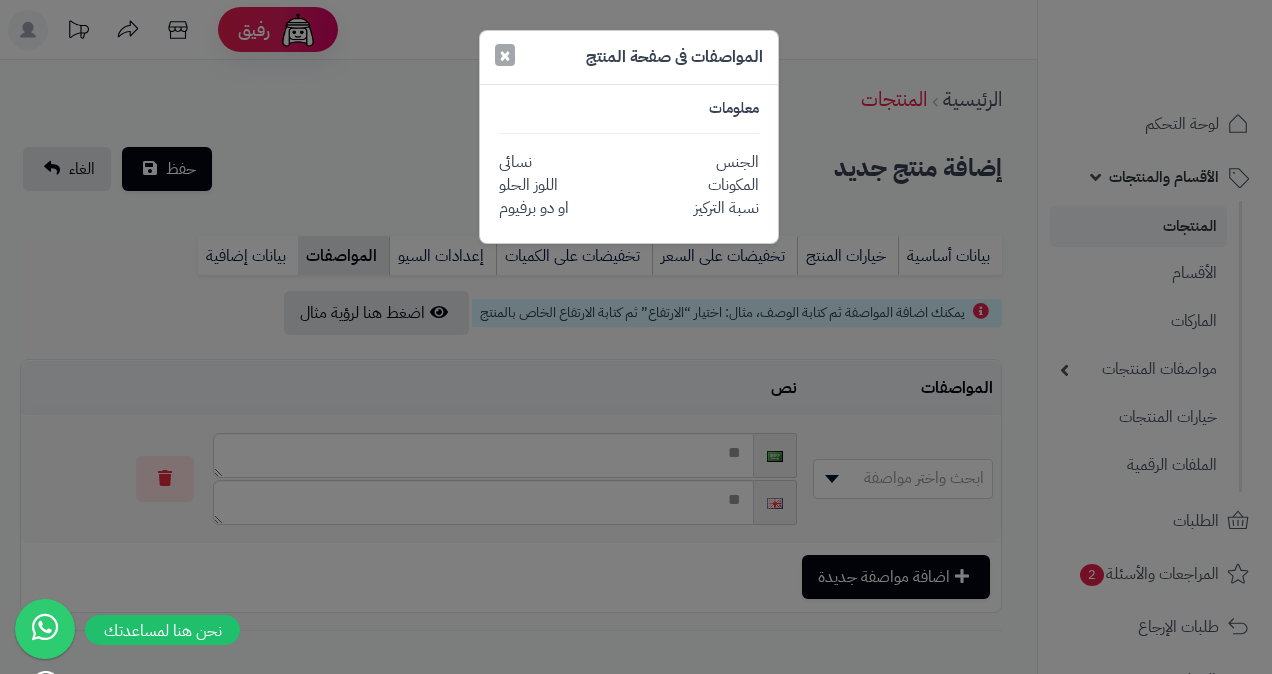 click on "×" at bounding box center [505, 55] 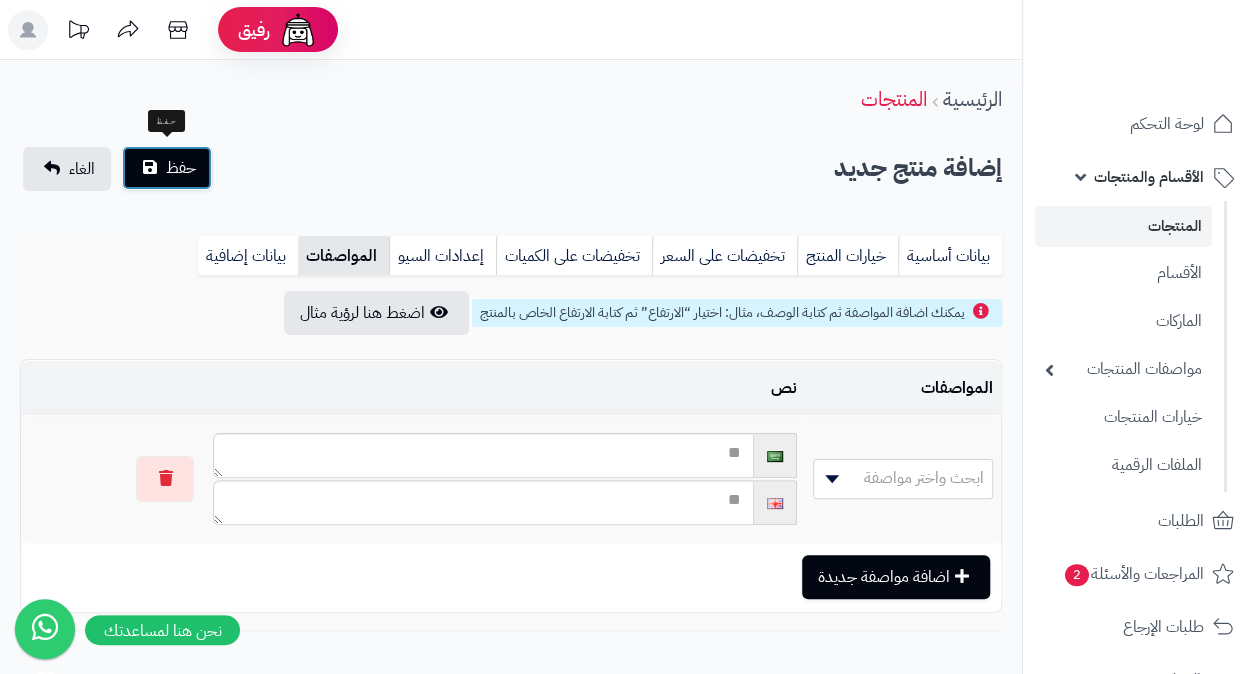 click on "حفظ" at bounding box center (181, 168) 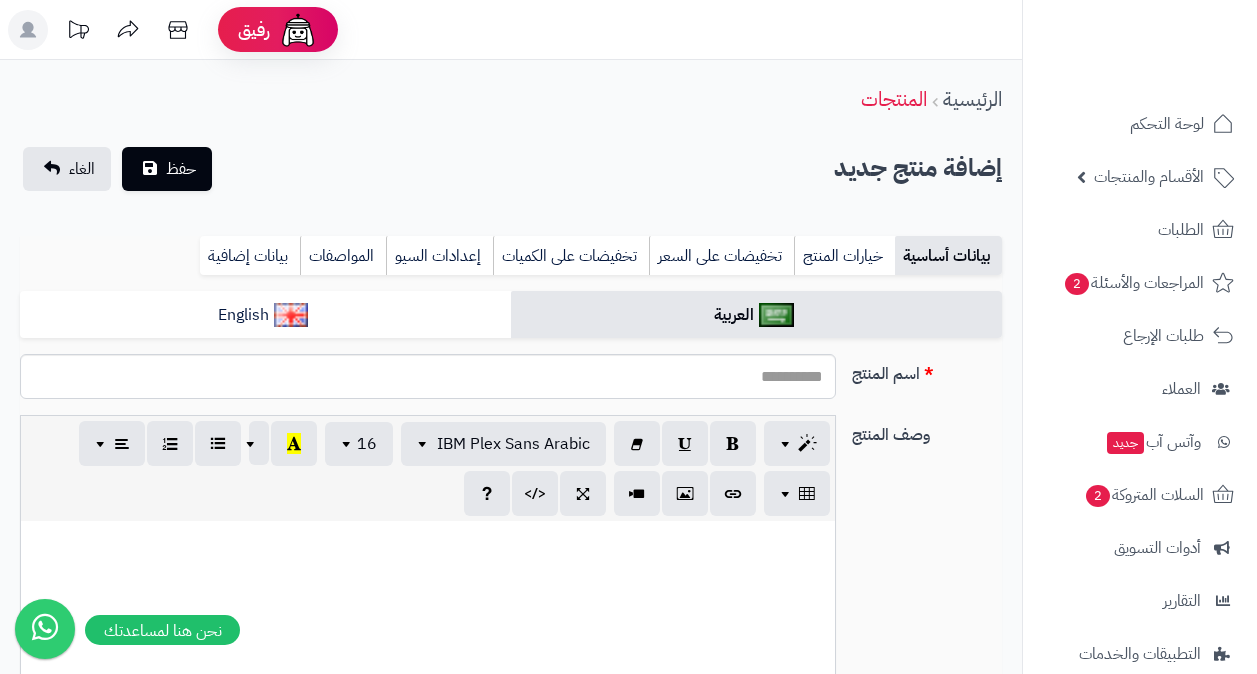 select 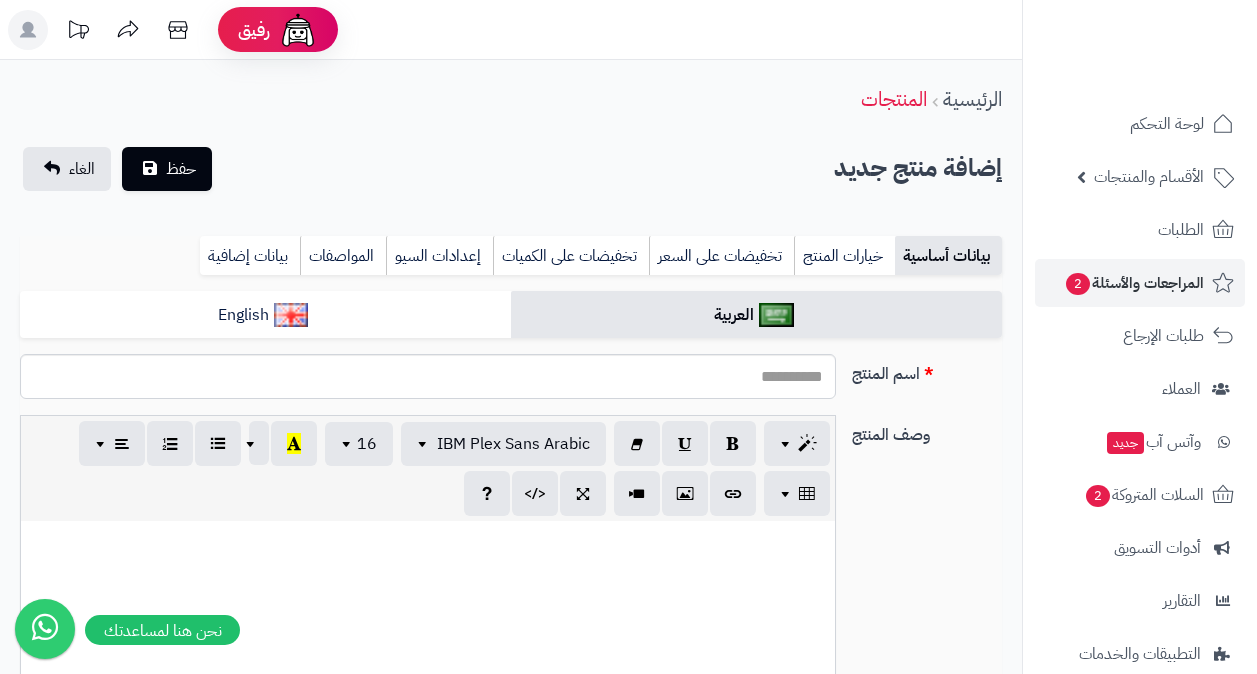 scroll, scrollTop: 0, scrollLeft: 0, axis: both 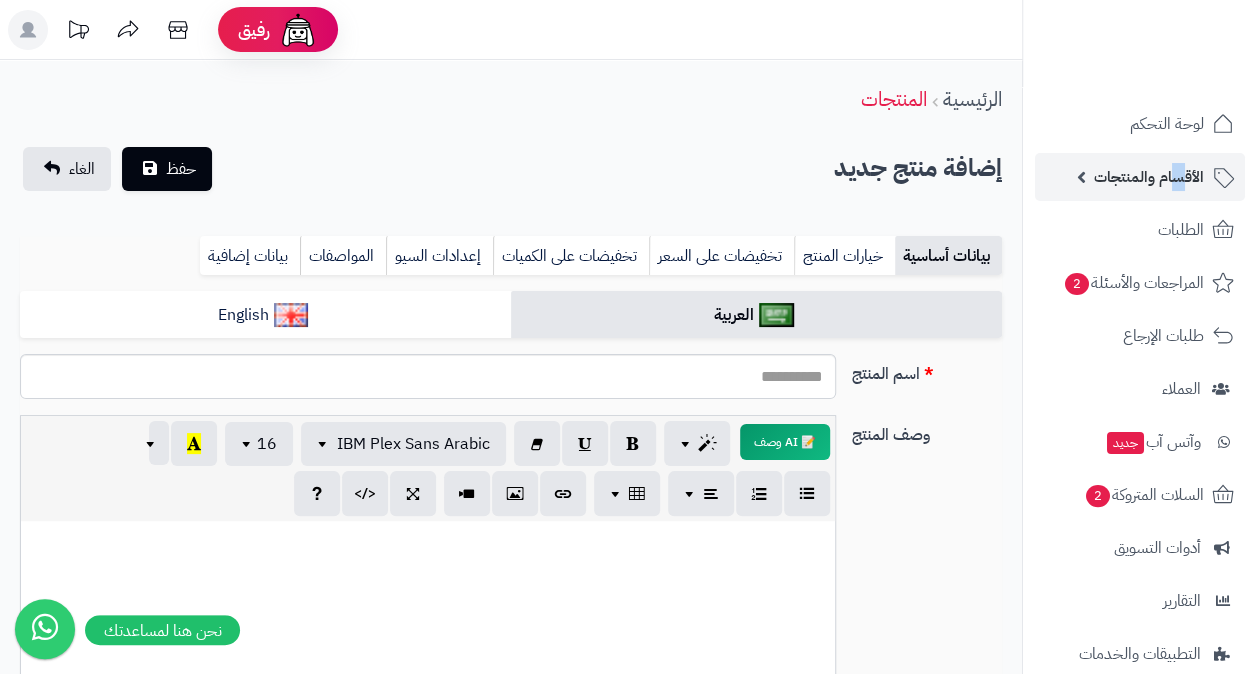 click on "الأقسام والمنتجات" at bounding box center [1149, 177] 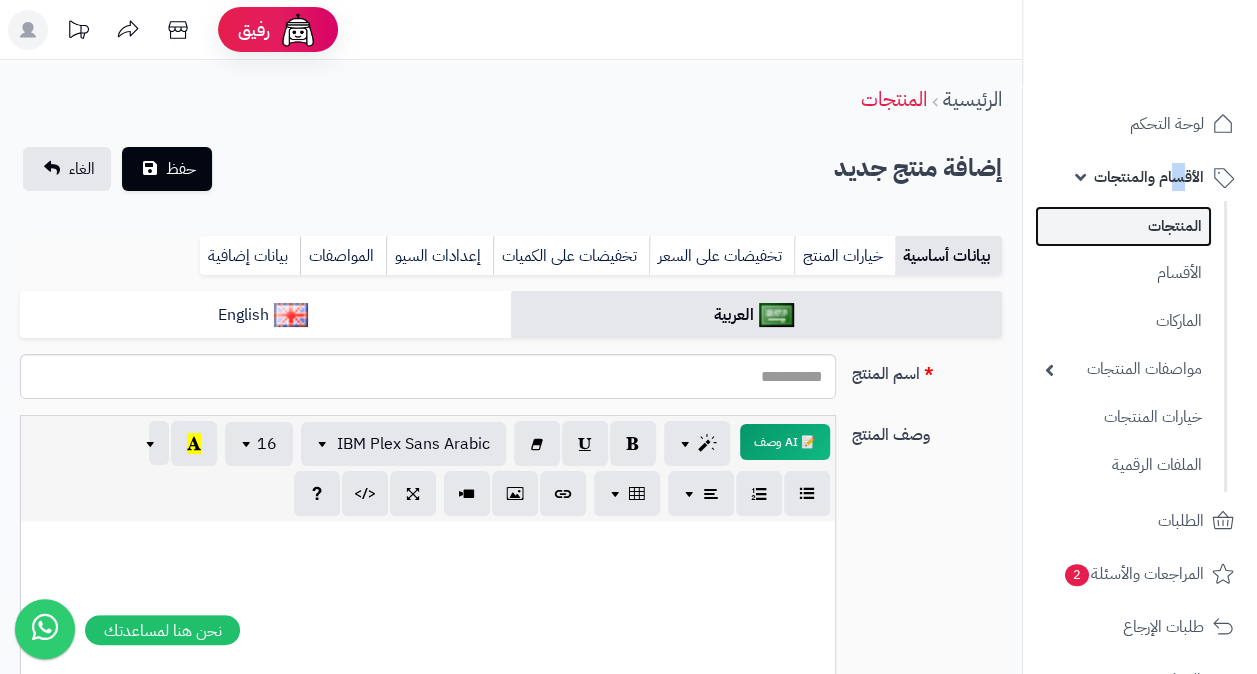 drag, startPoint x: 1178, startPoint y: 186, endPoint x: 1175, endPoint y: 227, distance: 41.109608 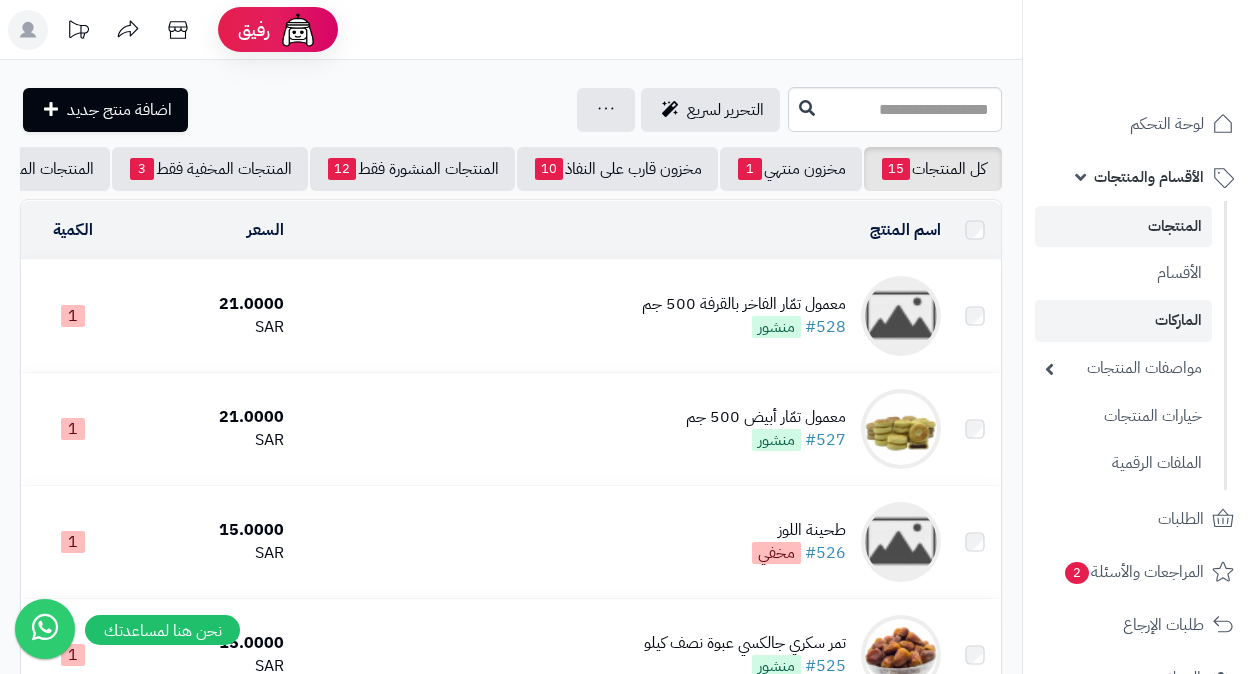 scroll, scrollTop: 0, scrollLeft: 0, axis: both 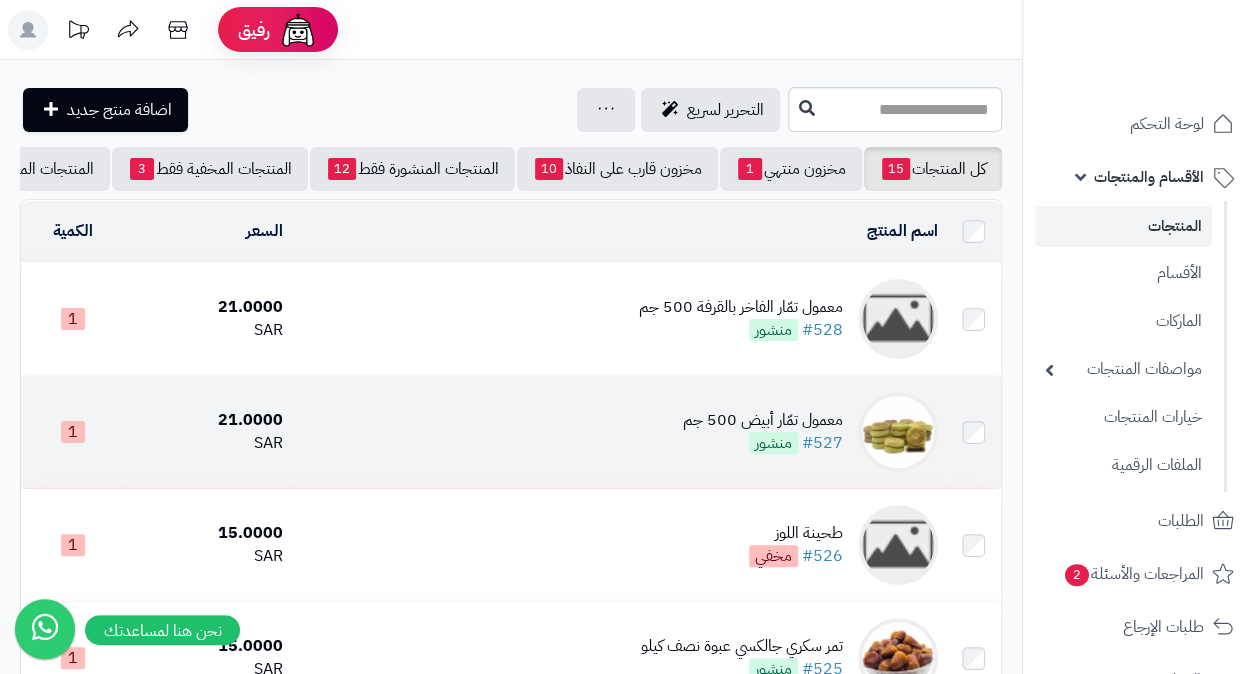 click on "معمول تمّار أبيض  500 جم" at bounding box center [763, 420] 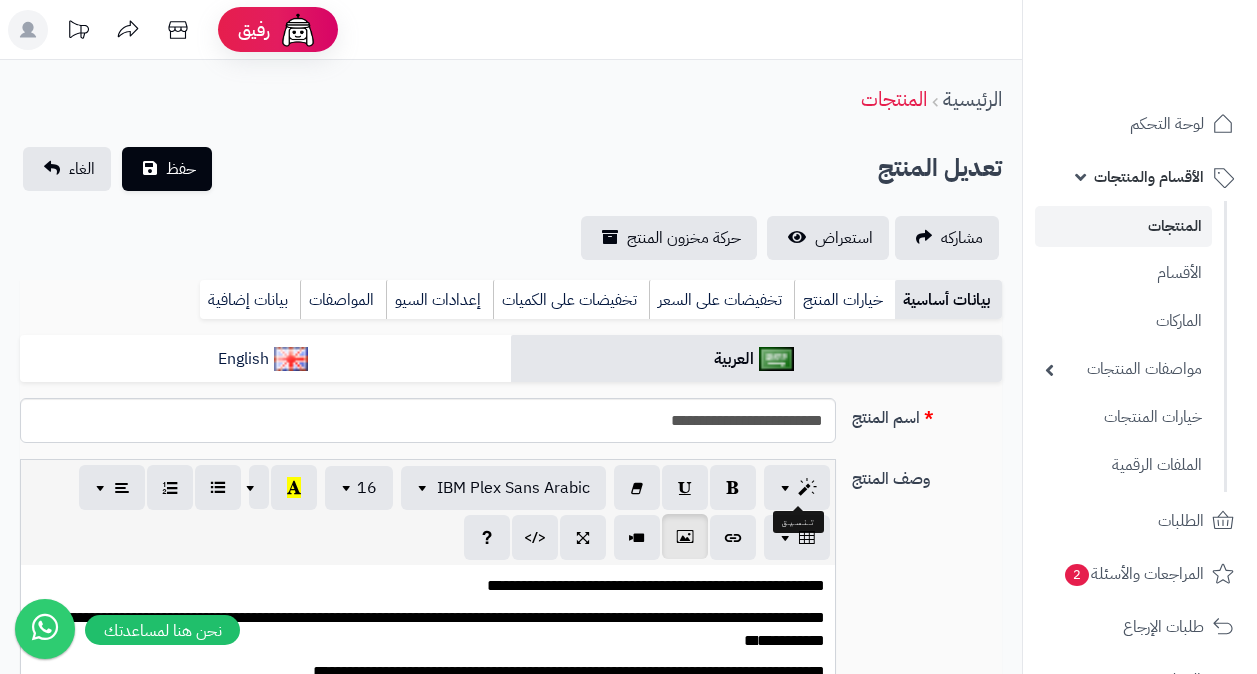 scroll, scrollTop: 0, scrollLeft: 0, axis: both 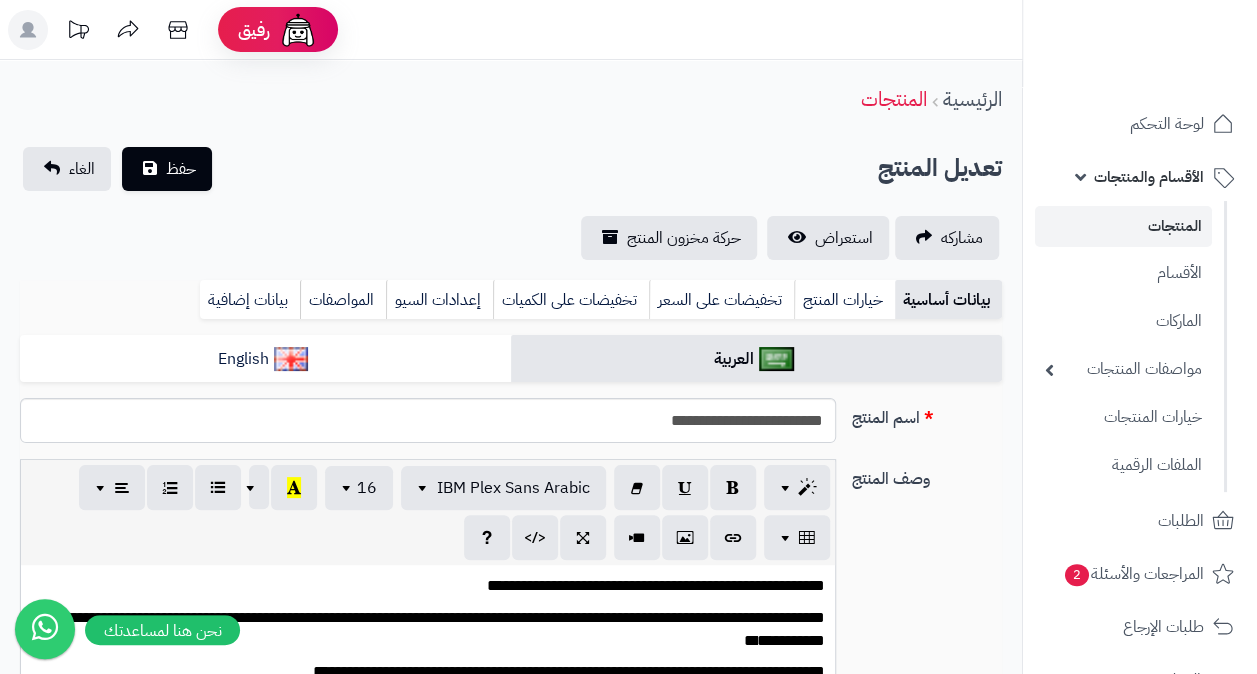 click on "**********" at bounding box center (428, 630) 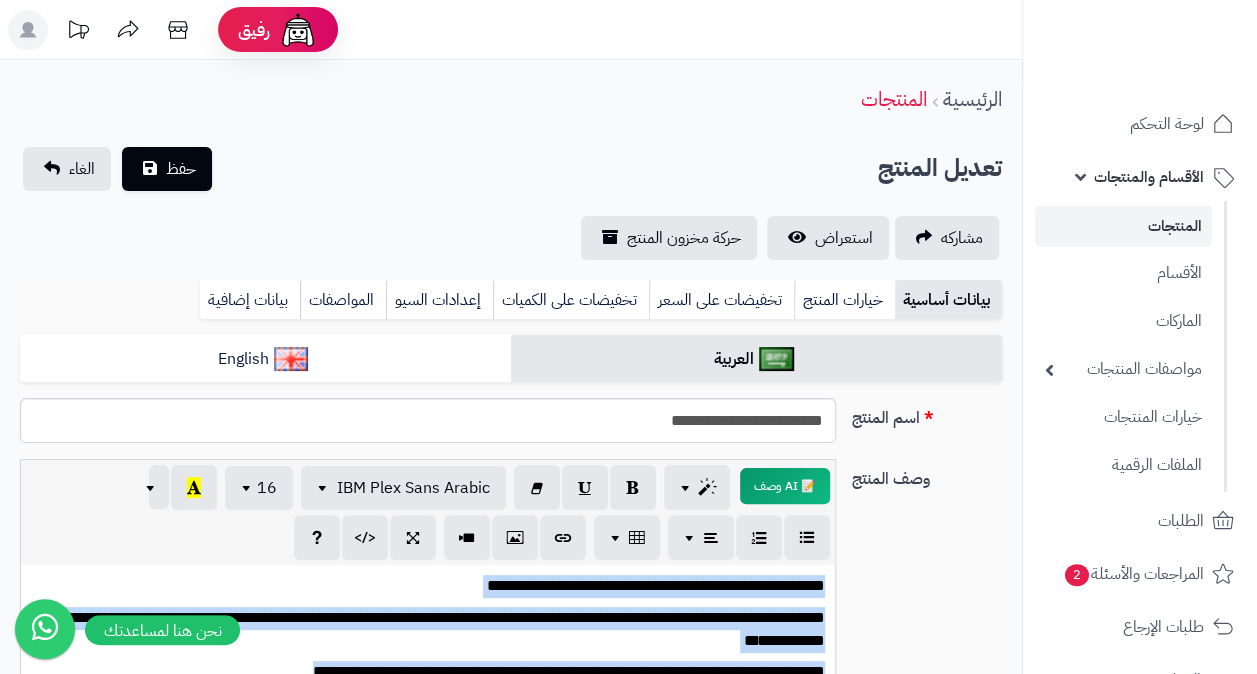copy on "**********" 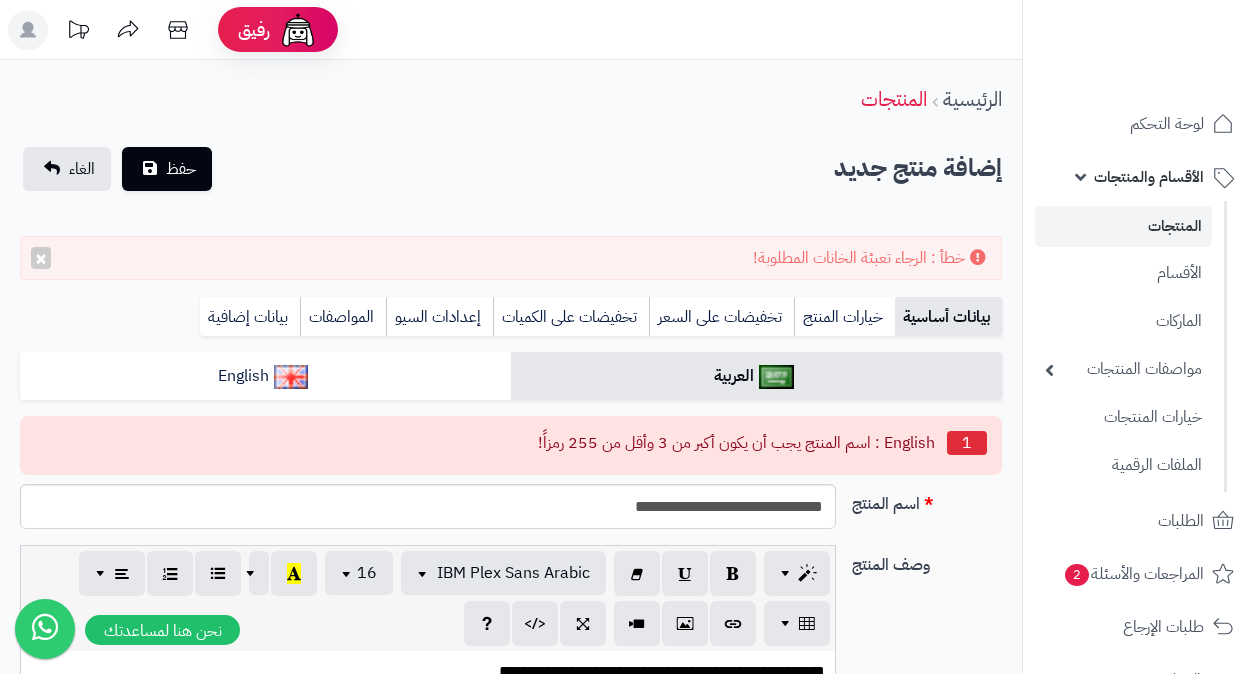 scroll, scrollTop: 0, scrollLeft: 0, axis: both 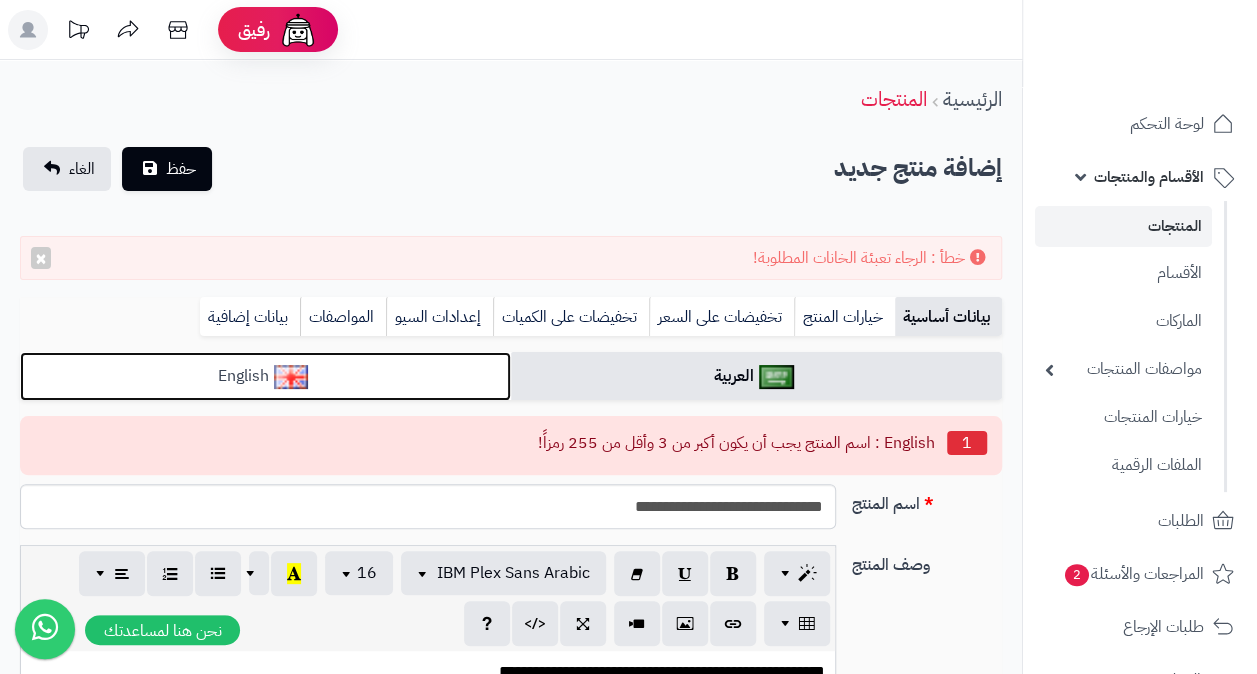 click on "English" at bounding box center [265, 376] 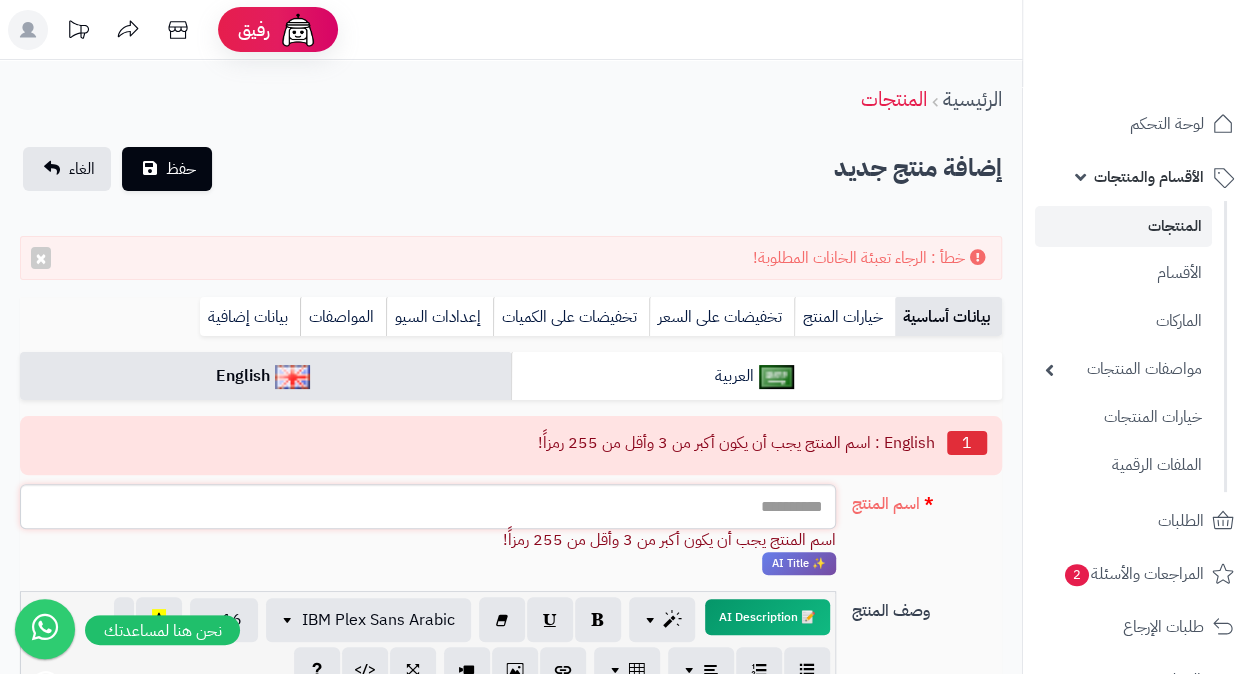 click on "اسم المنتج" at bounding box center (428, 506) 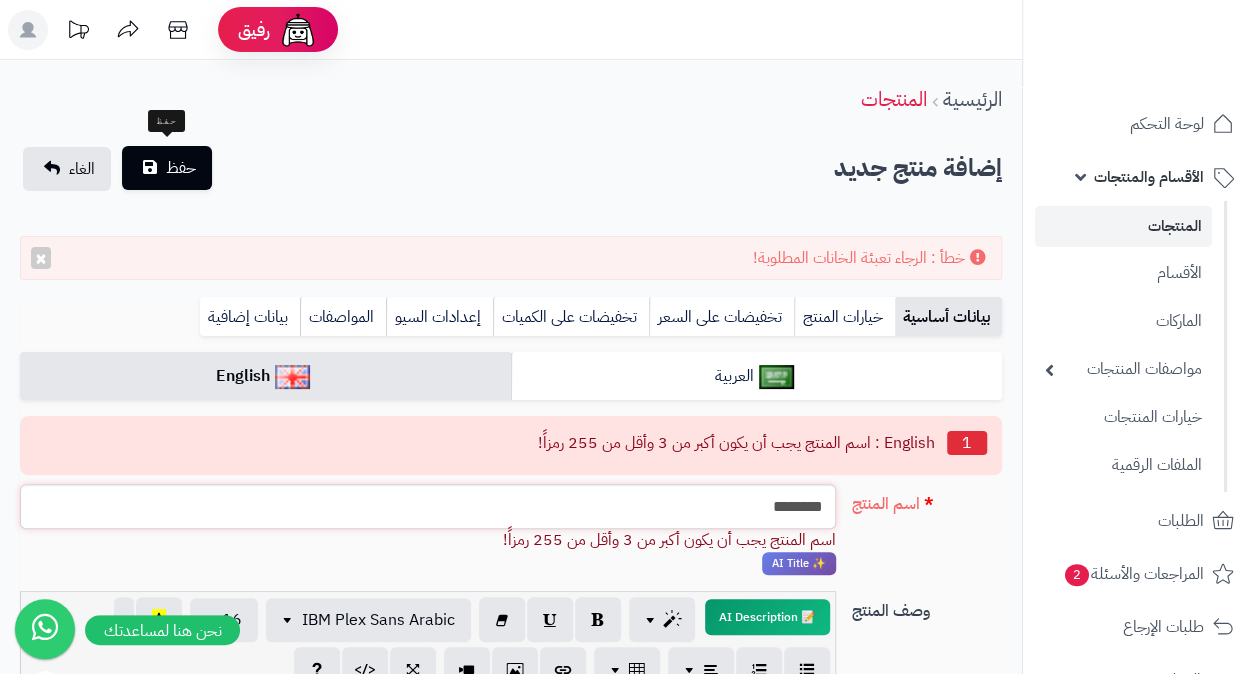 type on "********" 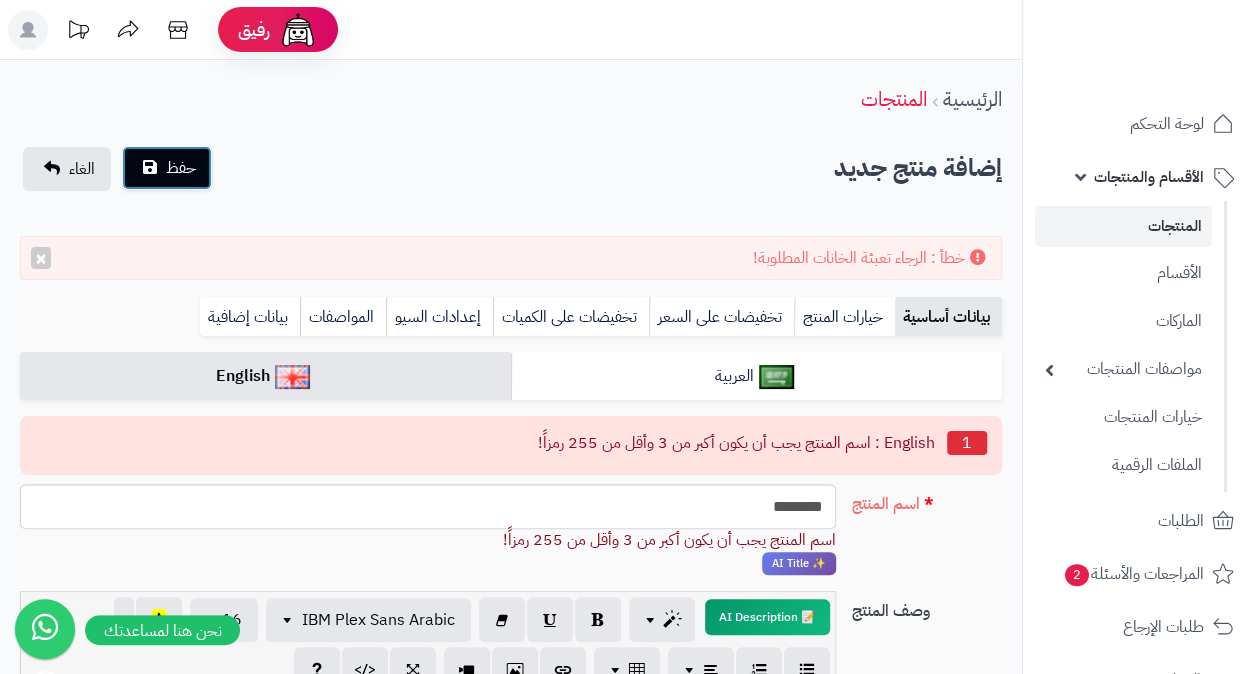 click on "حفظ" at bounding box center (167, 168) 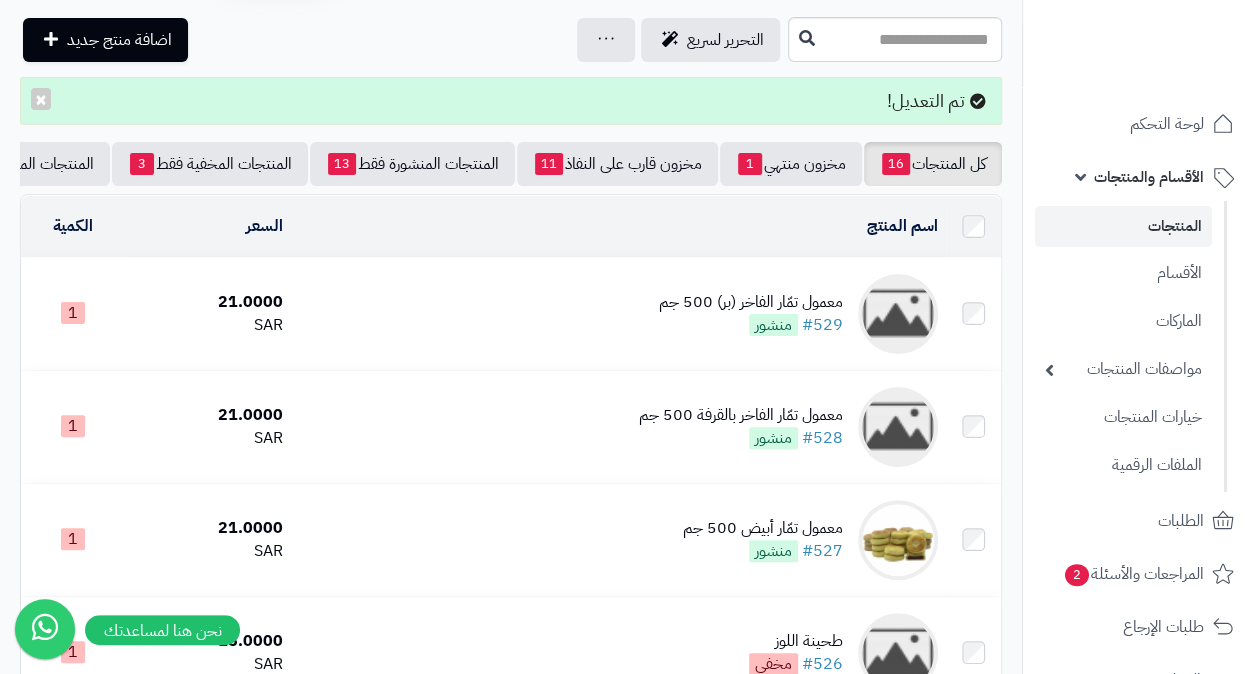 scroll, scrollTop: 100, scrollLeft: 0, axis: vertical 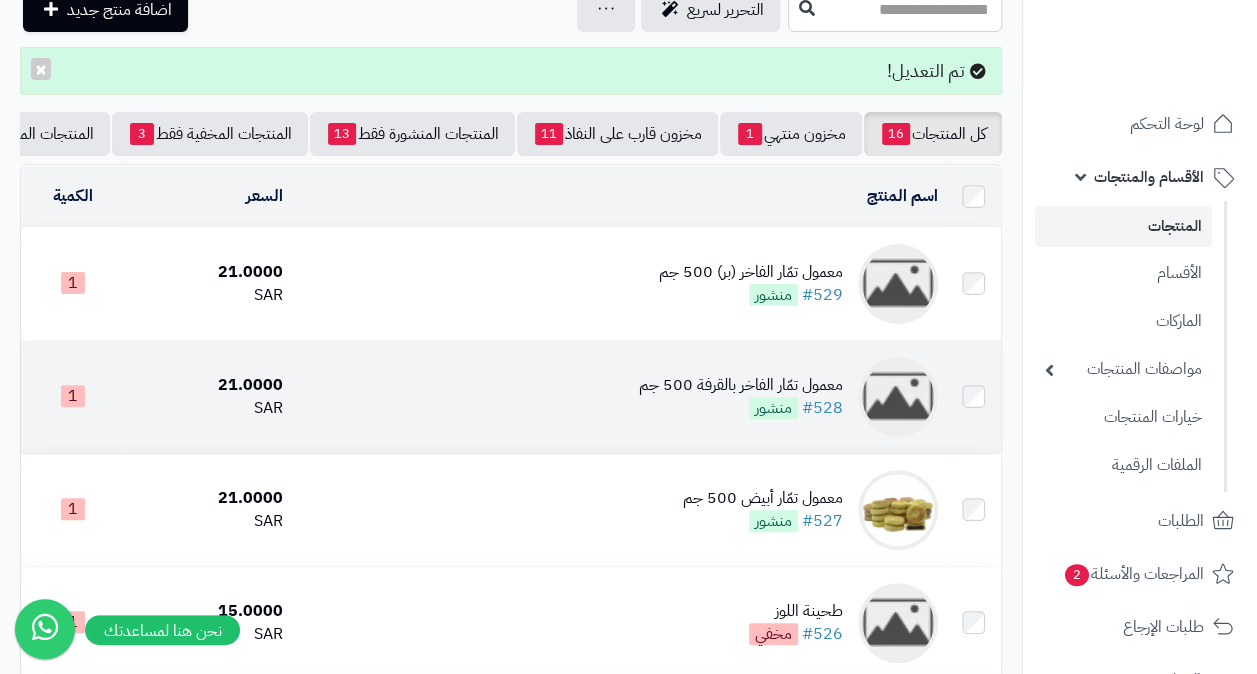 click on "معمول تمّار  الفاخر بالقرفة 500 جم" at bounding box center (741, 385) 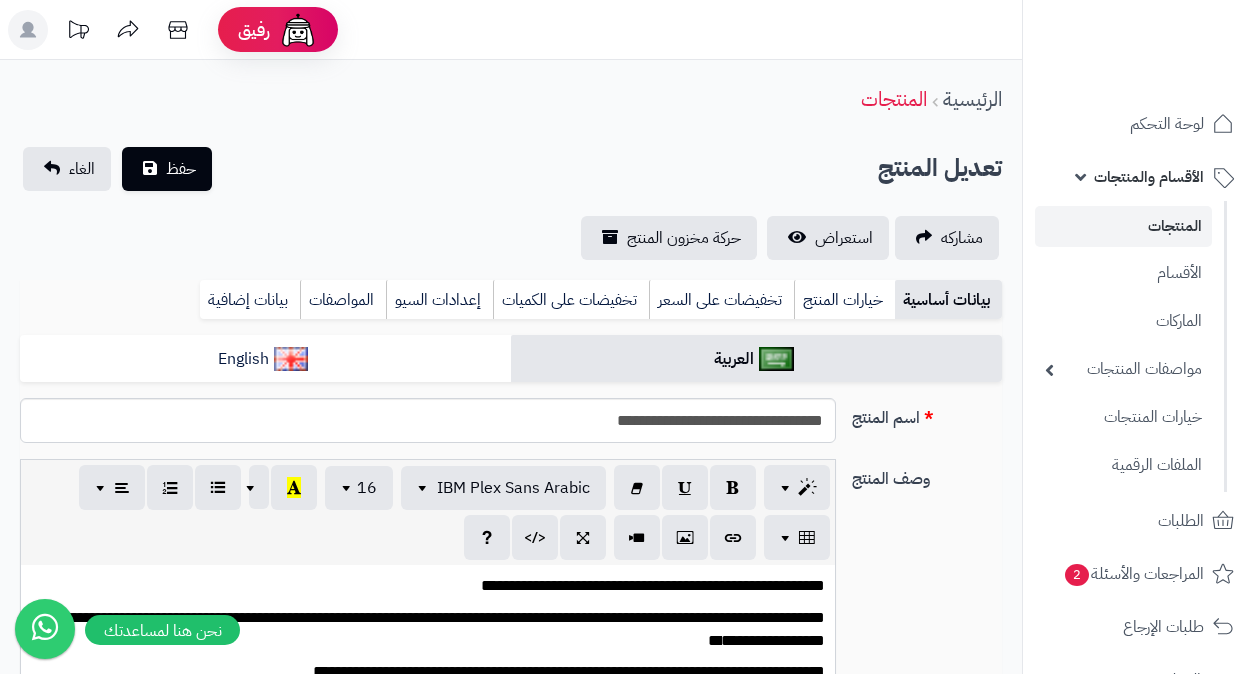 scroll, scrollTop: 452, scrollLeft: 0, axis: vertical 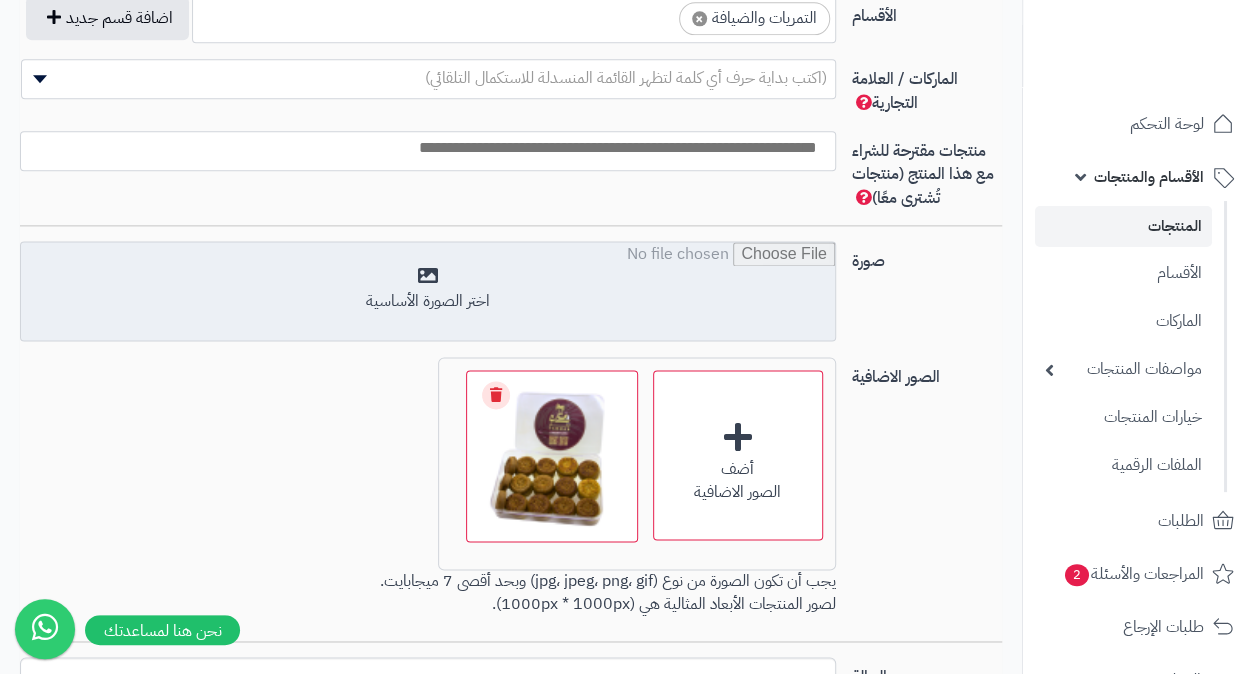 click at bounding box center [428, 292] 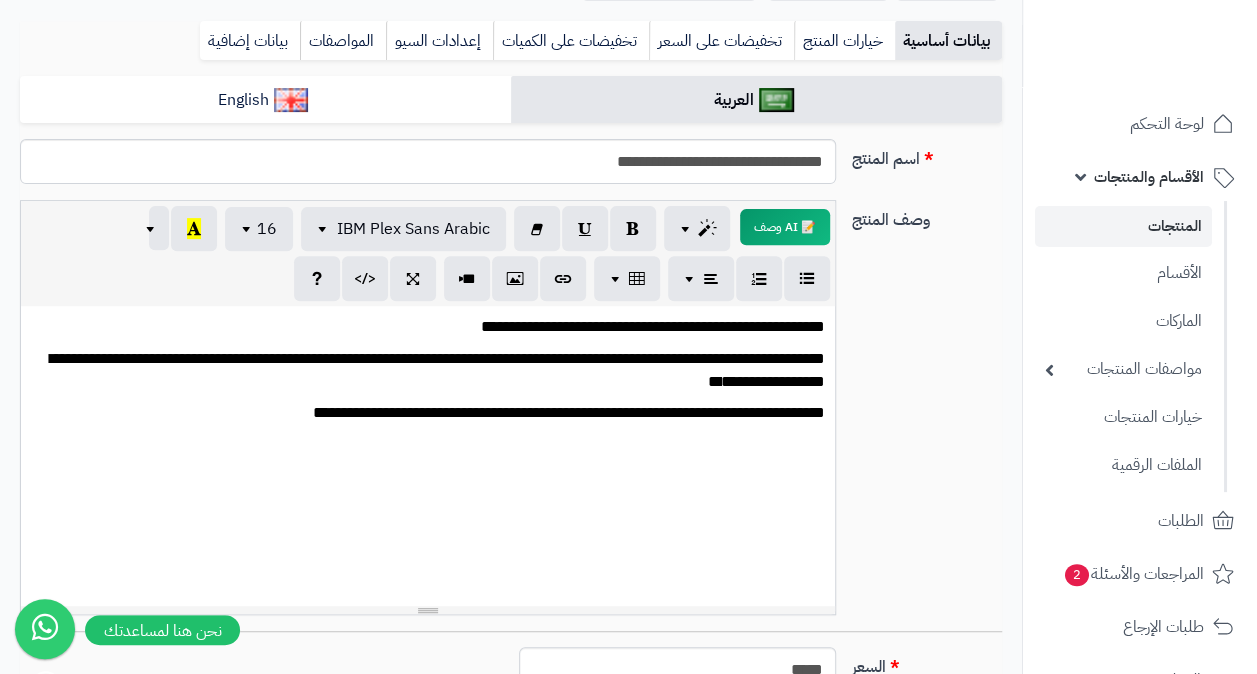 scroll, scrollTop: 0, scrollLeft: 0, axis: both 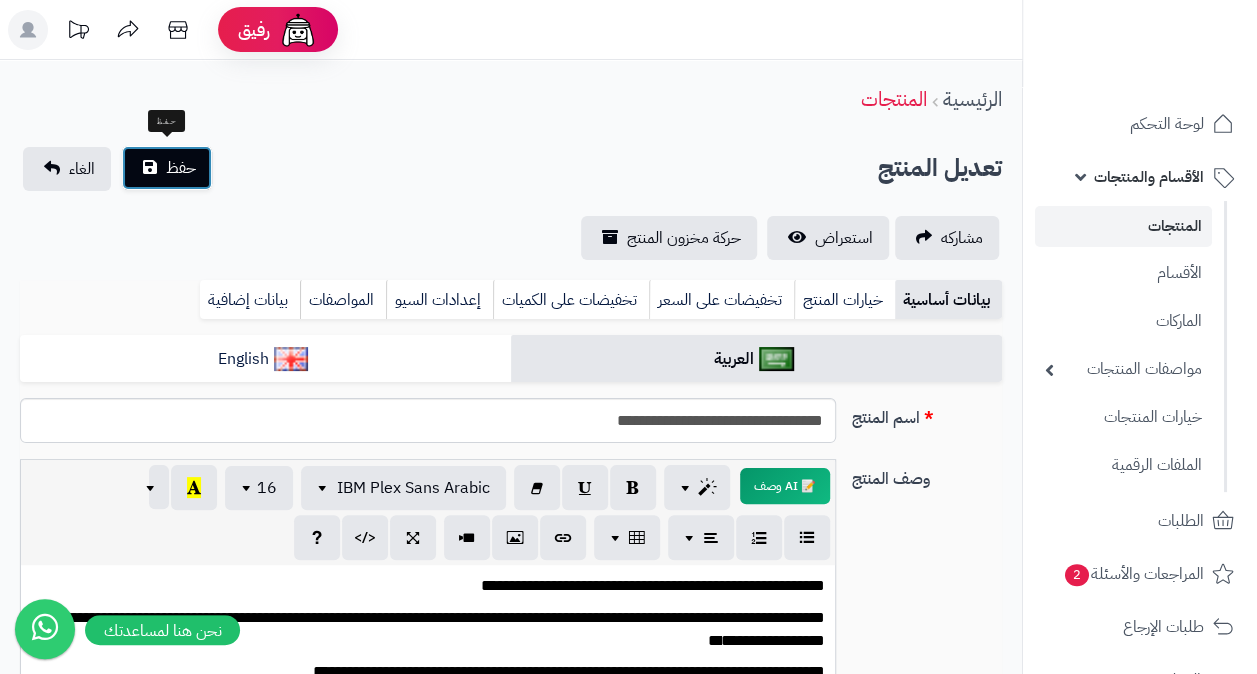 click on "حفظ" at bounding box center (181, 168) 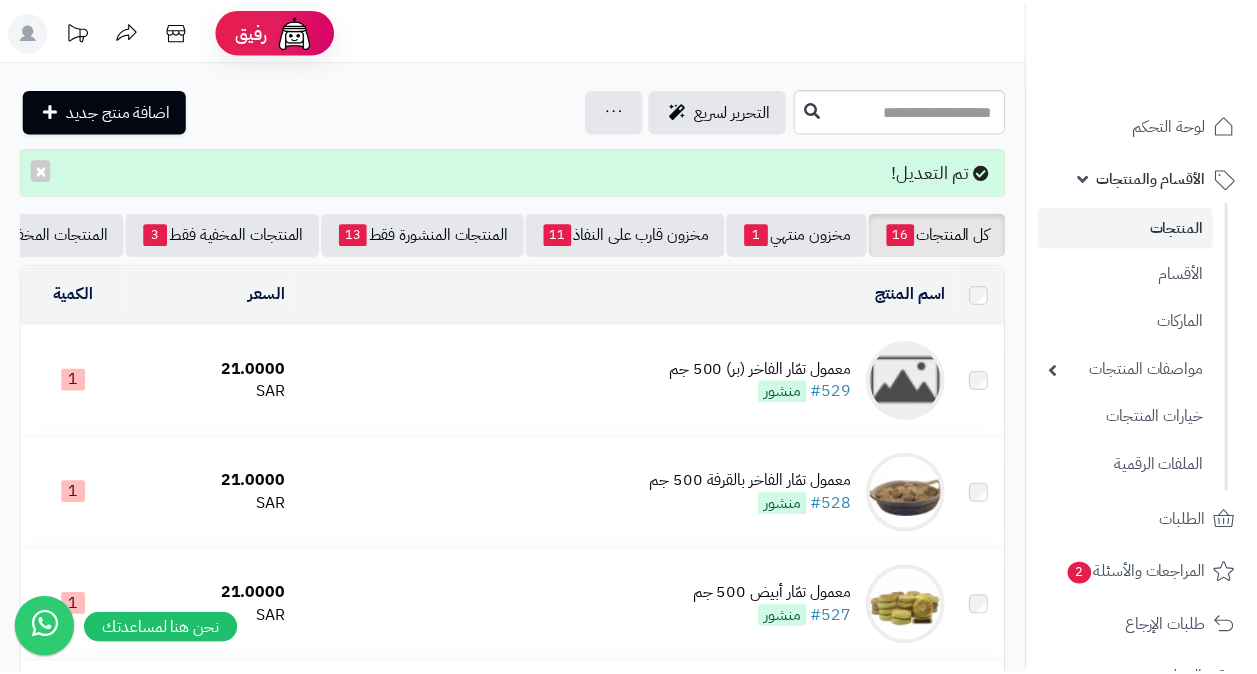 scroll, scrollTop: 0, scrollLeft: 0, axis: both 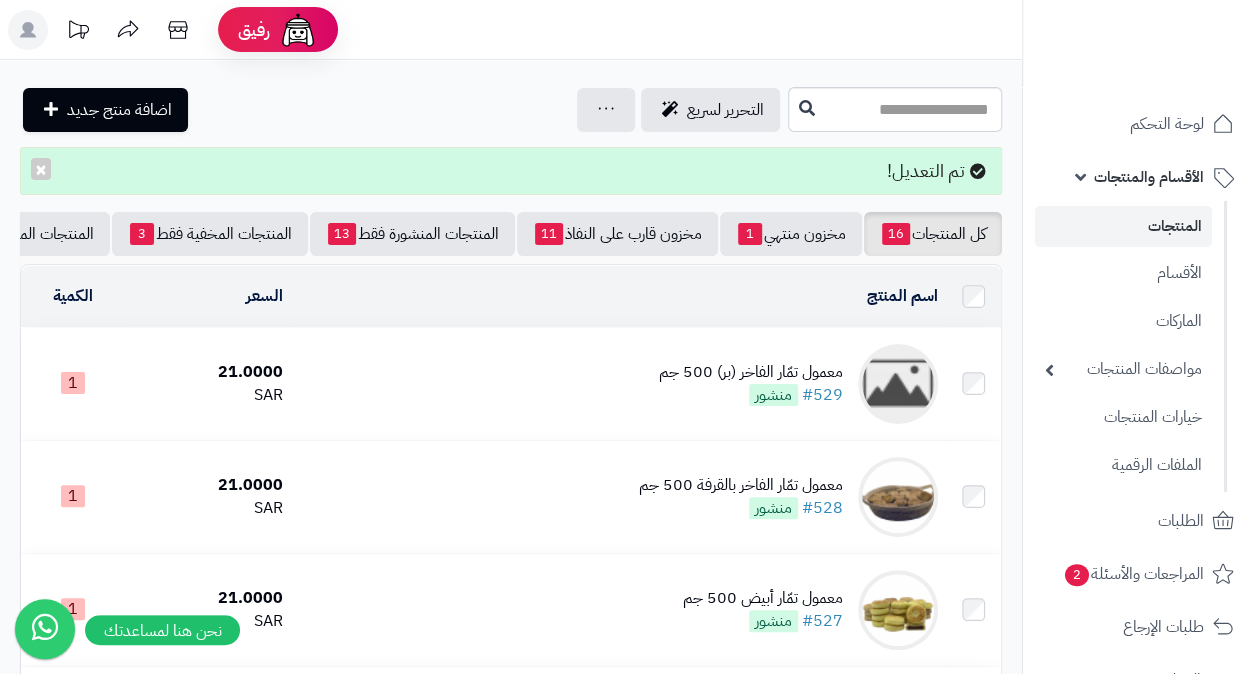 click on "معمول تمّار  الفاخر (بر) 500 جم" at bounding box center (751, 372) 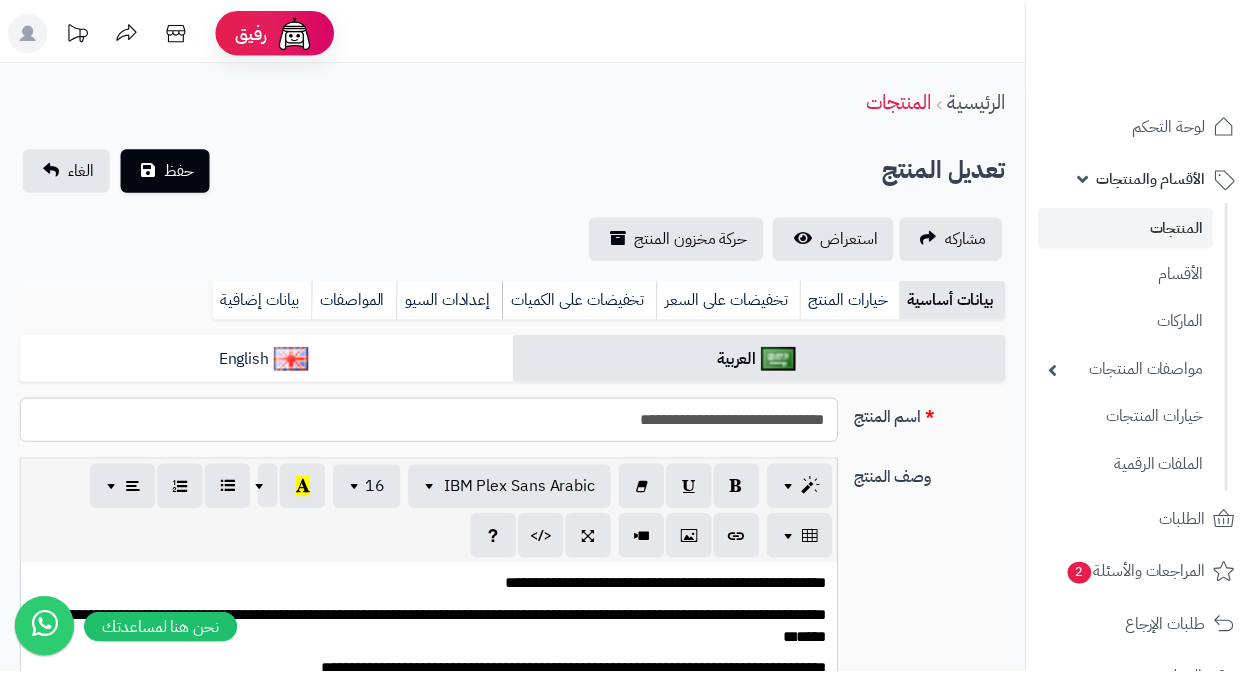 scroll, scrollTop: 290, scrollLeft: 0, axis: vertical 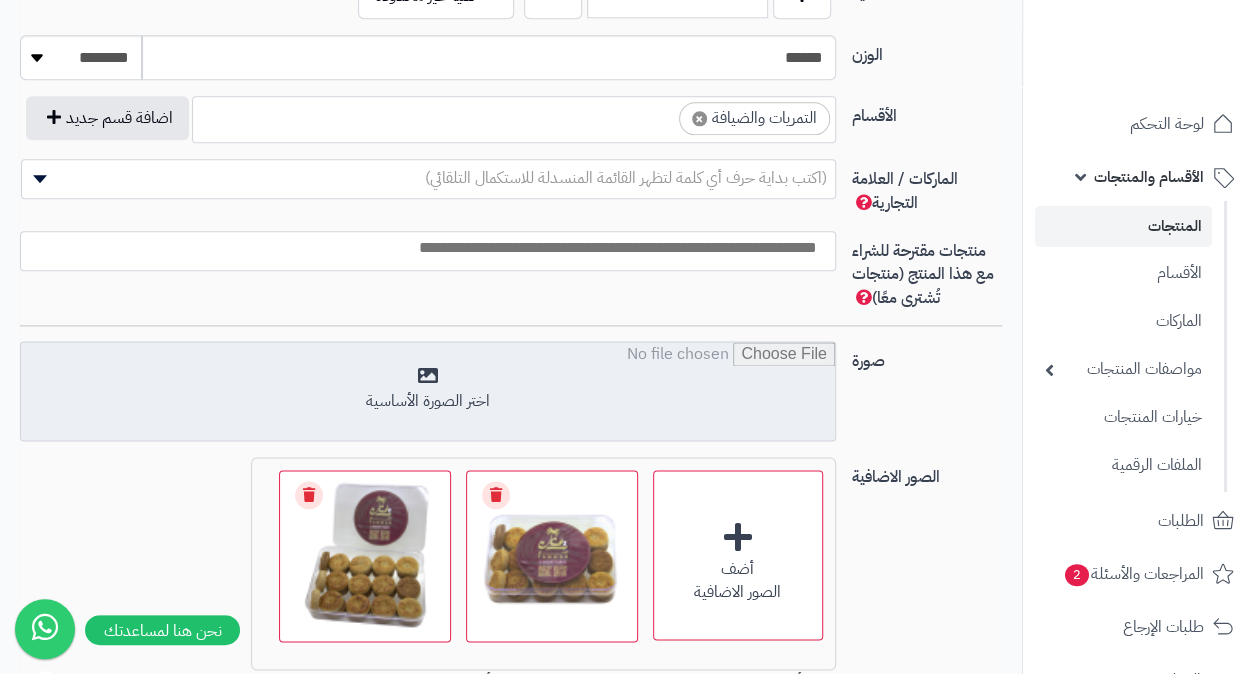 click at bounding box center (428, 392) 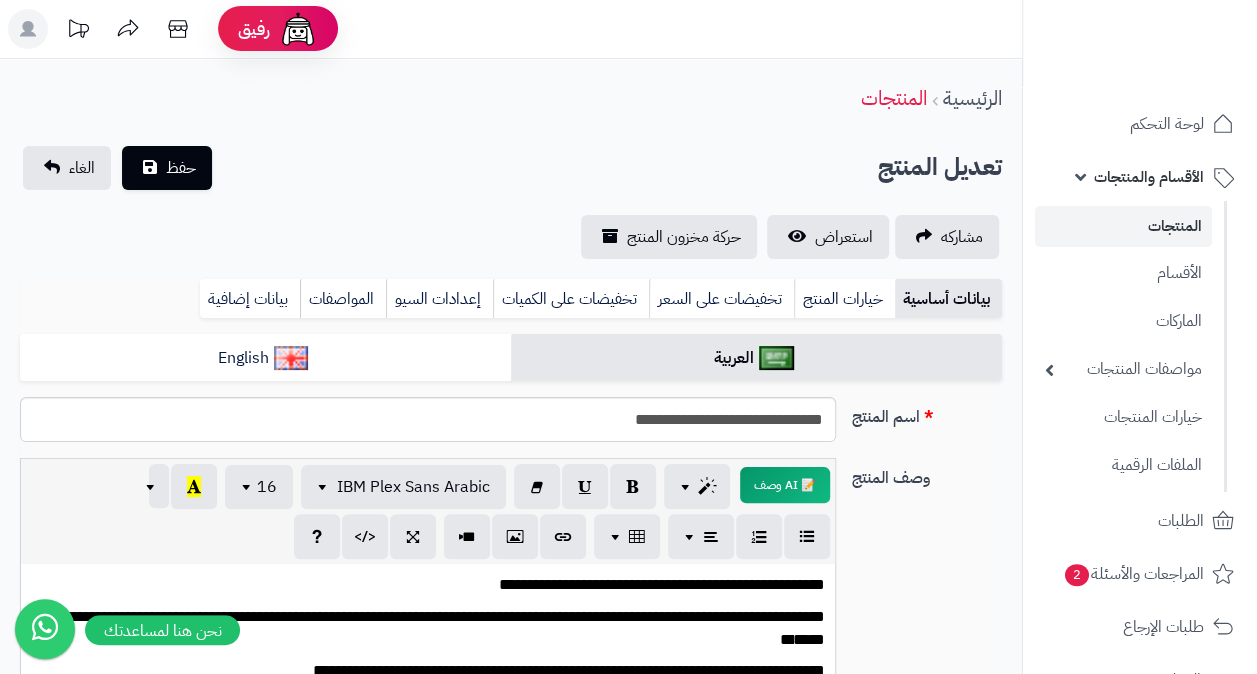 scroll, scrollTop: 0, scrollLeft: 0, axis: both 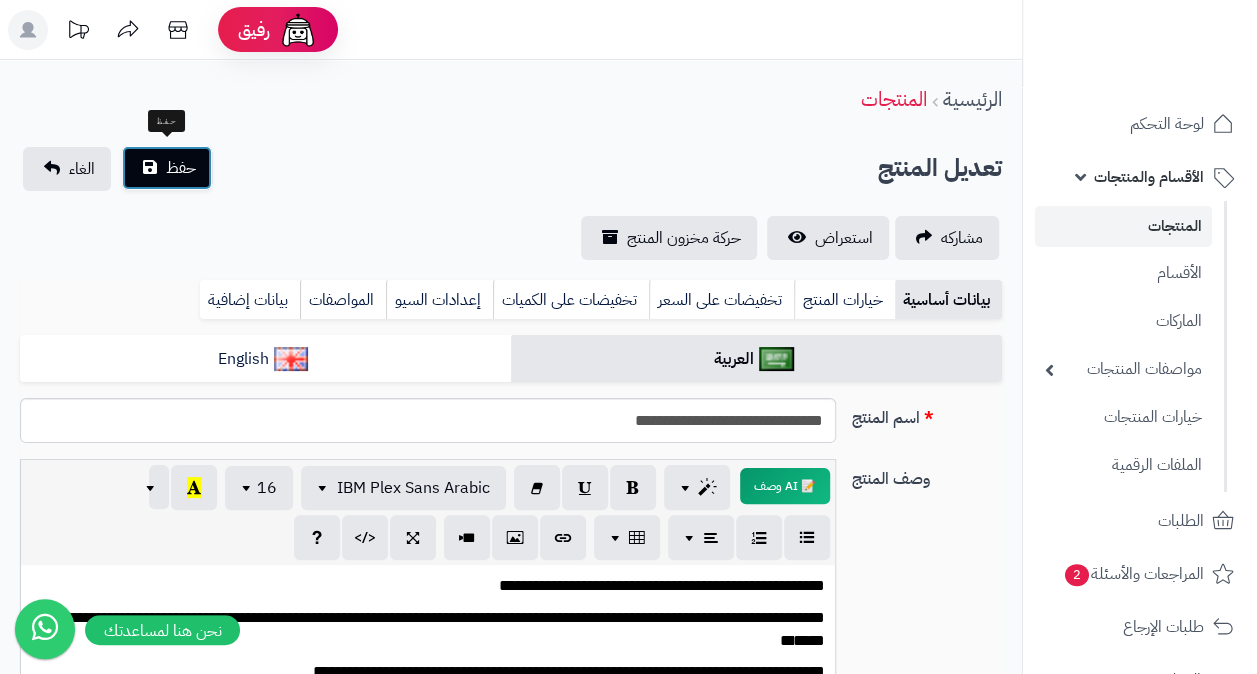 click on "حفظ" at bounding box center (181, 168) 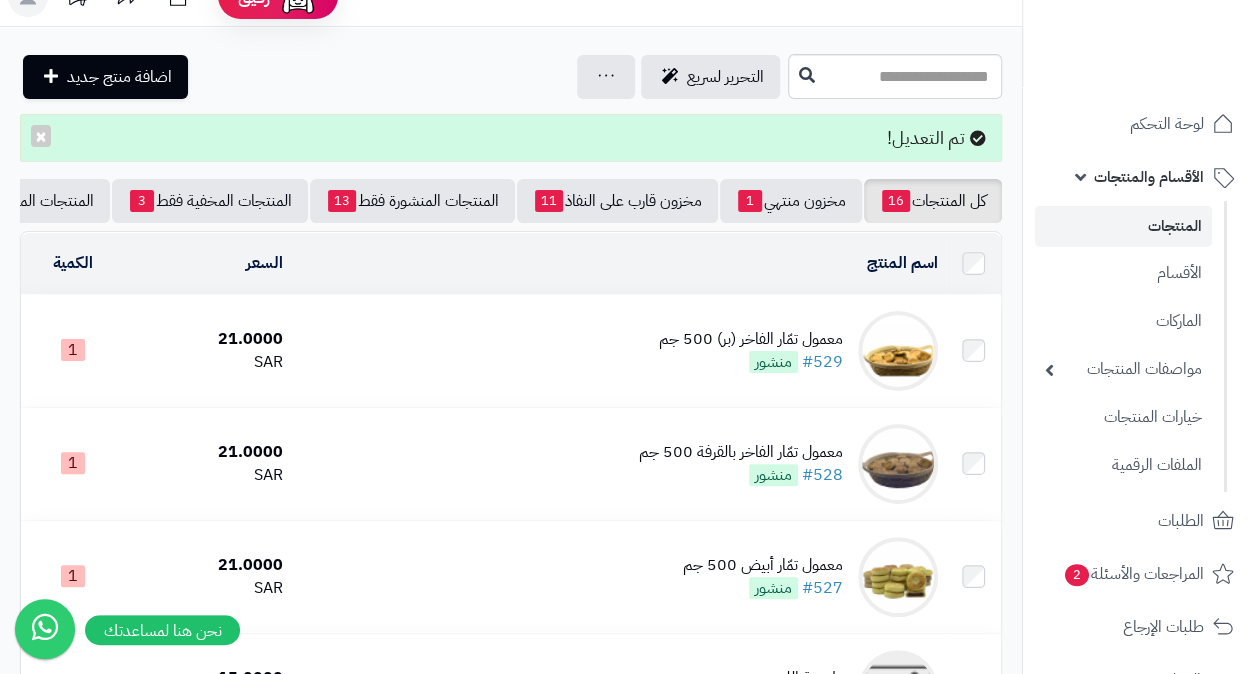 scroll, scrollTop: 0, scrollLeft: 0, axis: both 